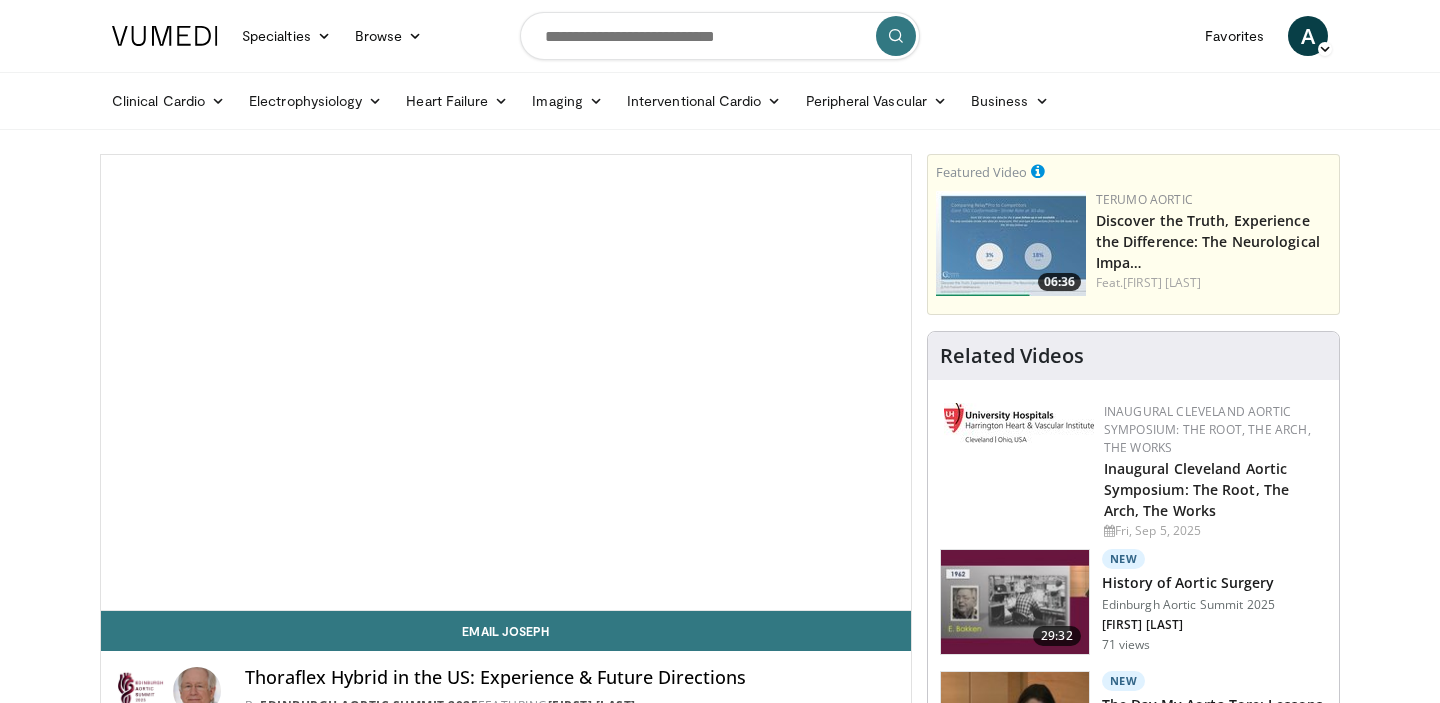 scroll, scrollTop: 0, scrollLeft: 0, axis: both 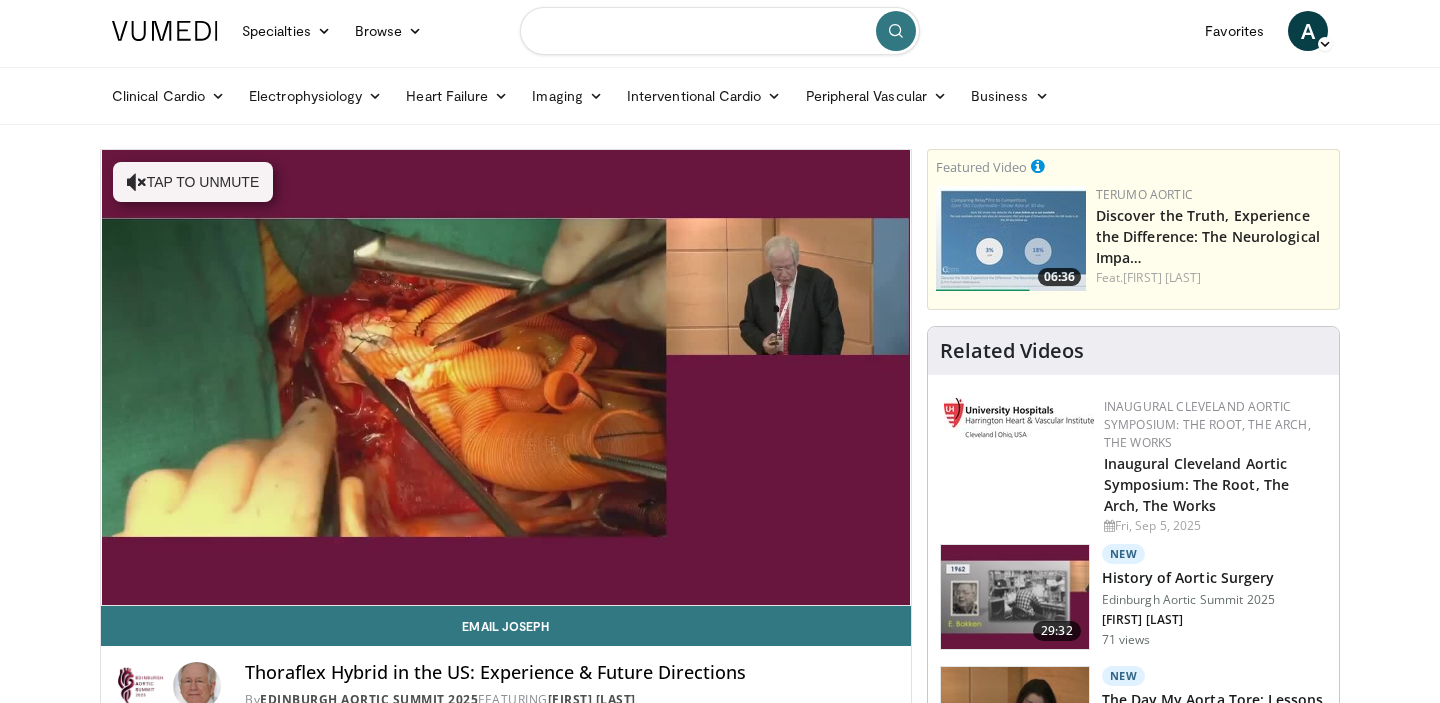 click at bounding box center (720, 31) 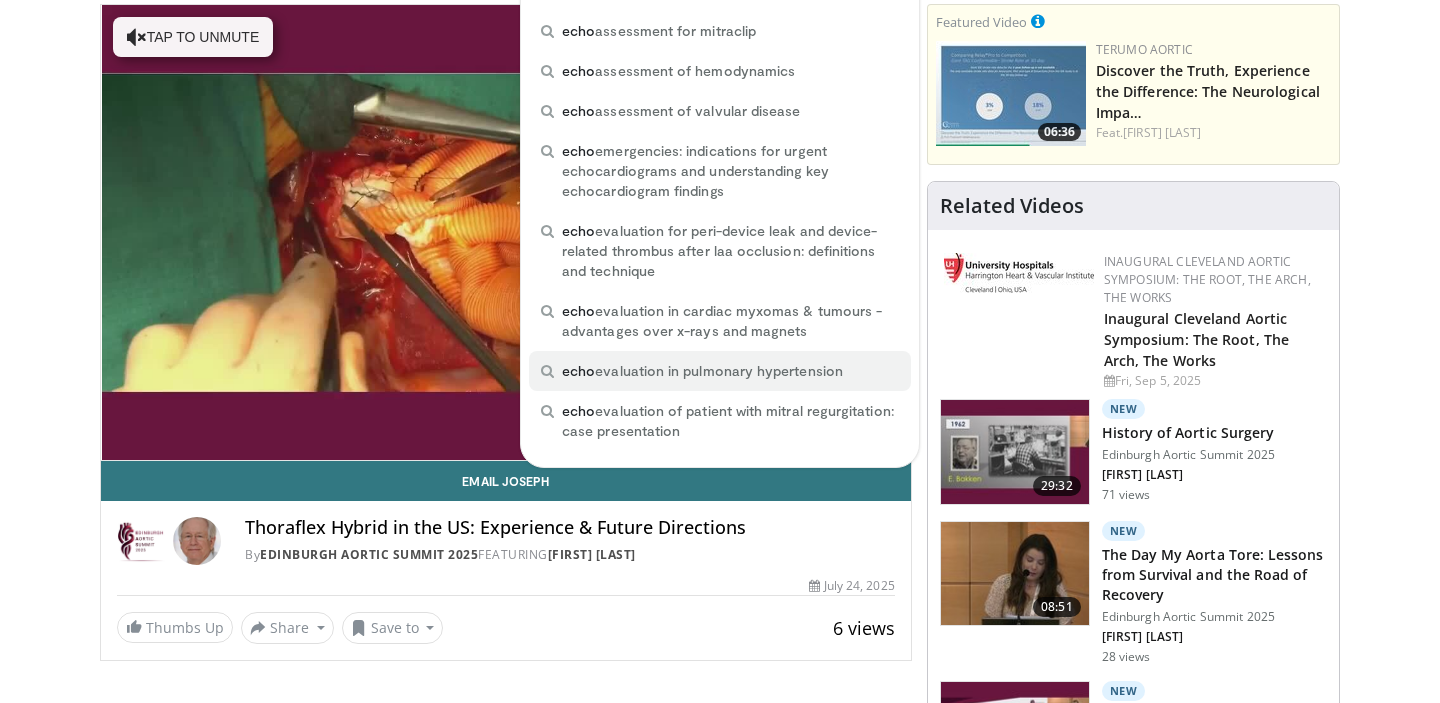 scroll, scrollTop: 151, scrollLeft: 0, axis: vertical 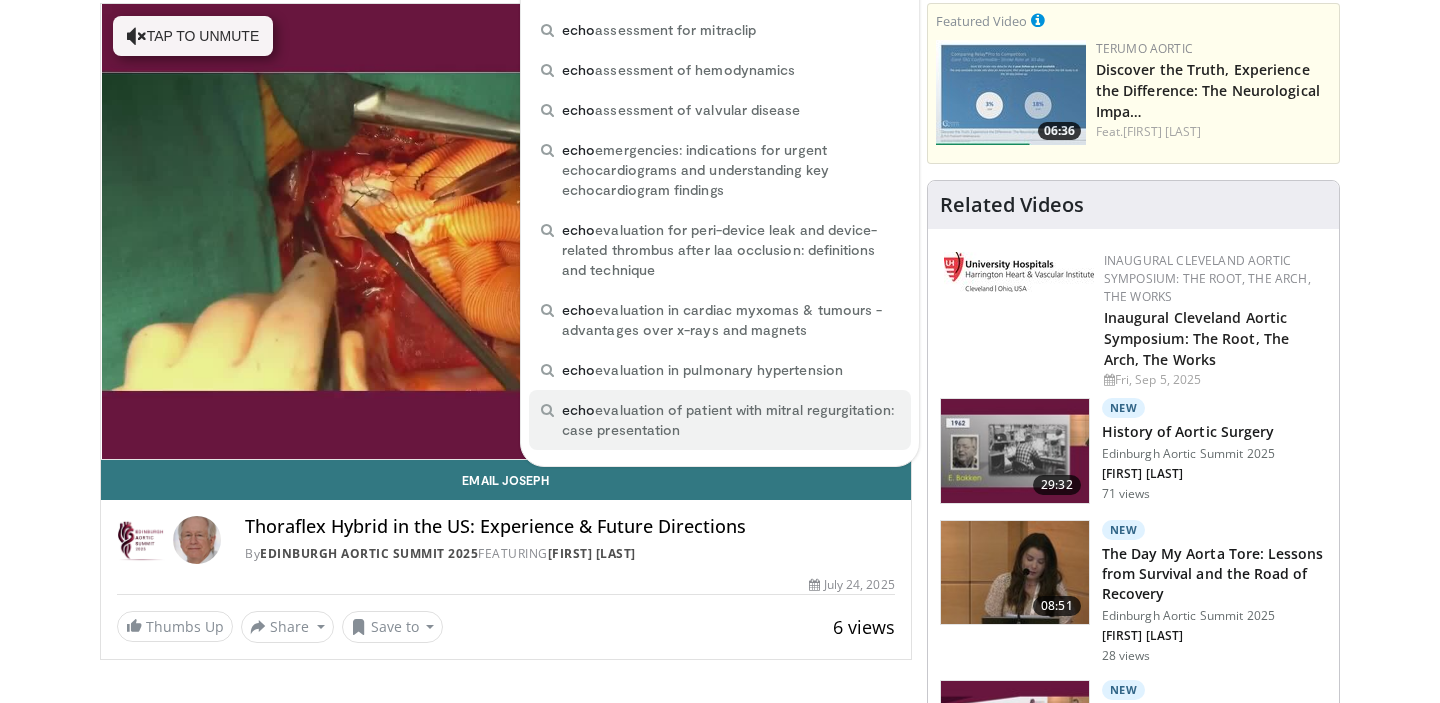 click on "echo  evaluation of patient with mitral regurgitation: case presentation" at bounding box center [730, 420] 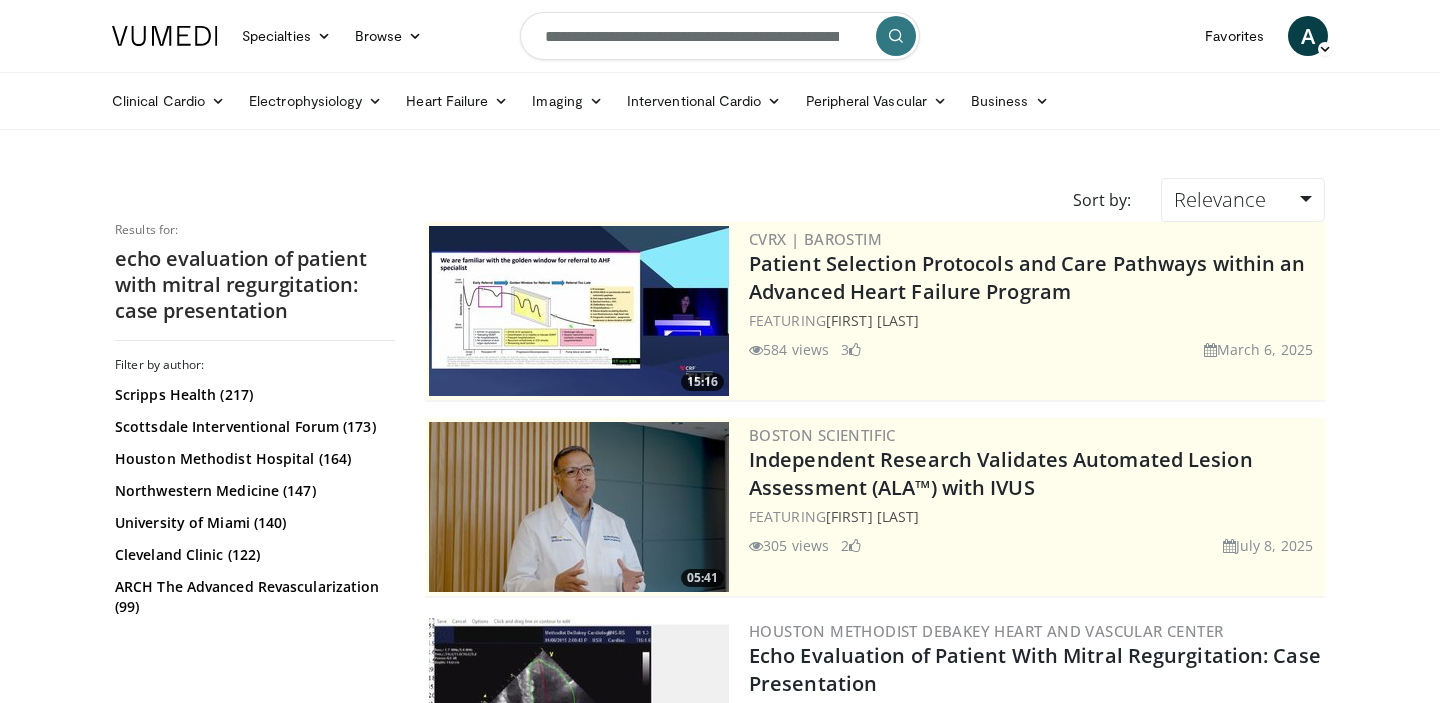 scroll, scrollTop: 0, scrollLeft: 0, axis: both 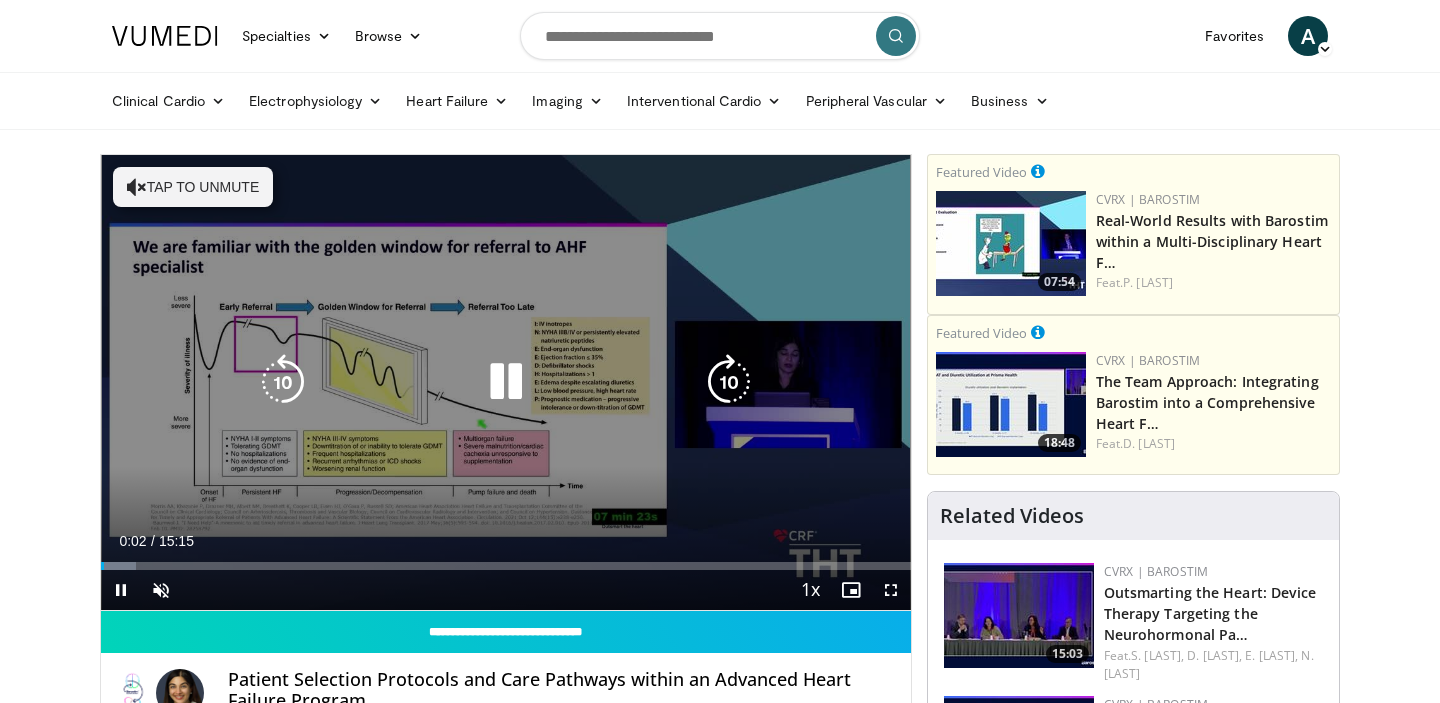 click at bounding box center (137, 187) 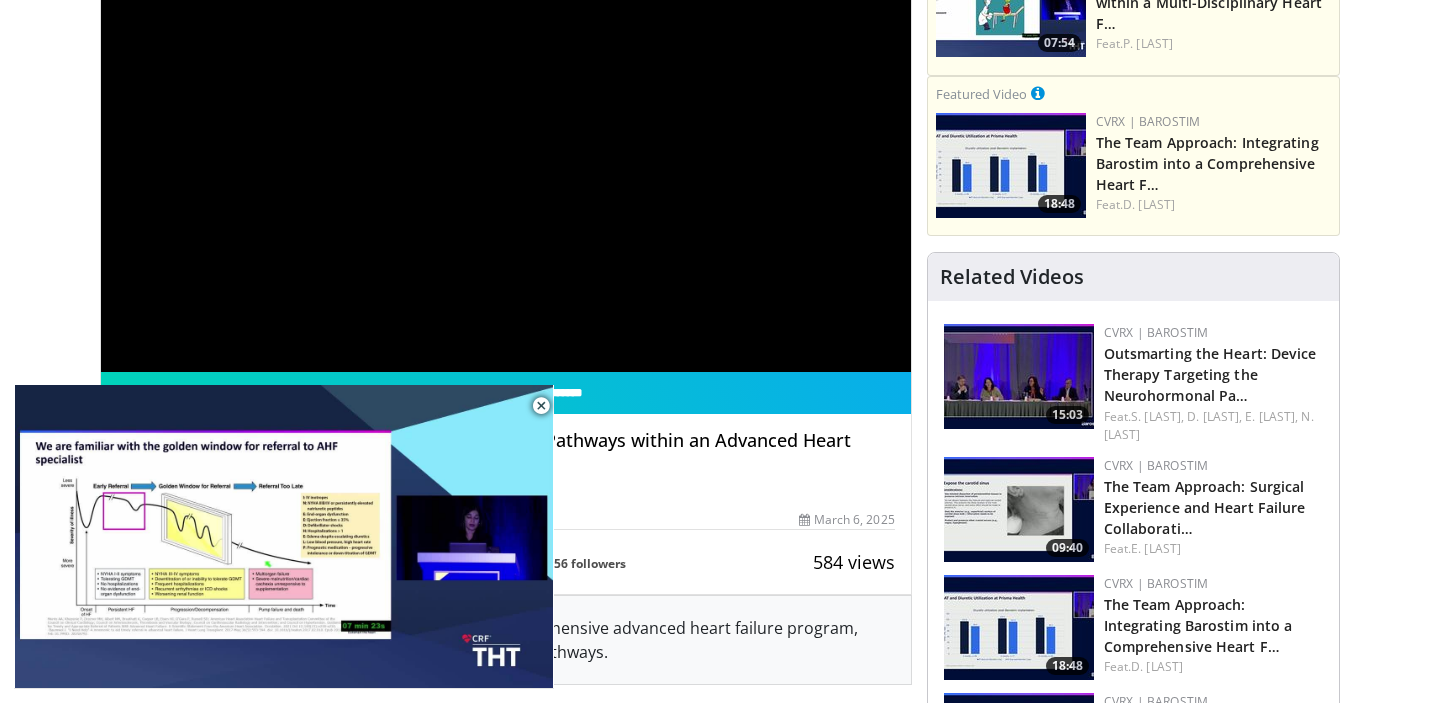 scroll, scrollTop: 0, scrollLeft: 0, axis: both 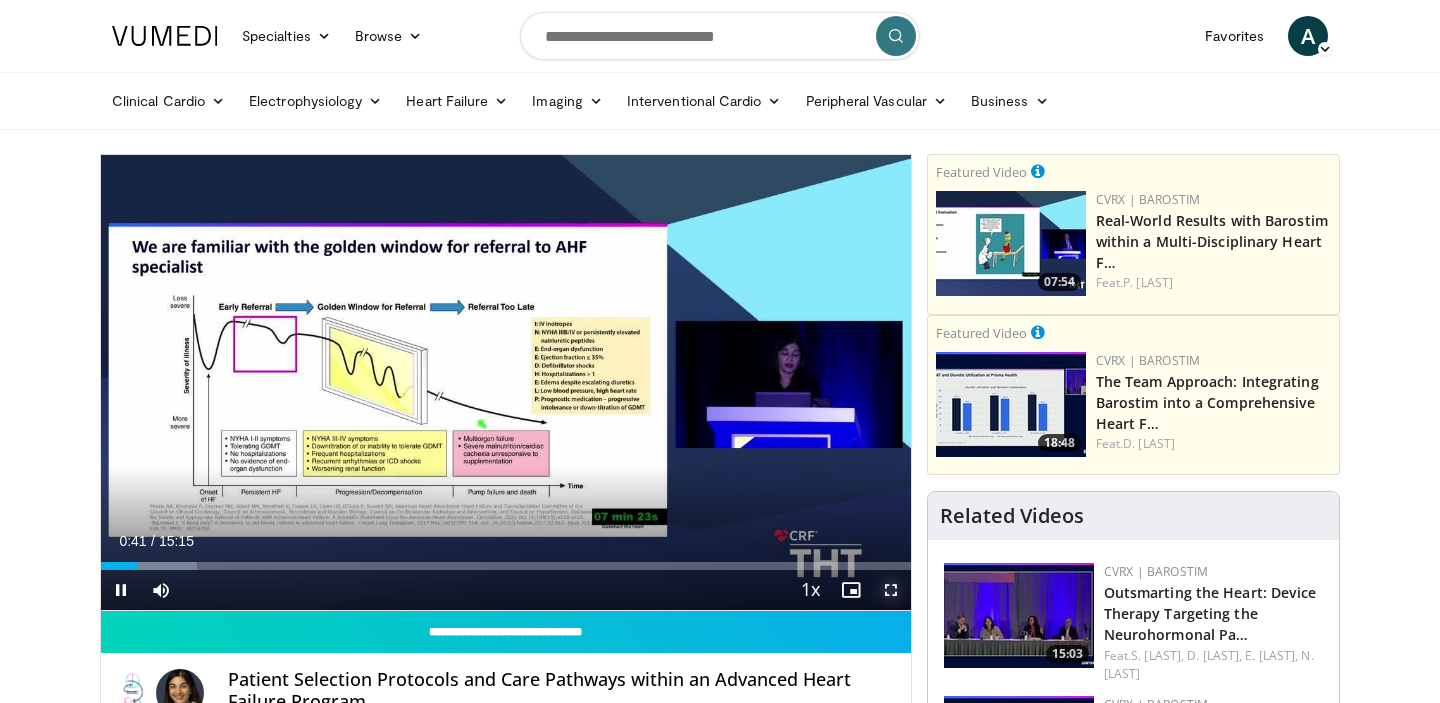 click at bounding box center (891, 590) 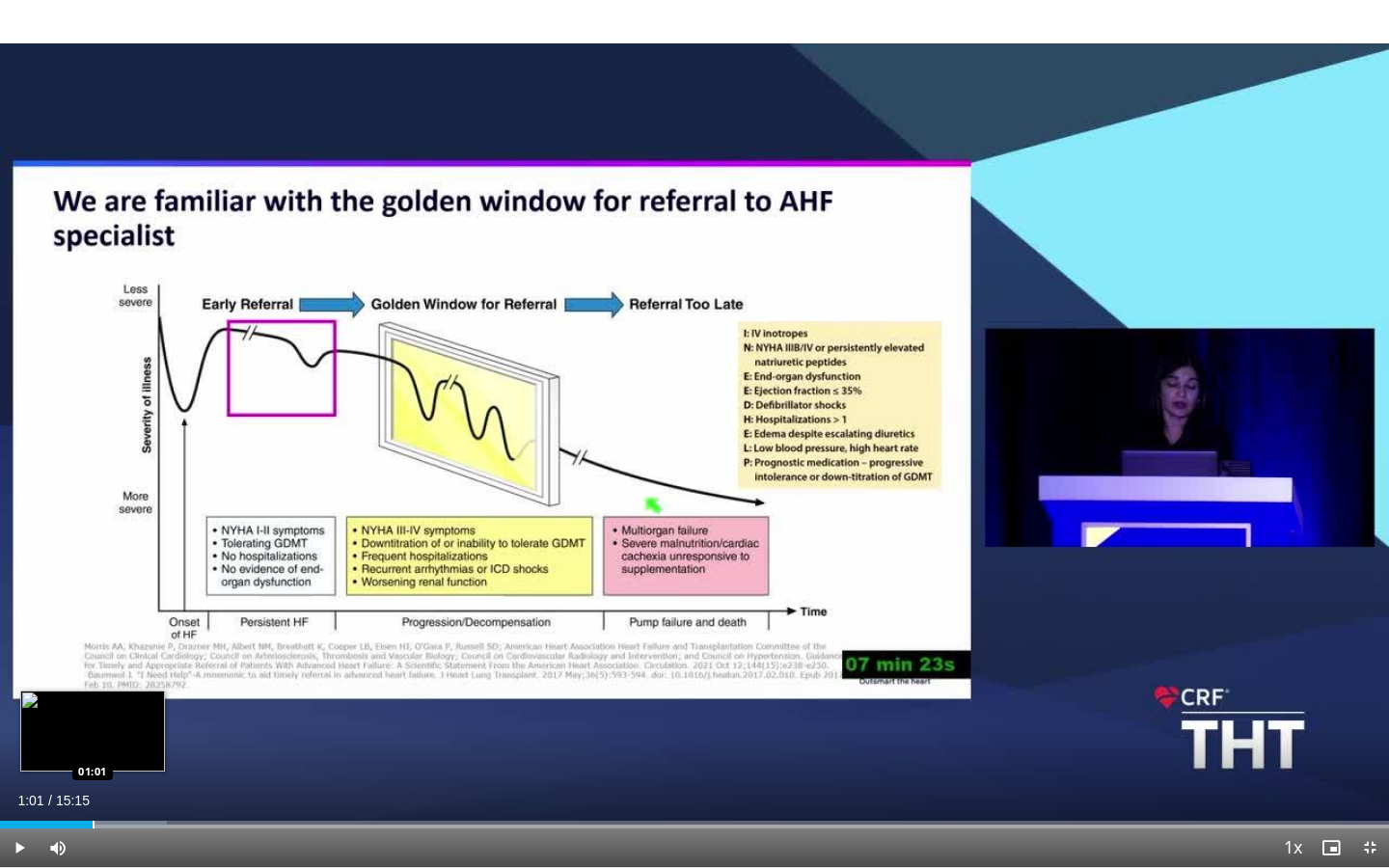 click at bounding box center [94, 825] 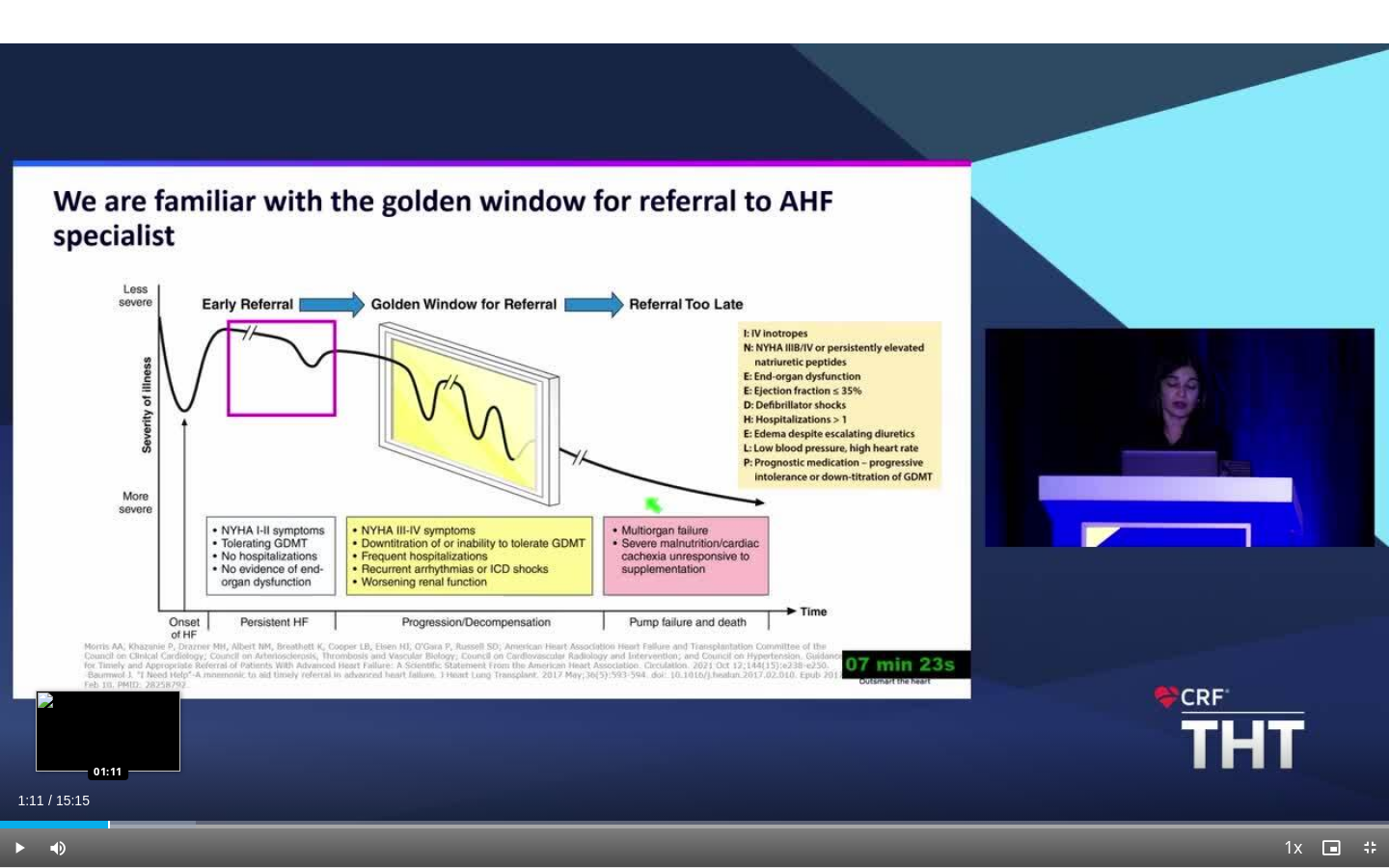 click at bounding box center [109, 825] 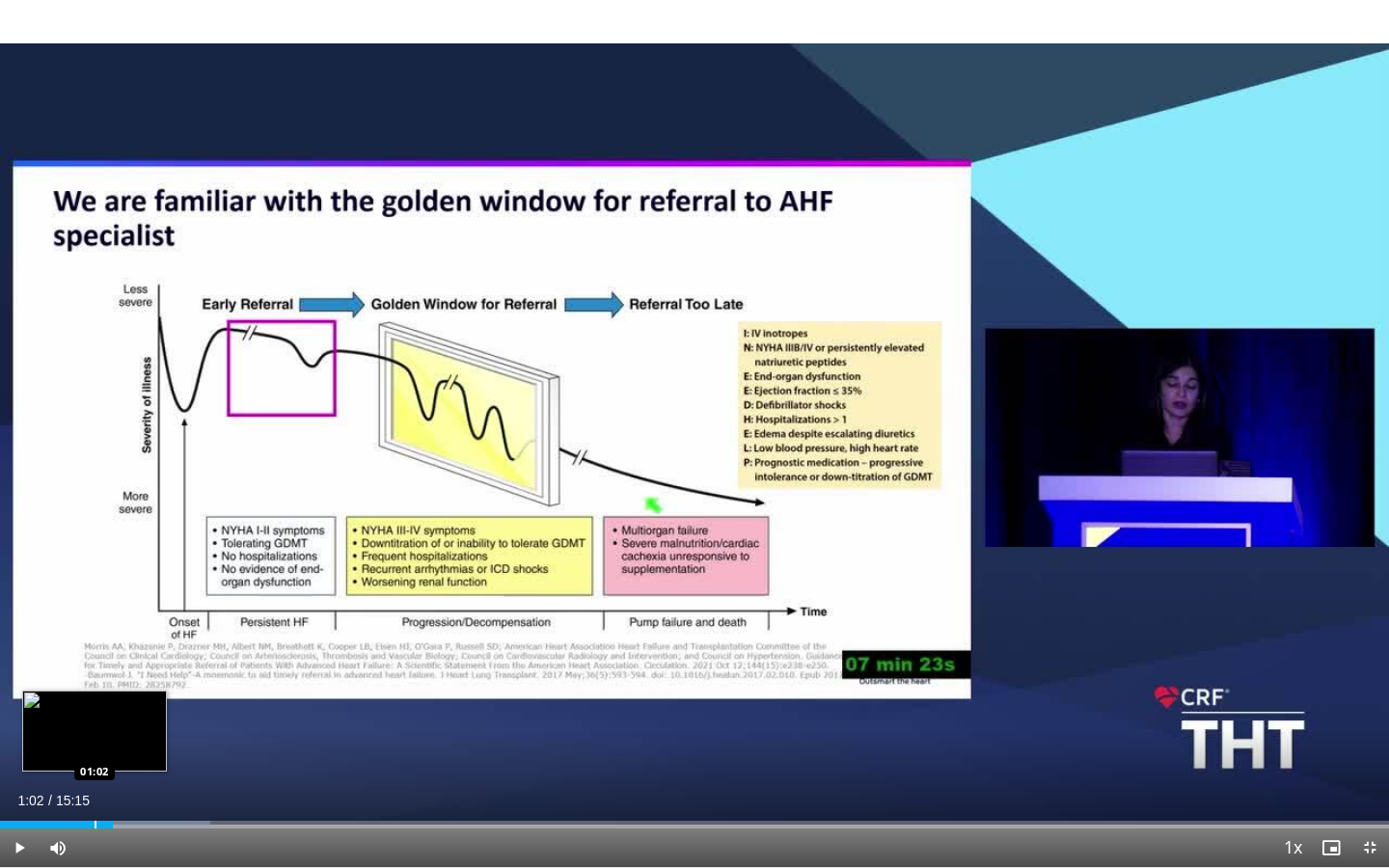 click at bounding box center (95, 825) 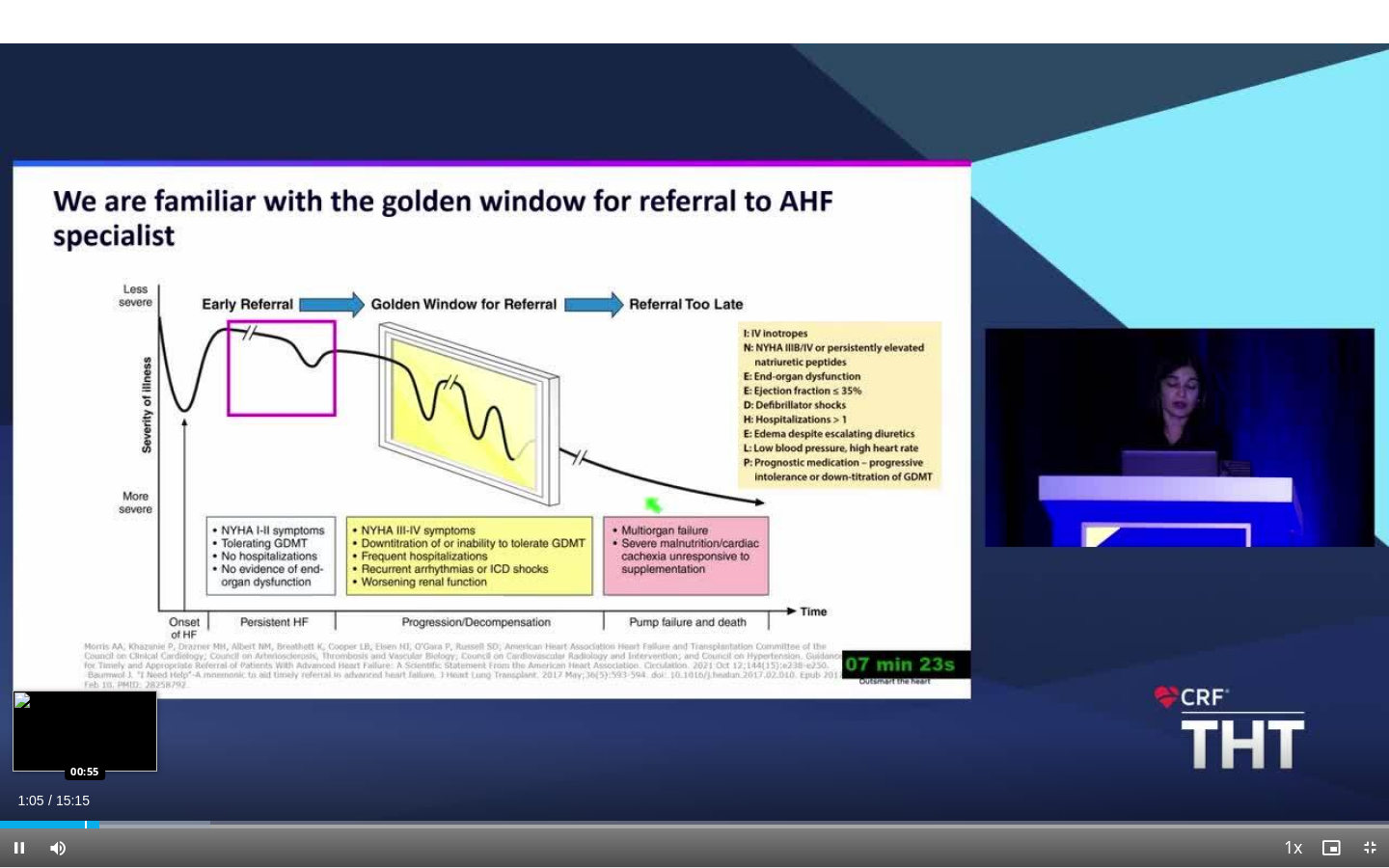 click on "Loaded :  15.16% 01:05 00:55" at bounding box center (694, 819) 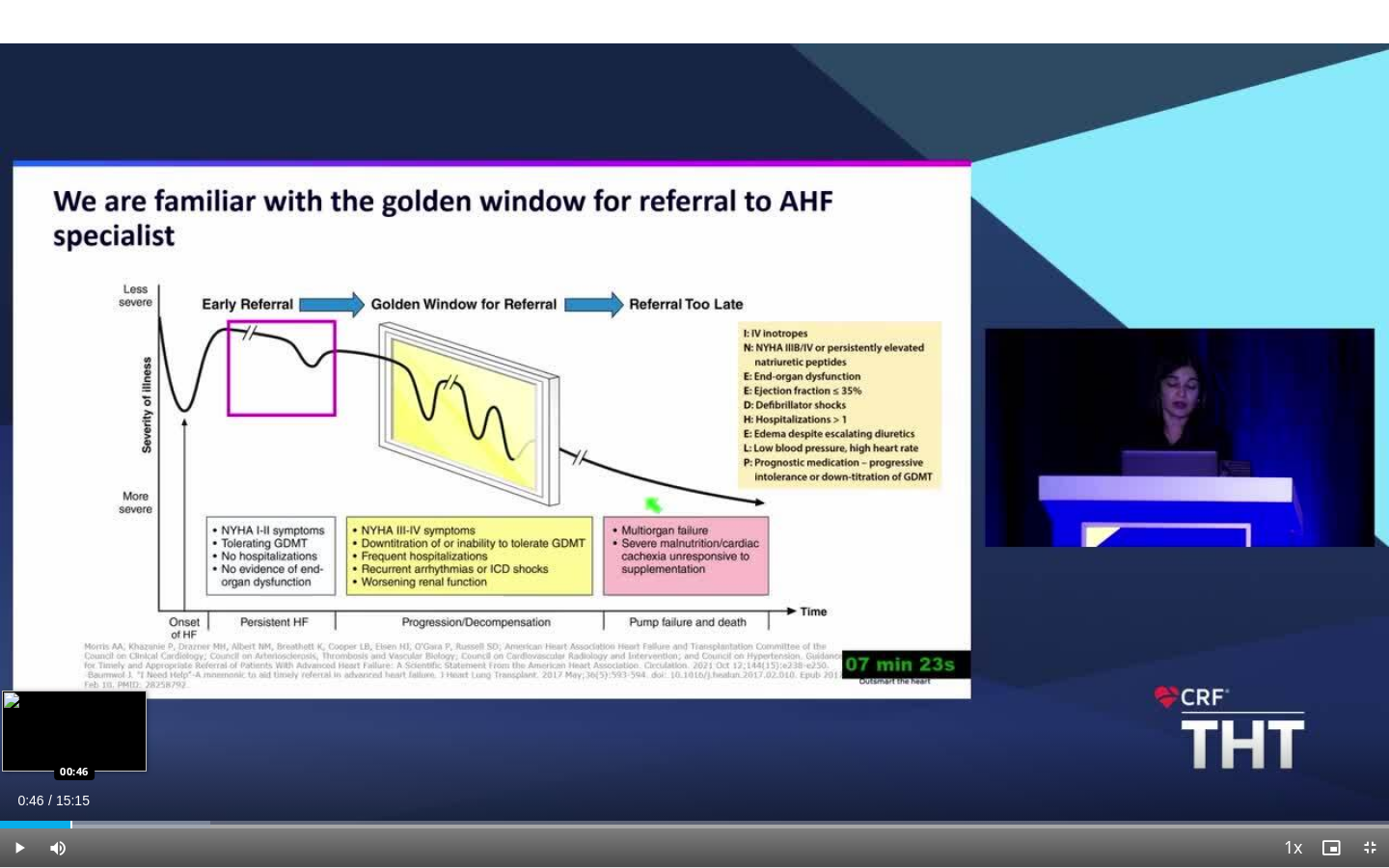 click at bounding box center (71, 825) 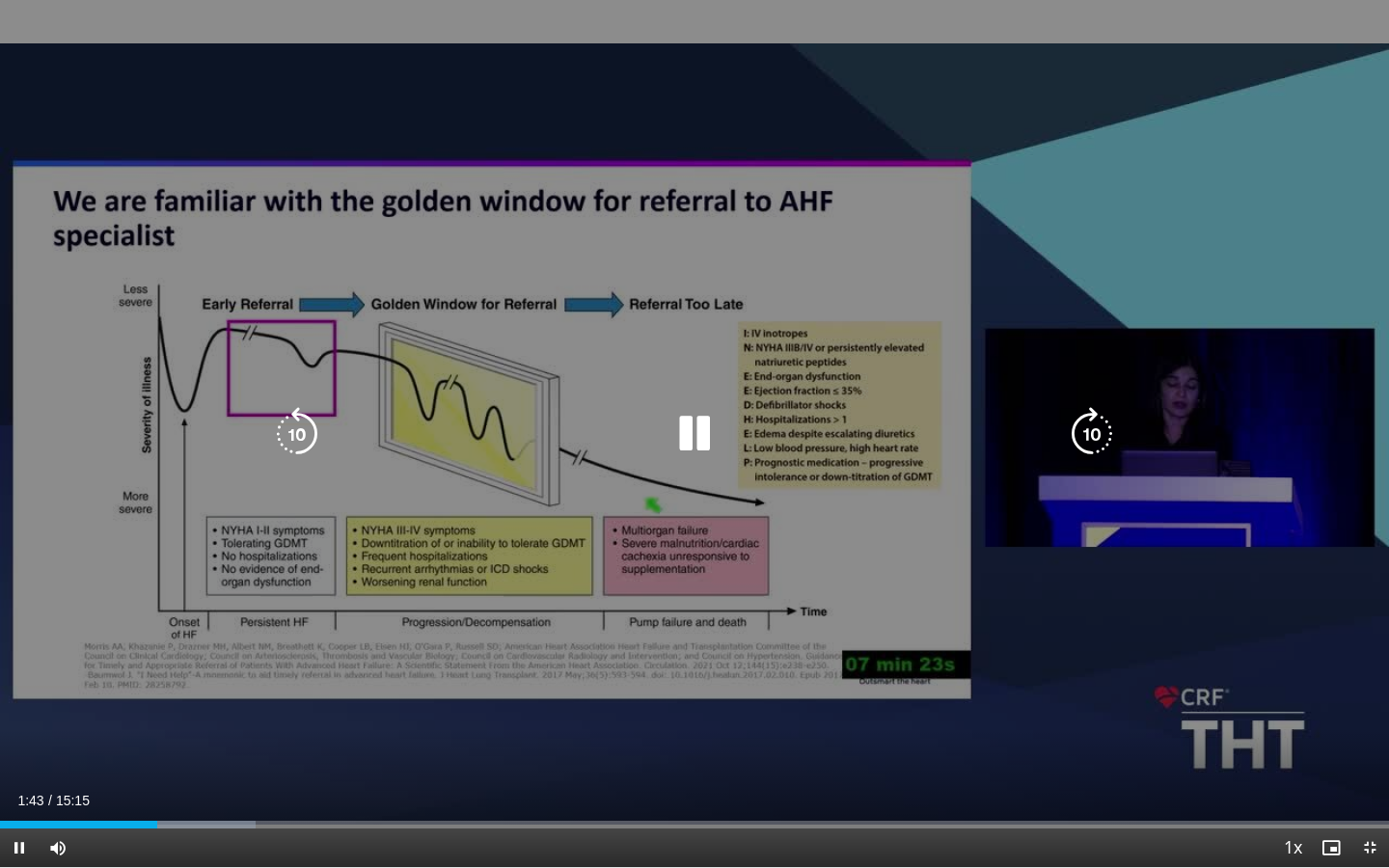 click on "10 seconds
Tap to unmute" at bounding box center (694, 433) 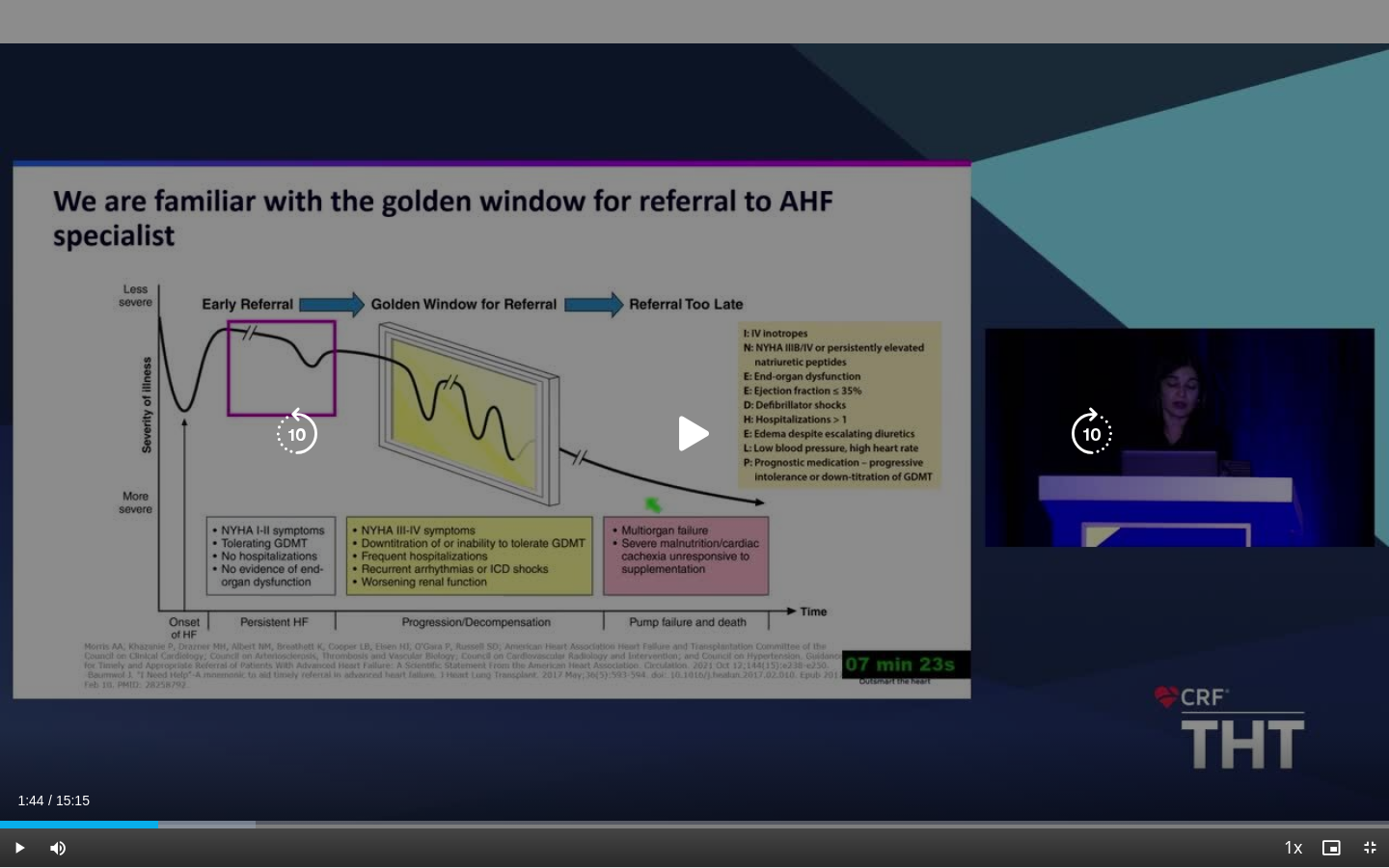 click on "10 seconds
Tap to unmute" at bounding box center (694, 433) 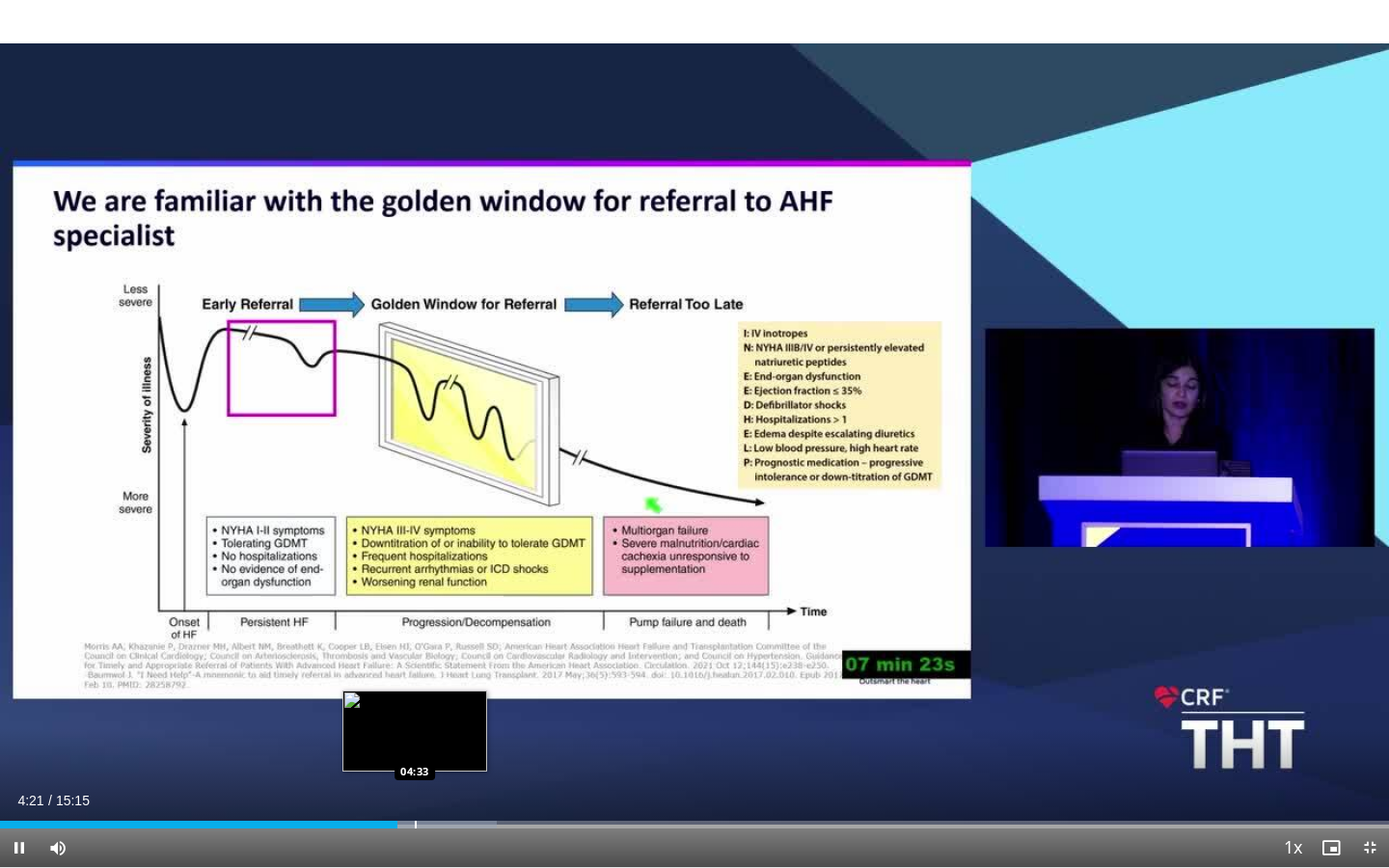 click on "Loaded :  35.74% 04:21 04:33" at bounding box center [694, 819] 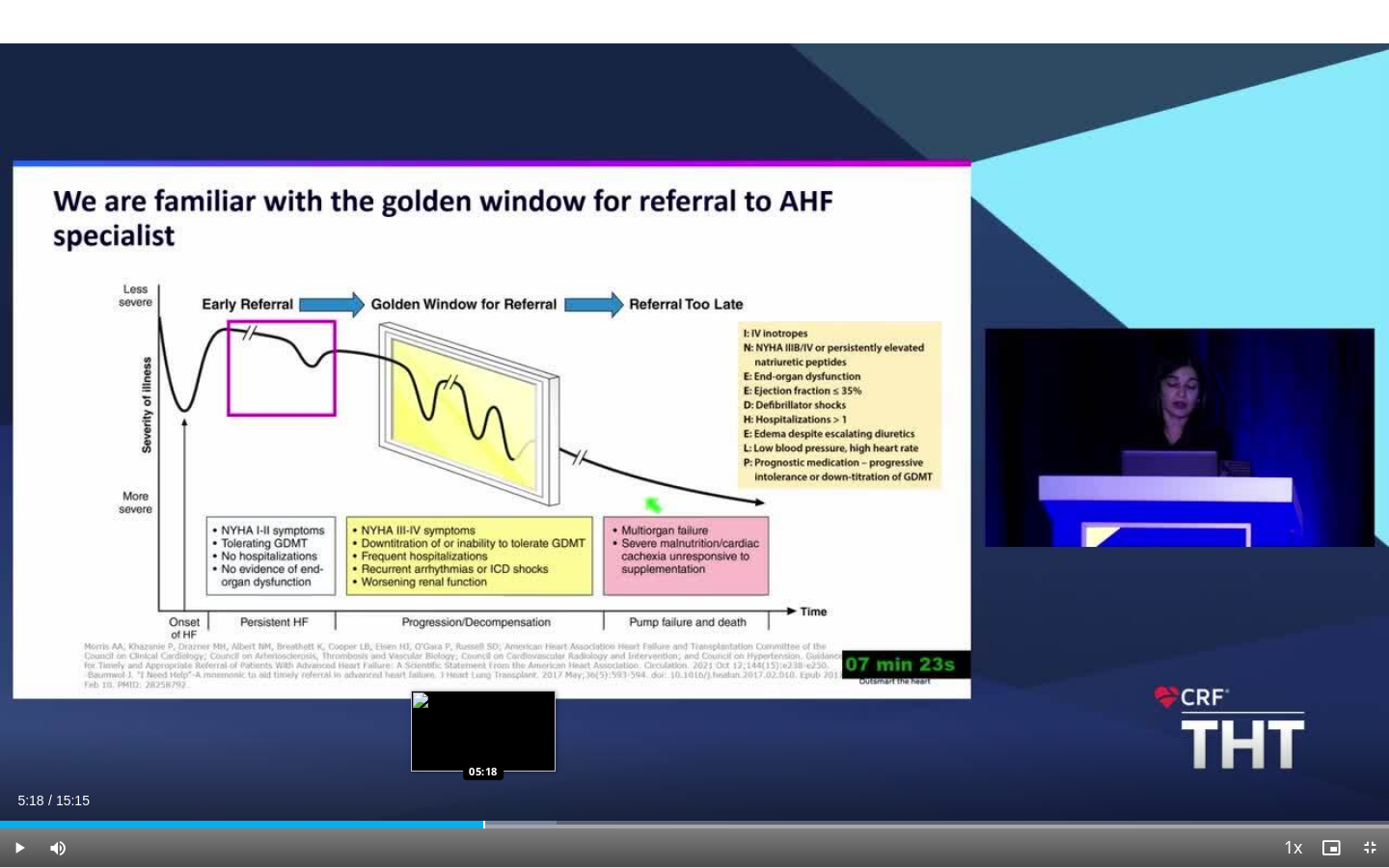 click at bounding box center (484, 825) 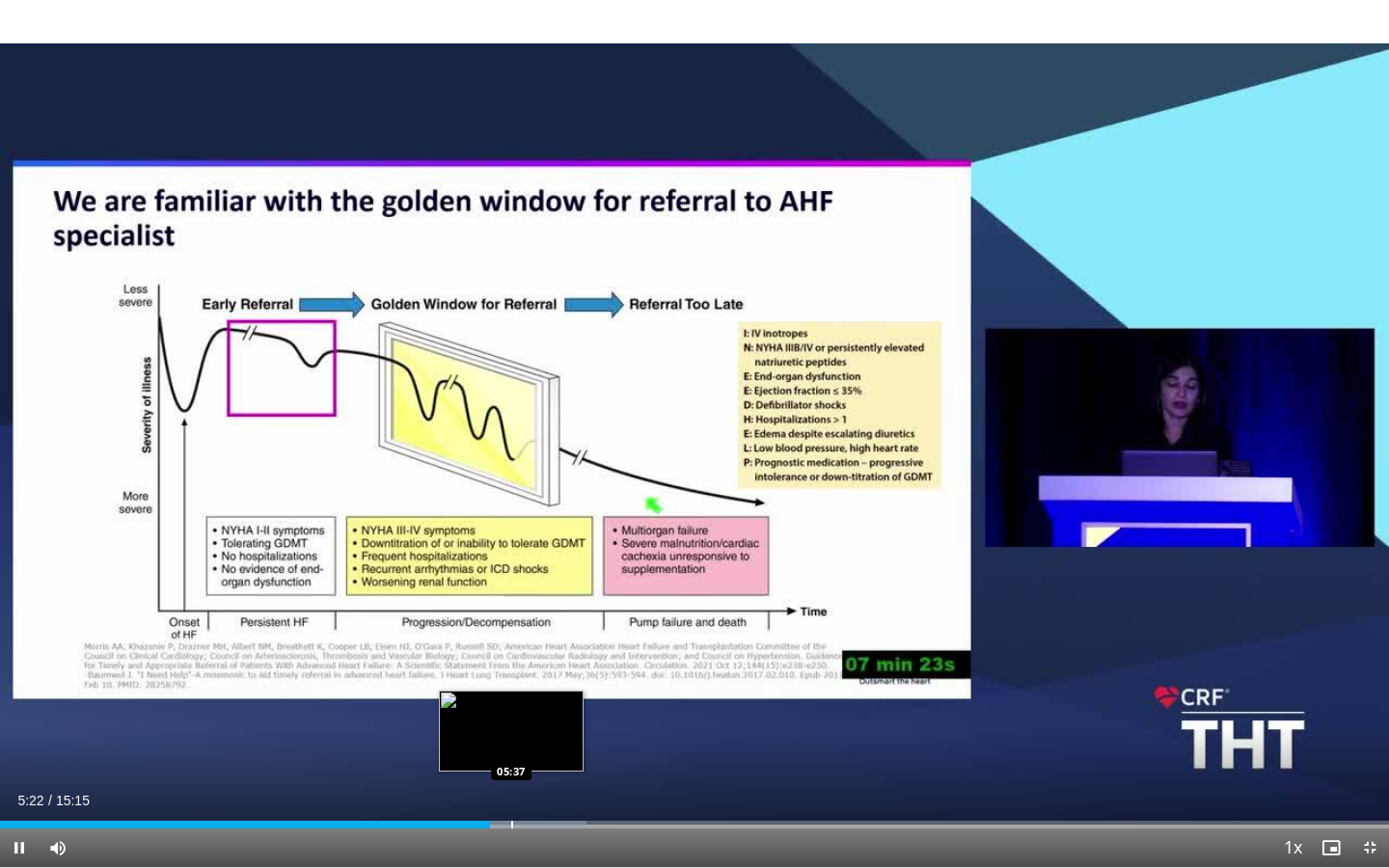 click at bounding box center [512, 825] 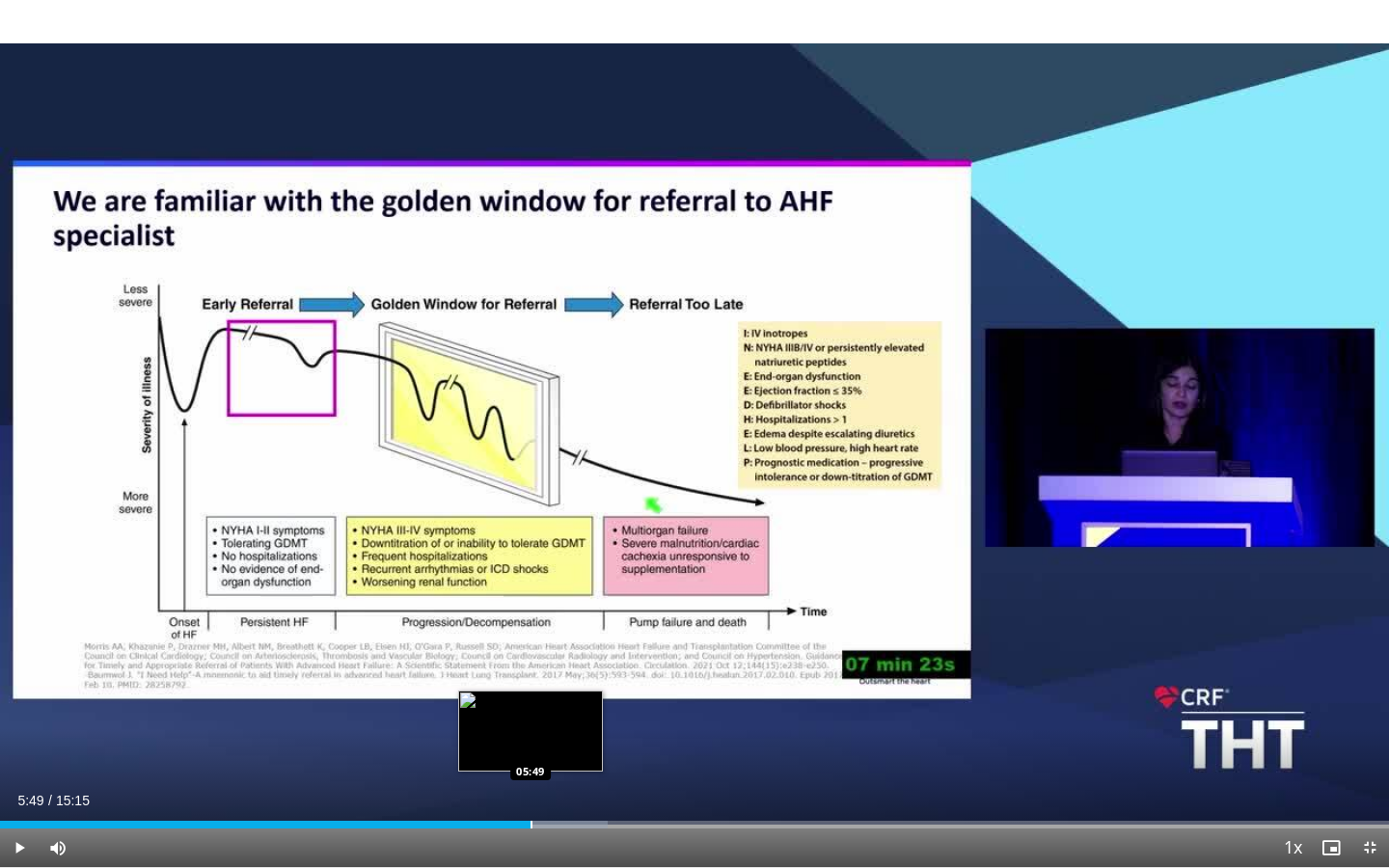 click at bounding box center (531, 825) 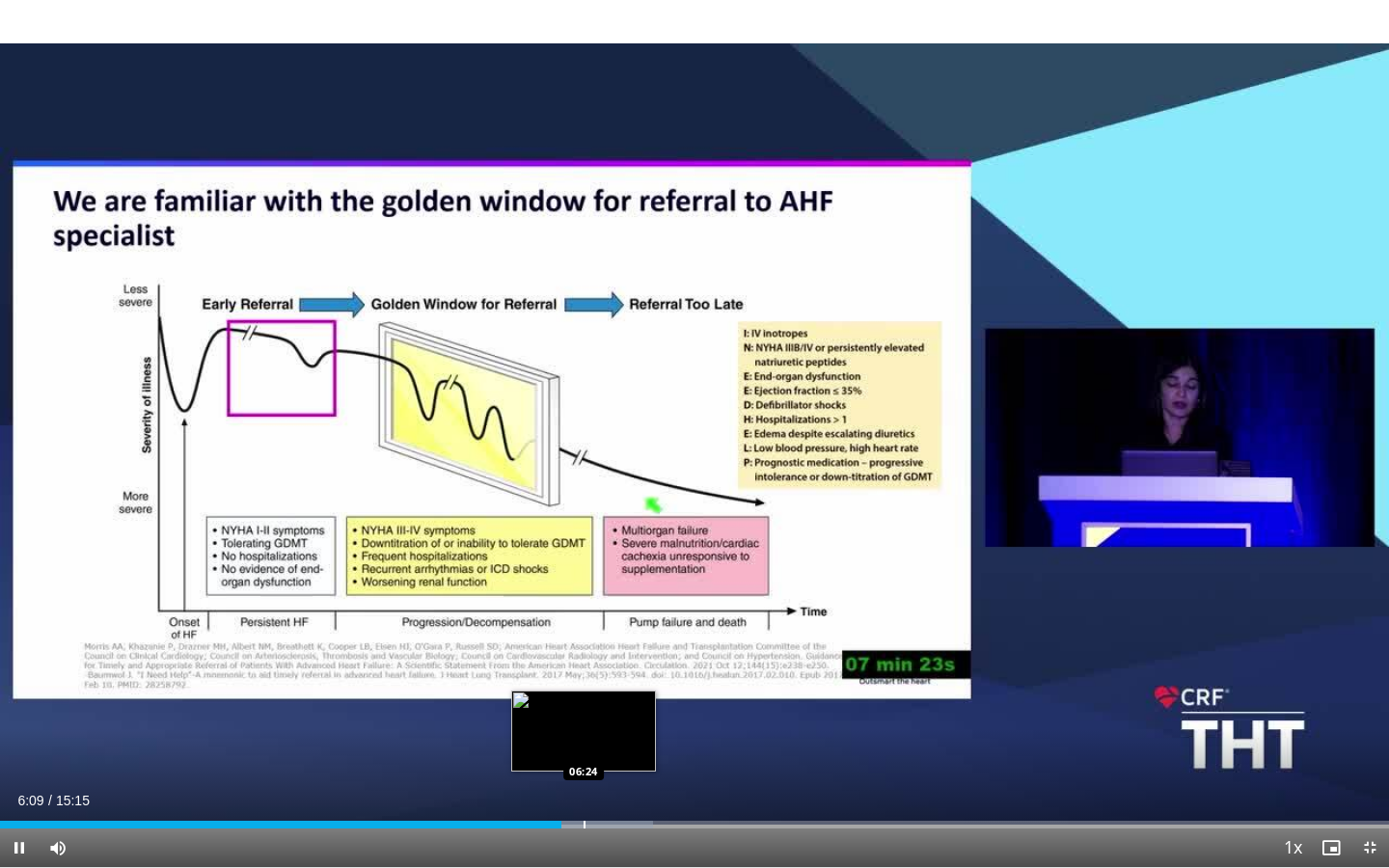 click on "Loaded :  47.00% 06:10 06:24" at bounding box center [694, 819] 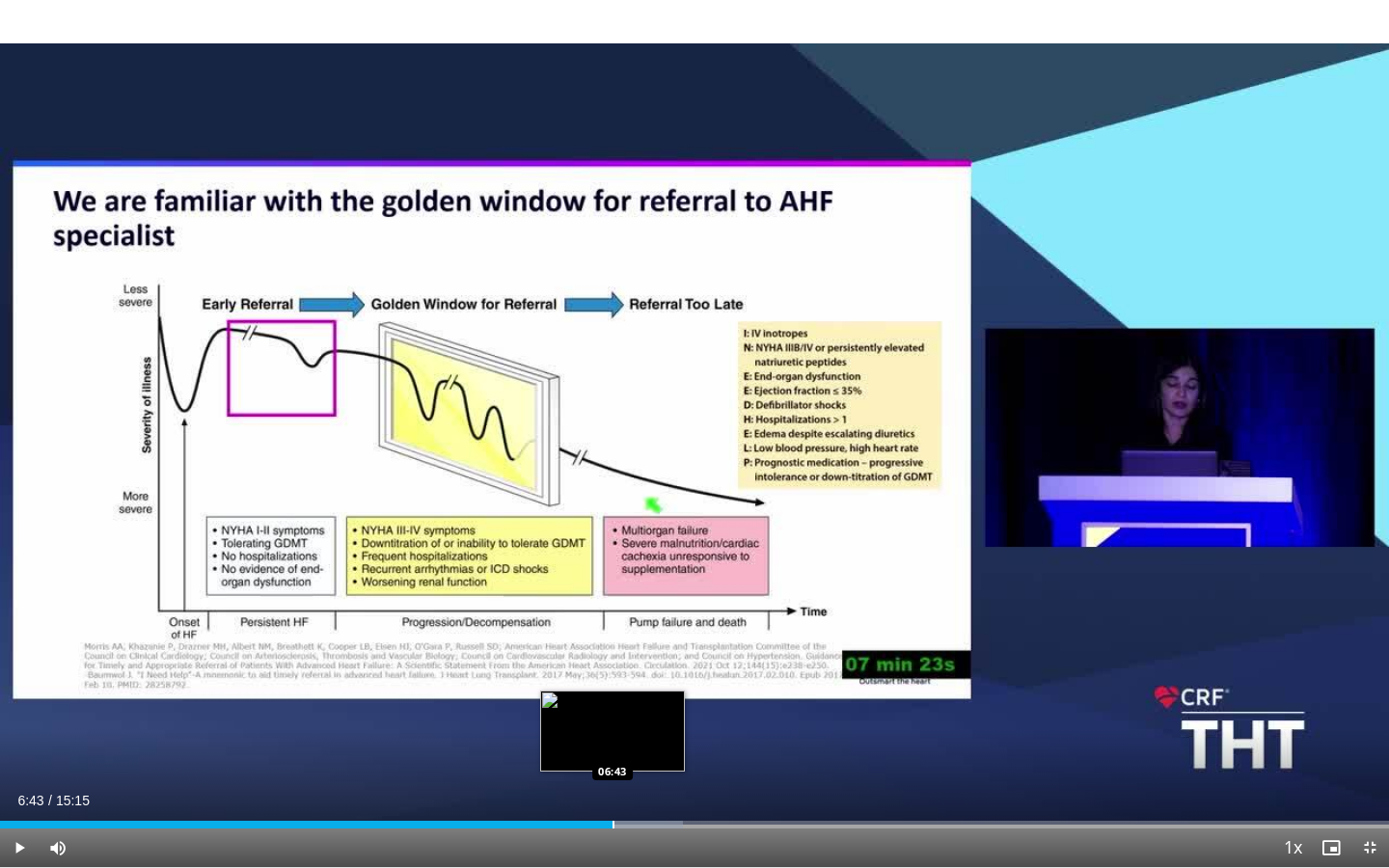 click on "Loaded :  49.19% 06:43 06:43" at bounding box center (694, 819) 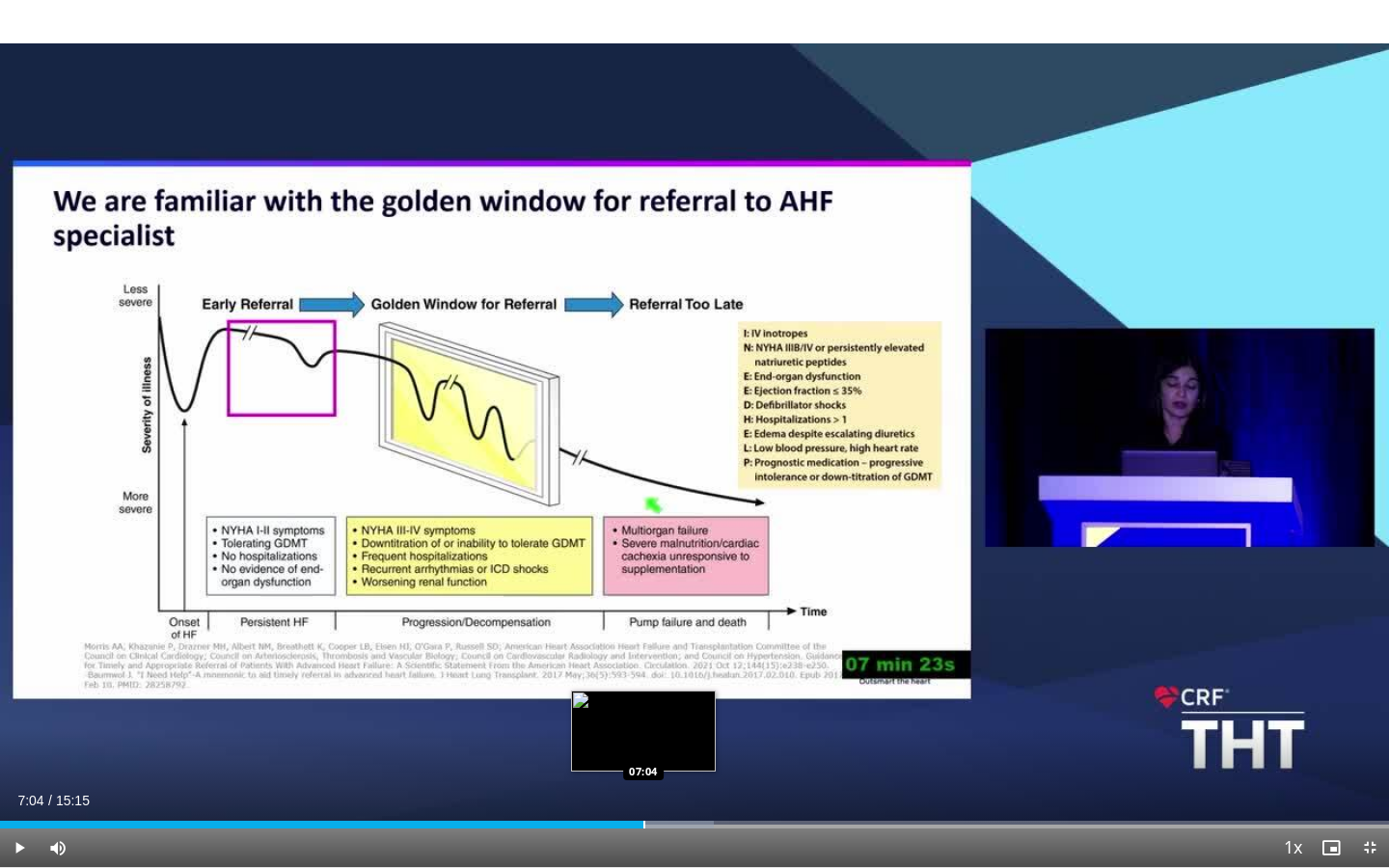 click at bounding box center [644, 825] 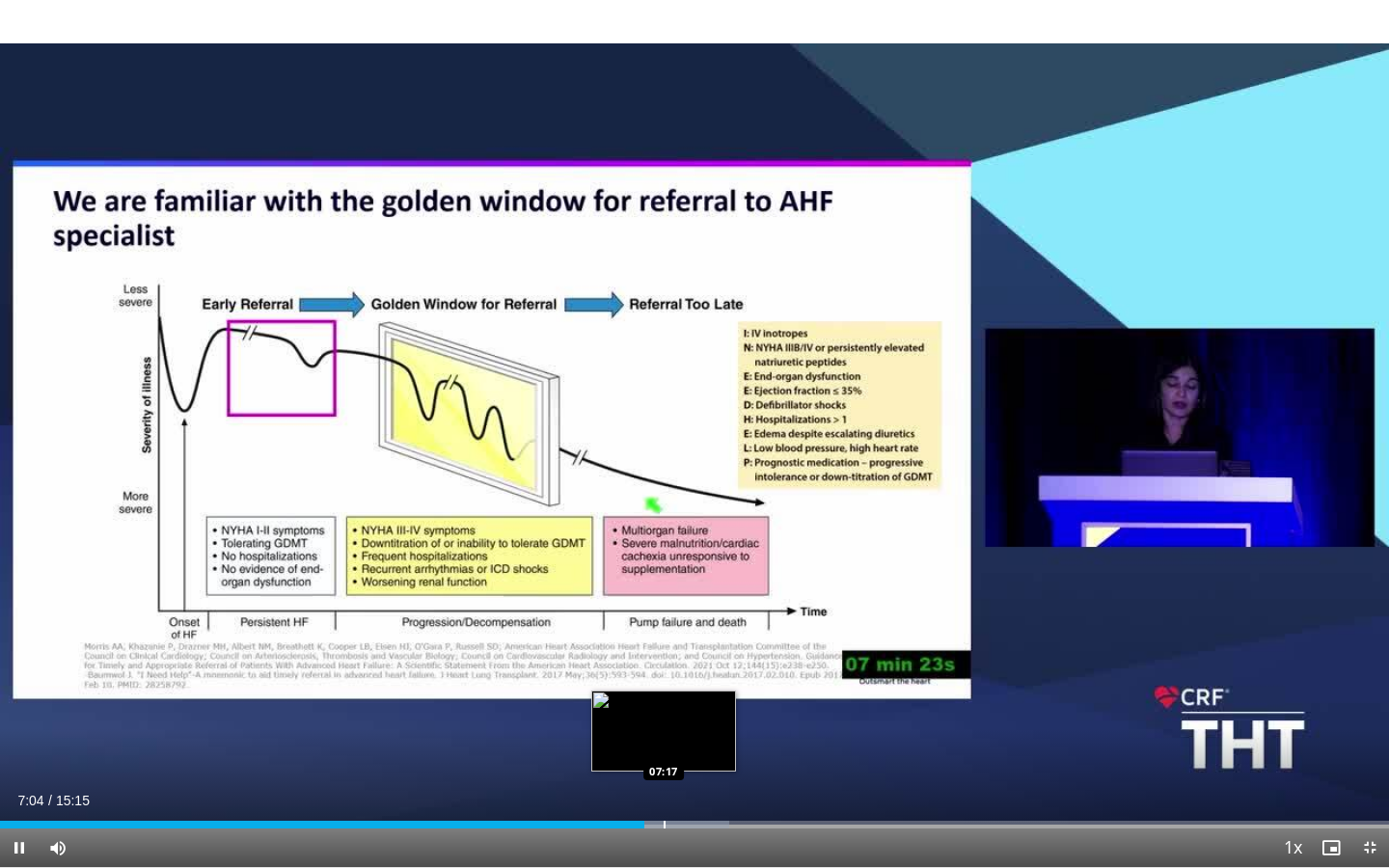 click at bounding box center [665, 825] 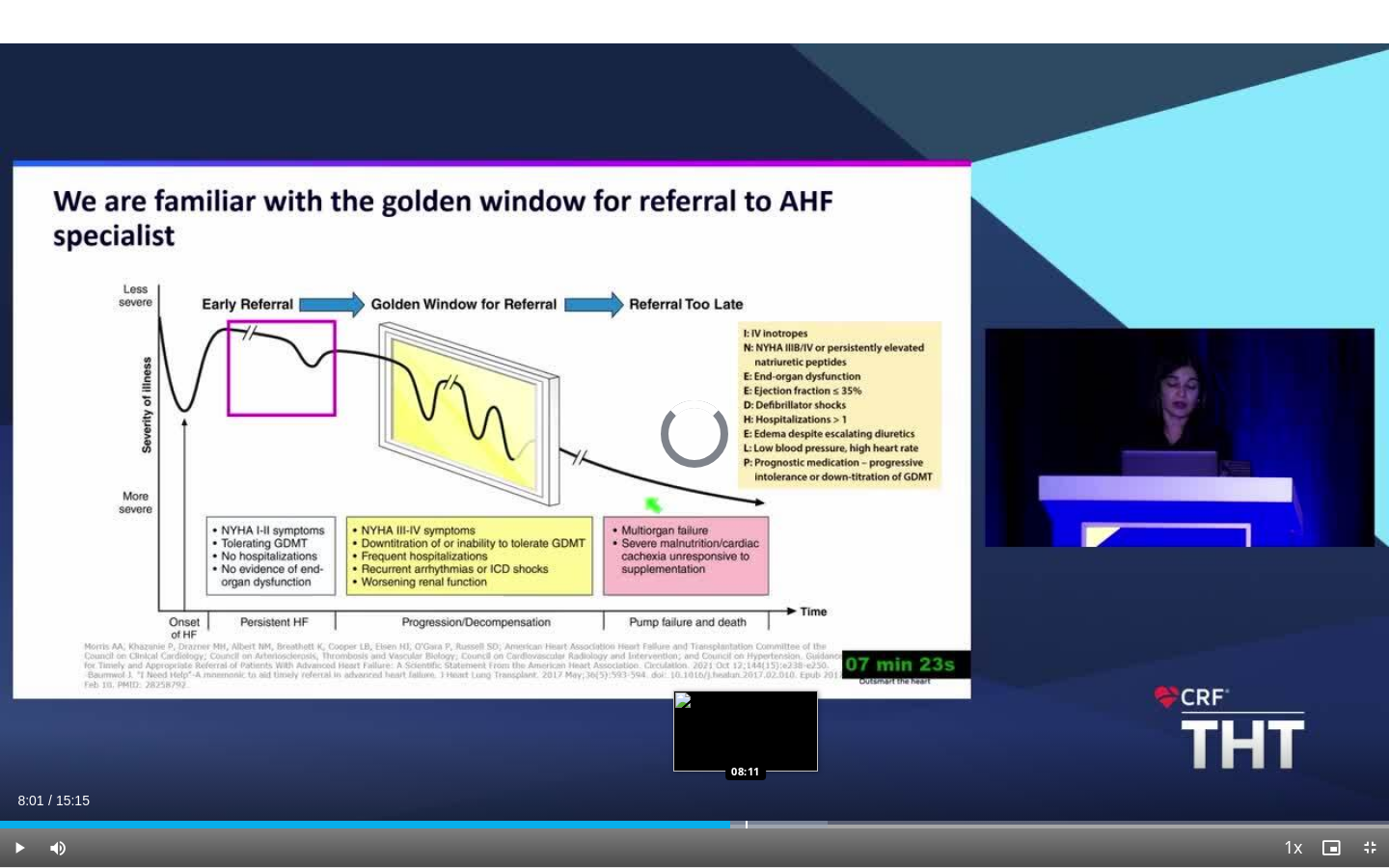 click at bounding box center (747, 825) 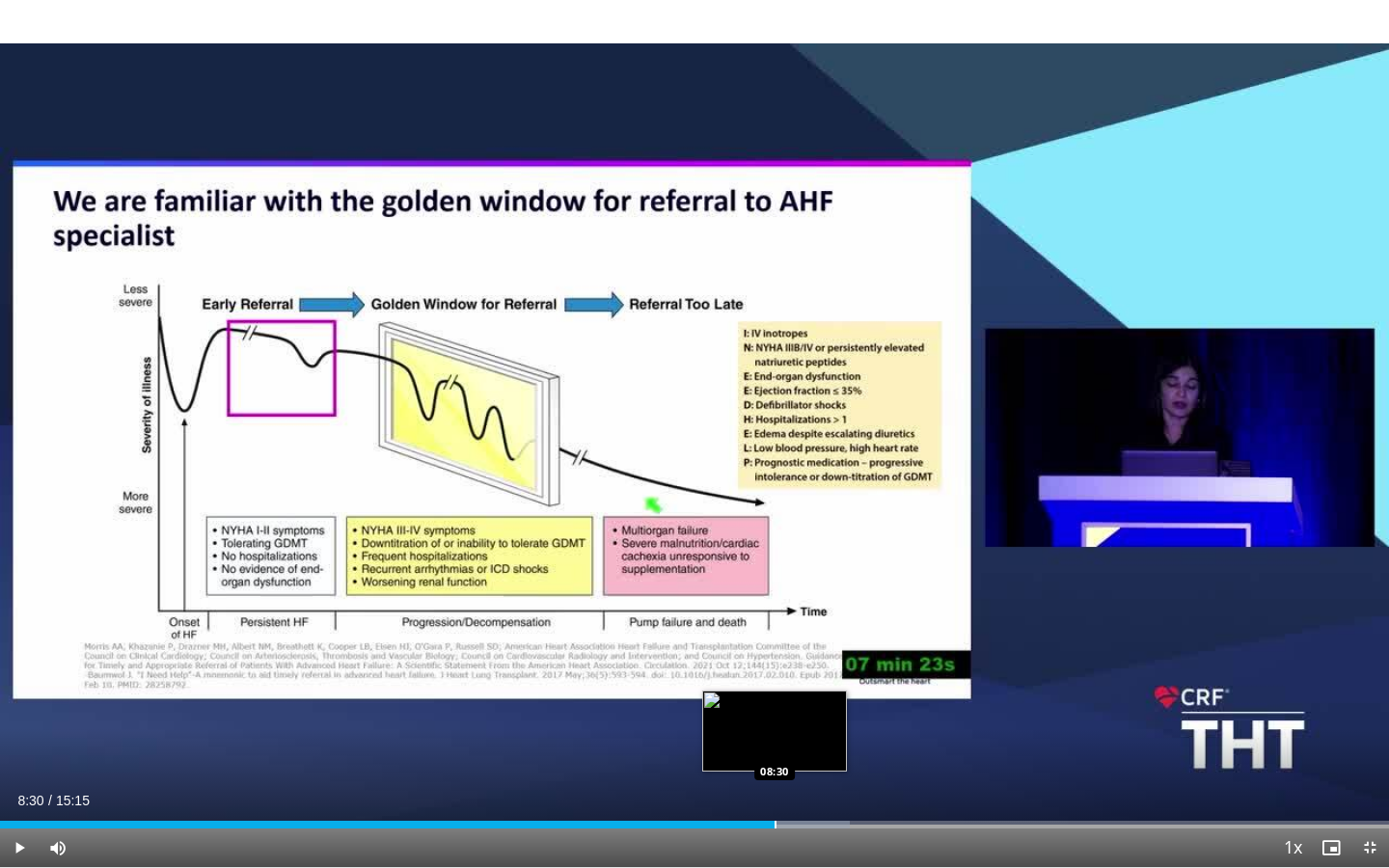click at bounding box center (776, 825) 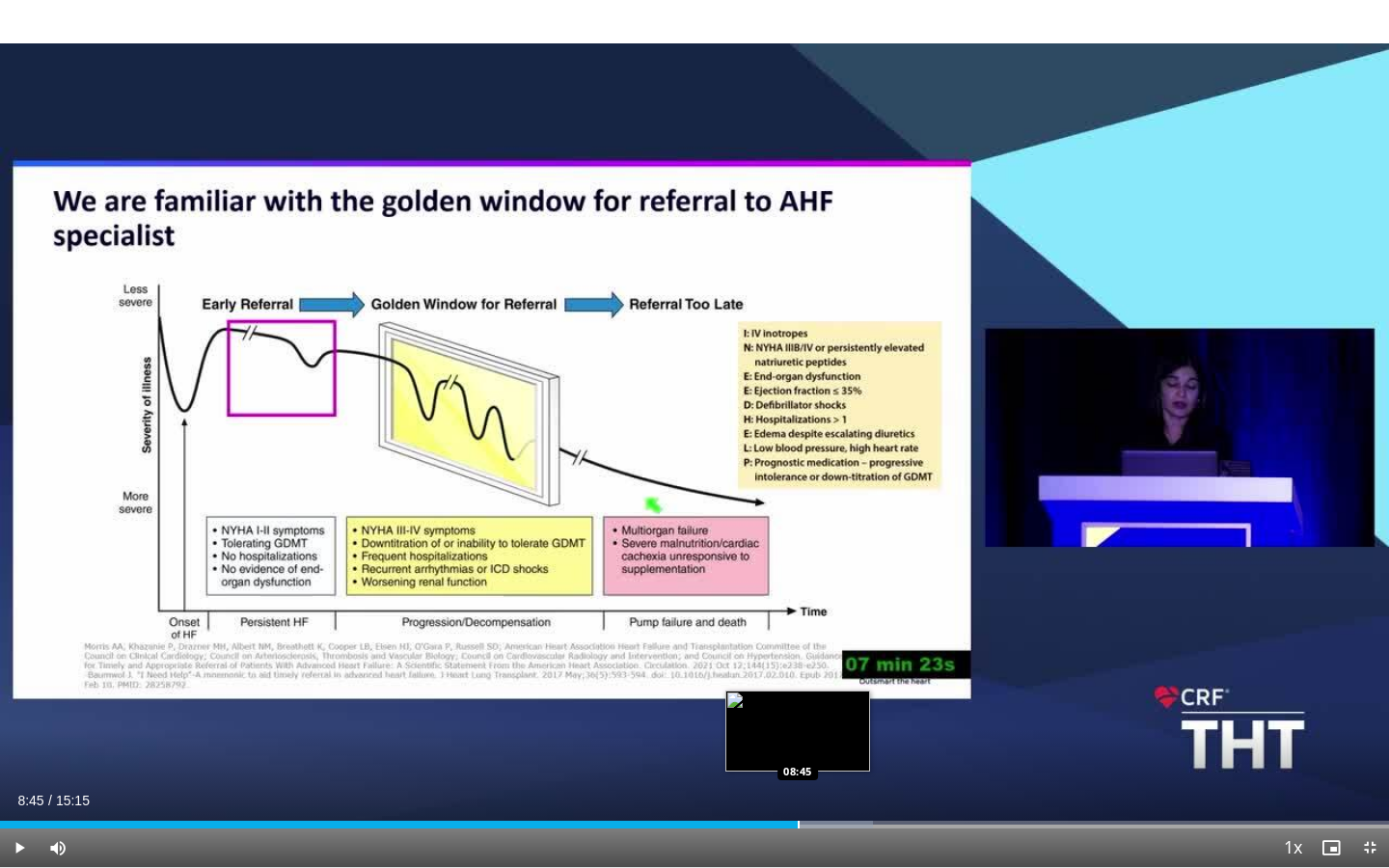 click on "Loaded :  62.82% 08:45 08:45" at bounding box center [694, 825] 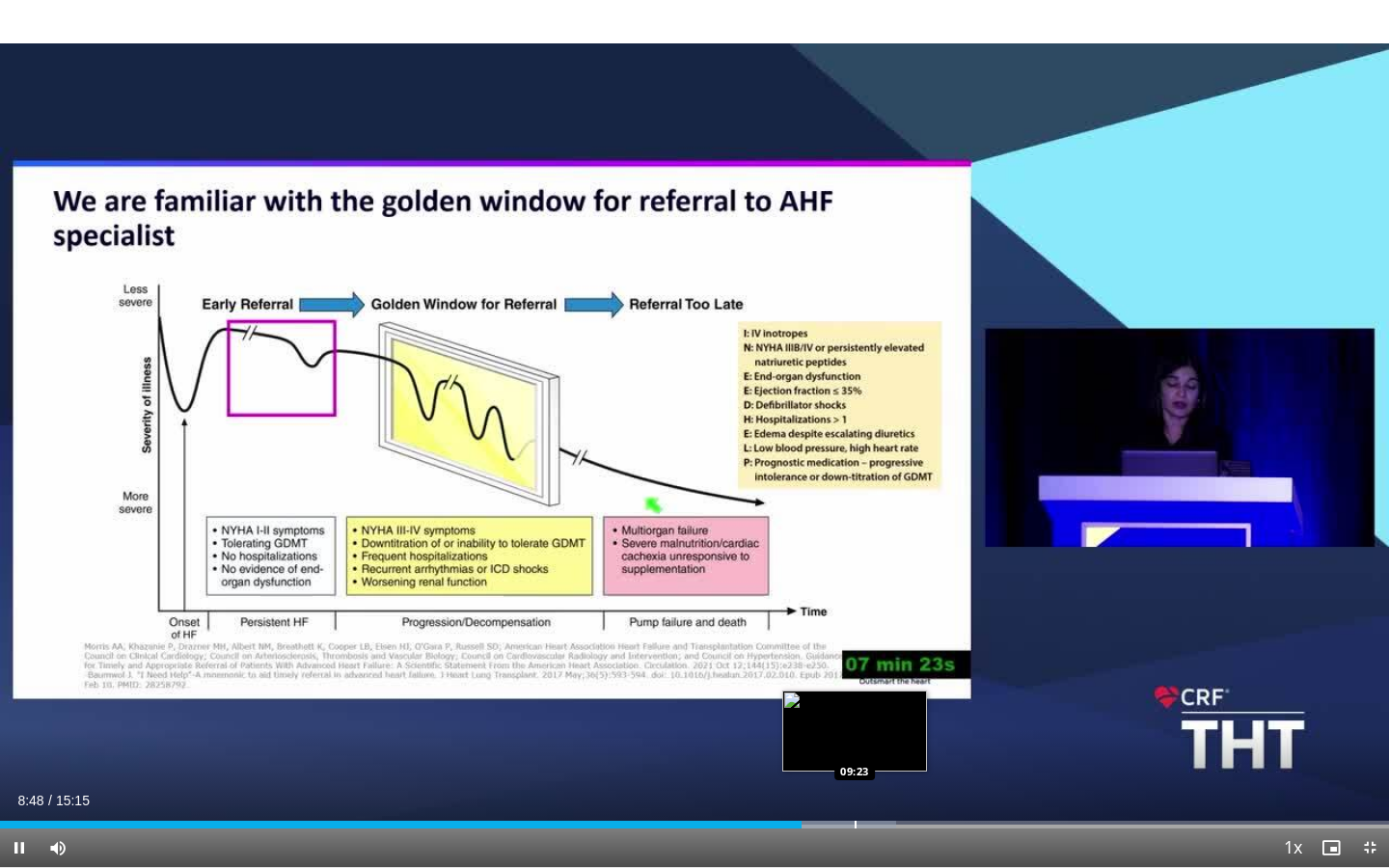 click at bounding box center [856, 825] 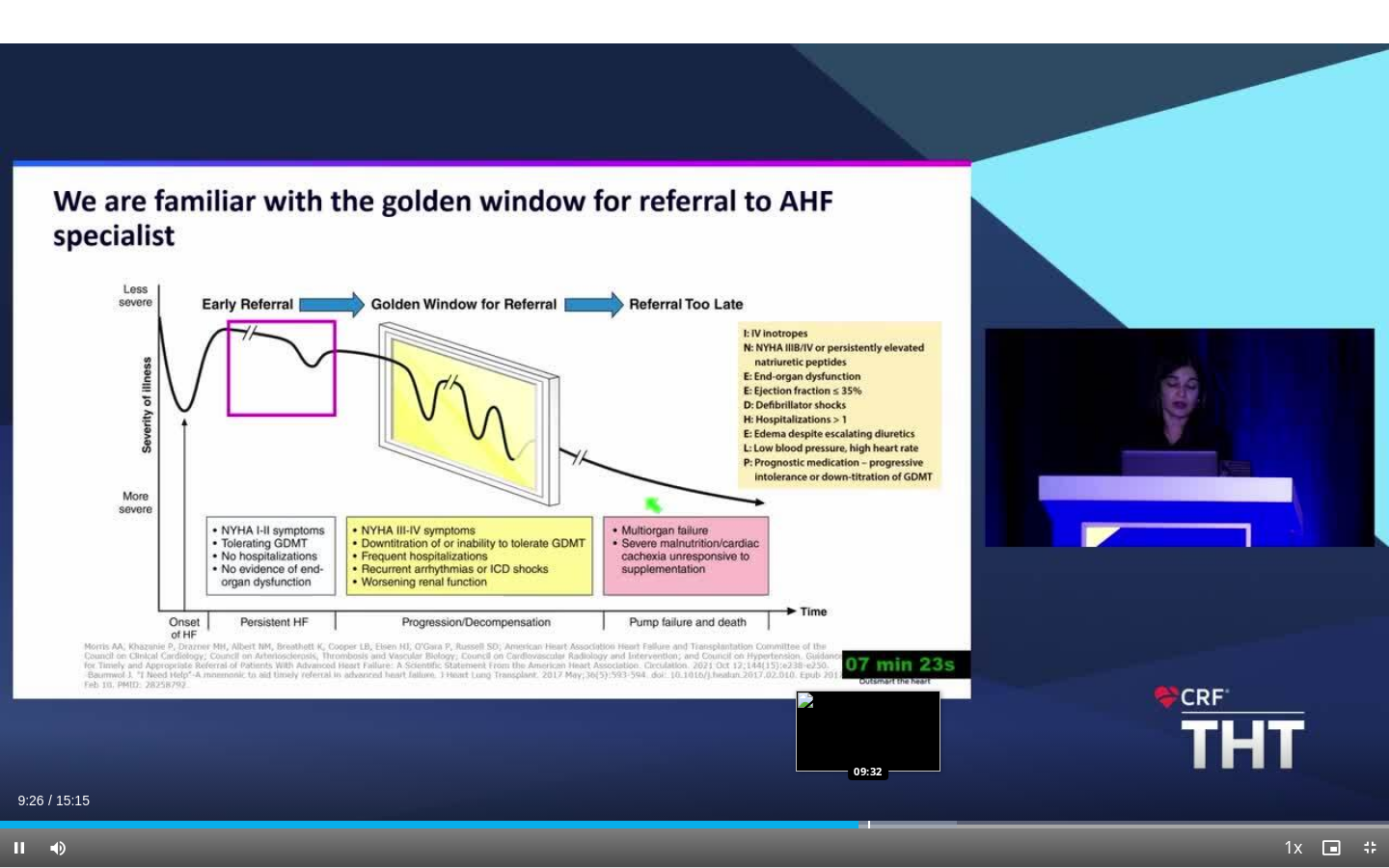 click on "Loaded :  68.86% 09:26 09:32" at bounding box center (694, 825) 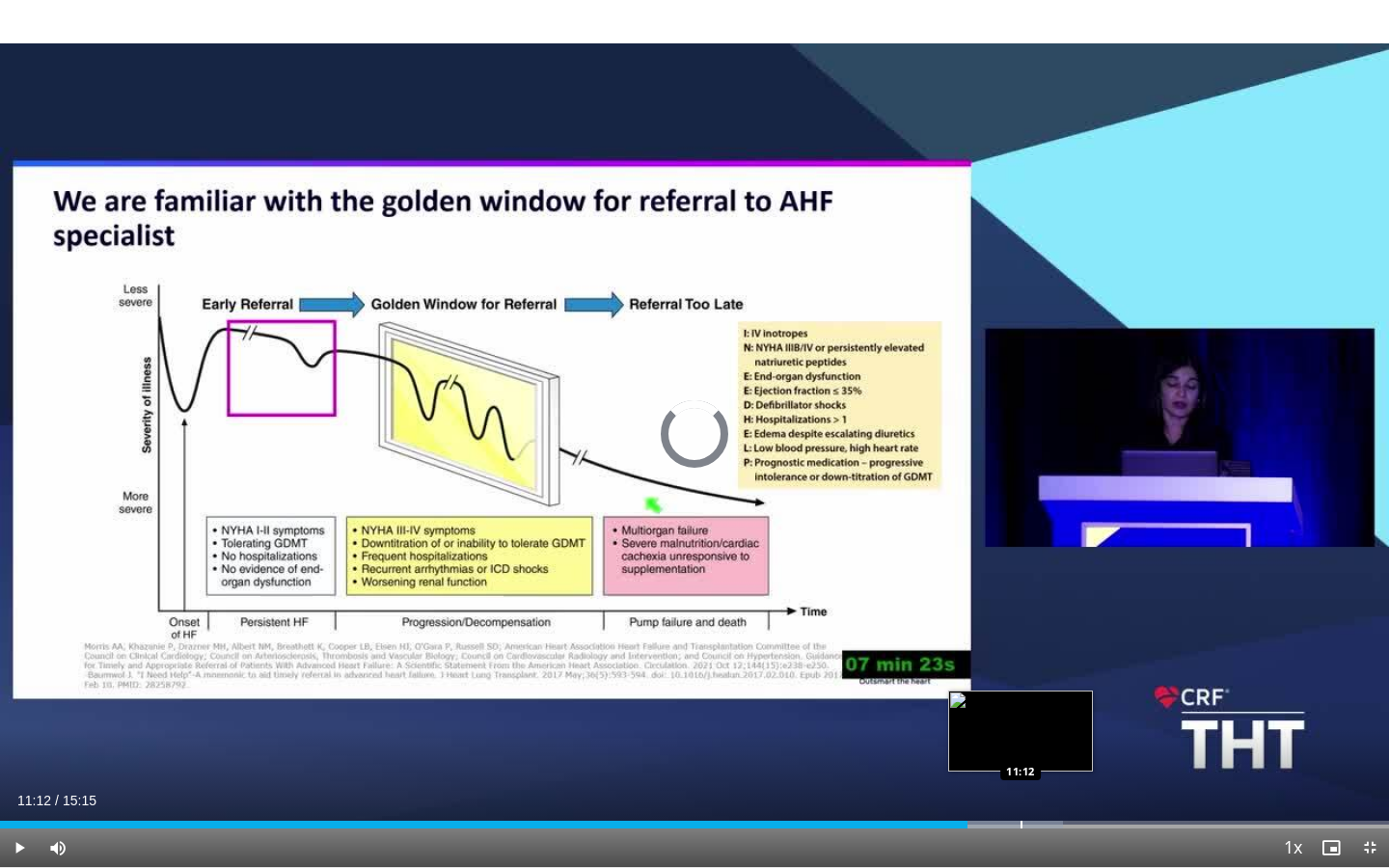 click on "Loaded :  76.51% 11:12 11:12" at bounding box center [694, 819] 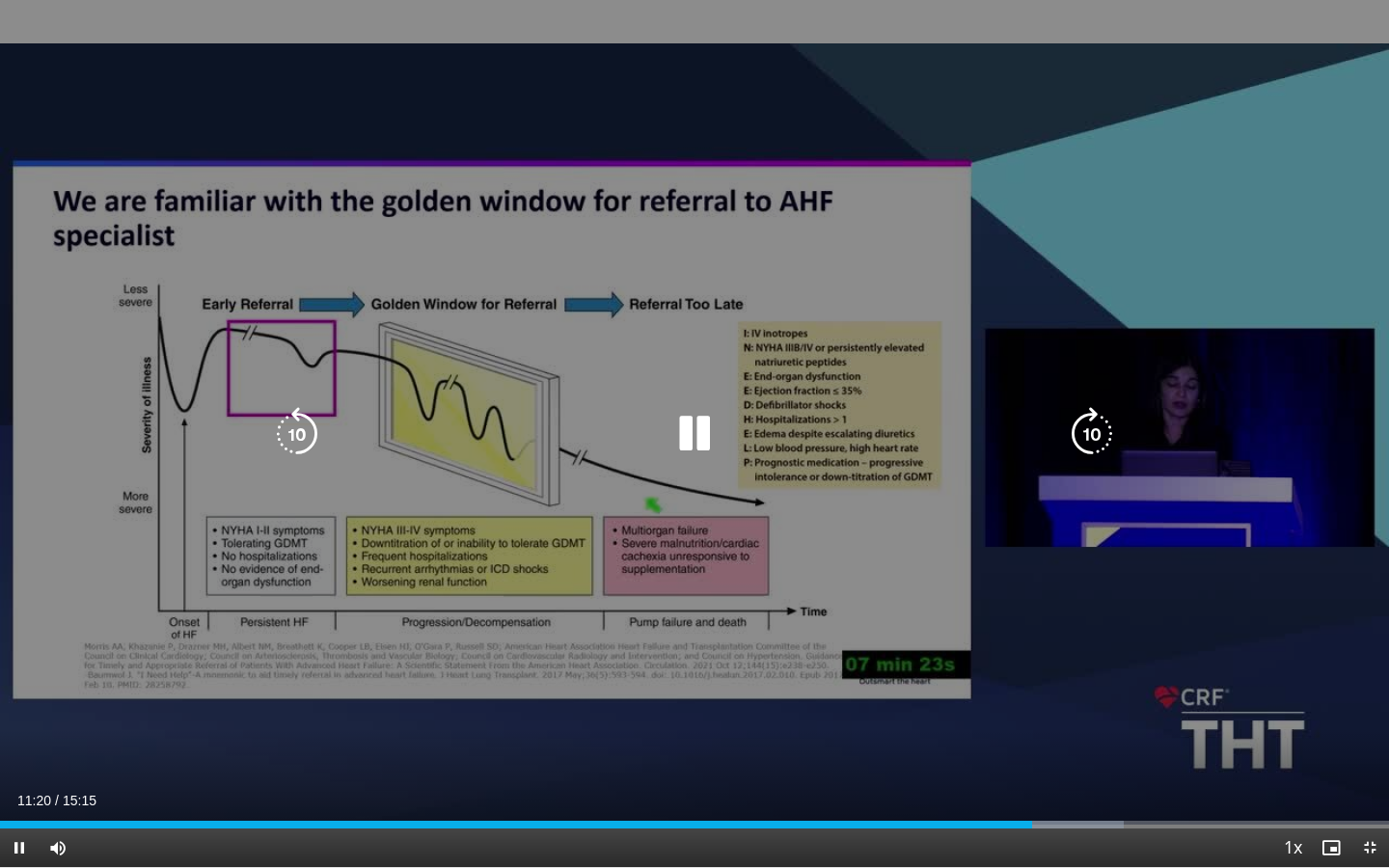 click on "**********" at bounding box center (694, 434) 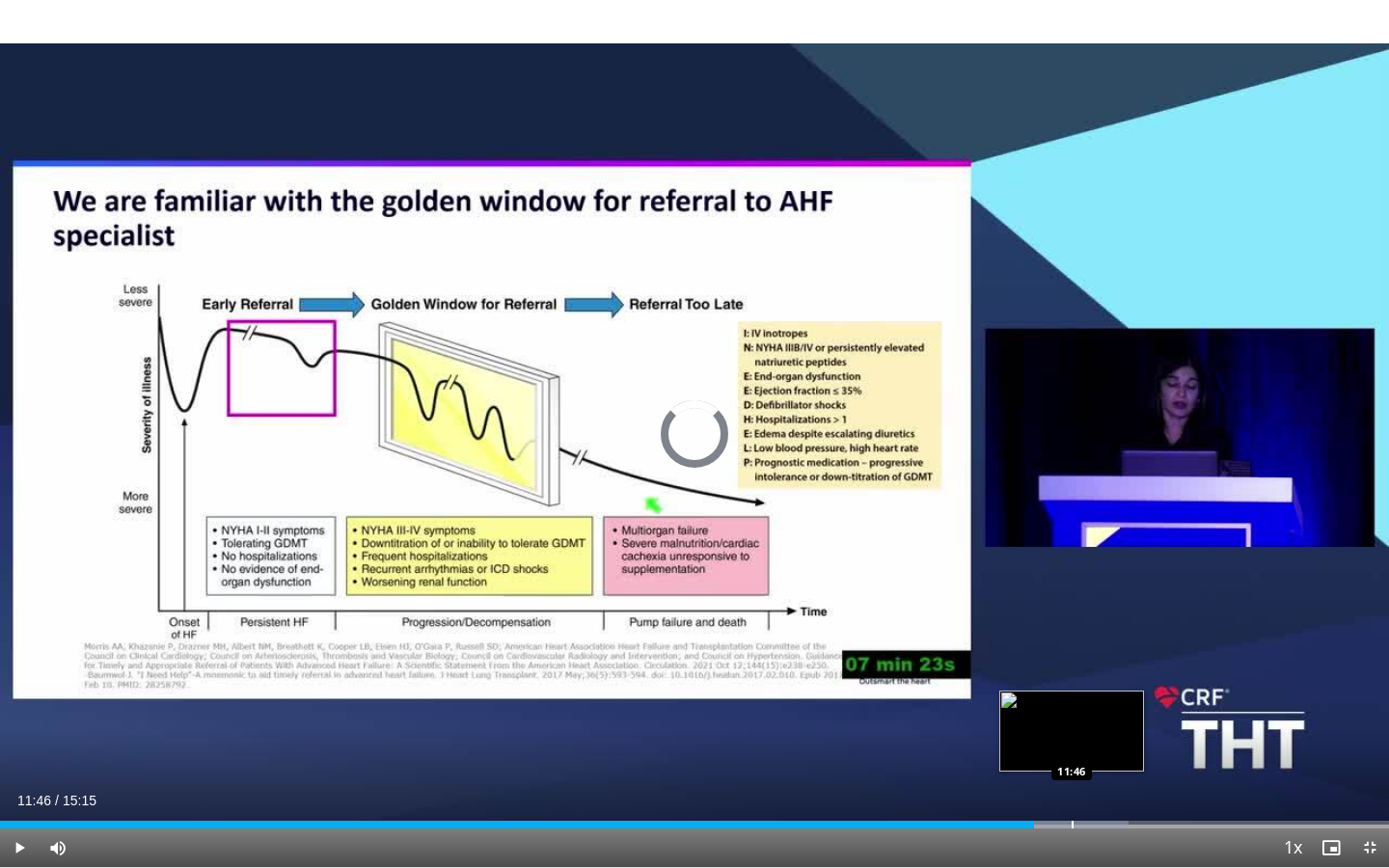 click at bounding box center (1073, 825) 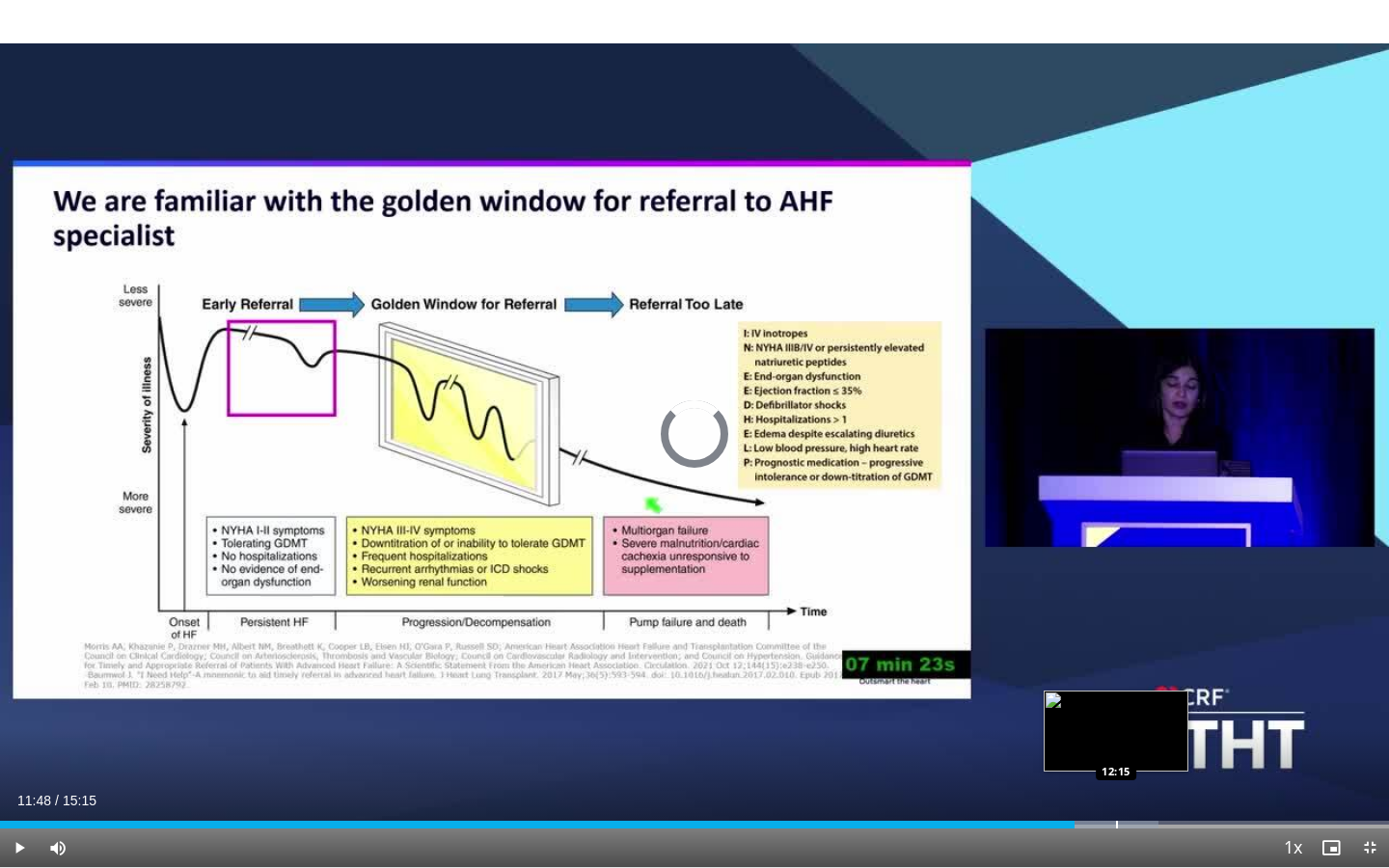 click at bounding box center [1117, 825] 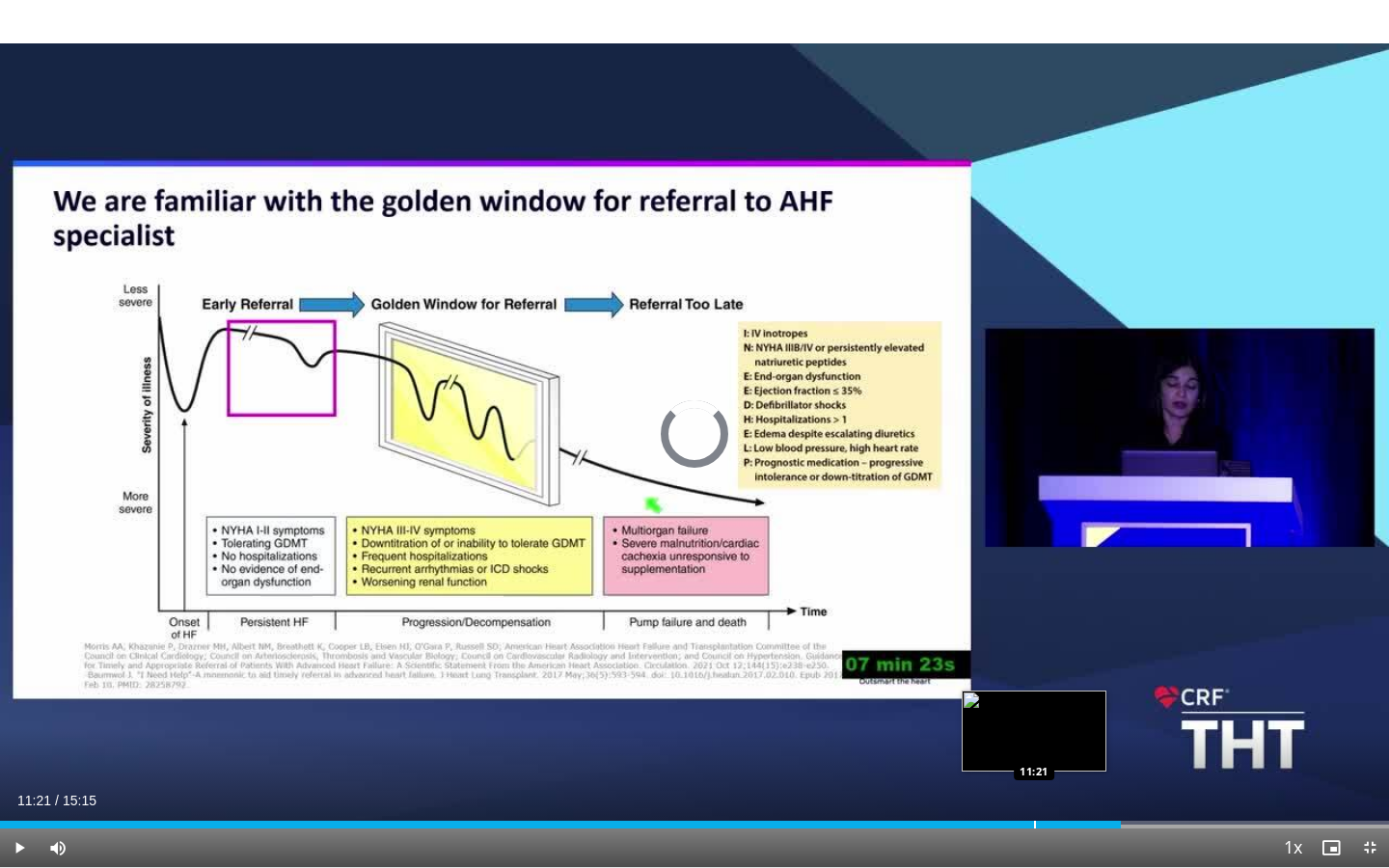 click at bounding box center (1035, 825) 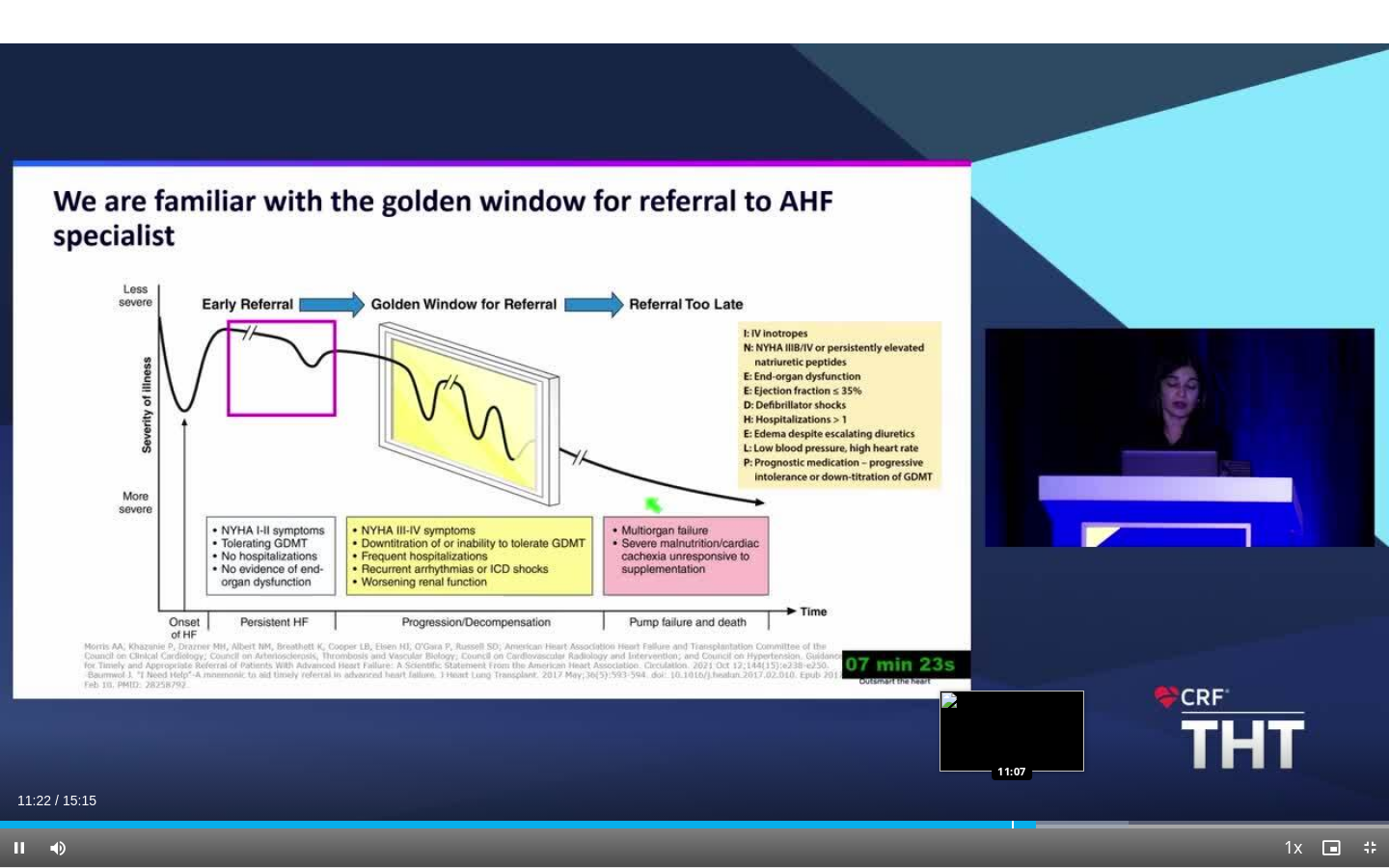 click at bounding box center (1013, 825) 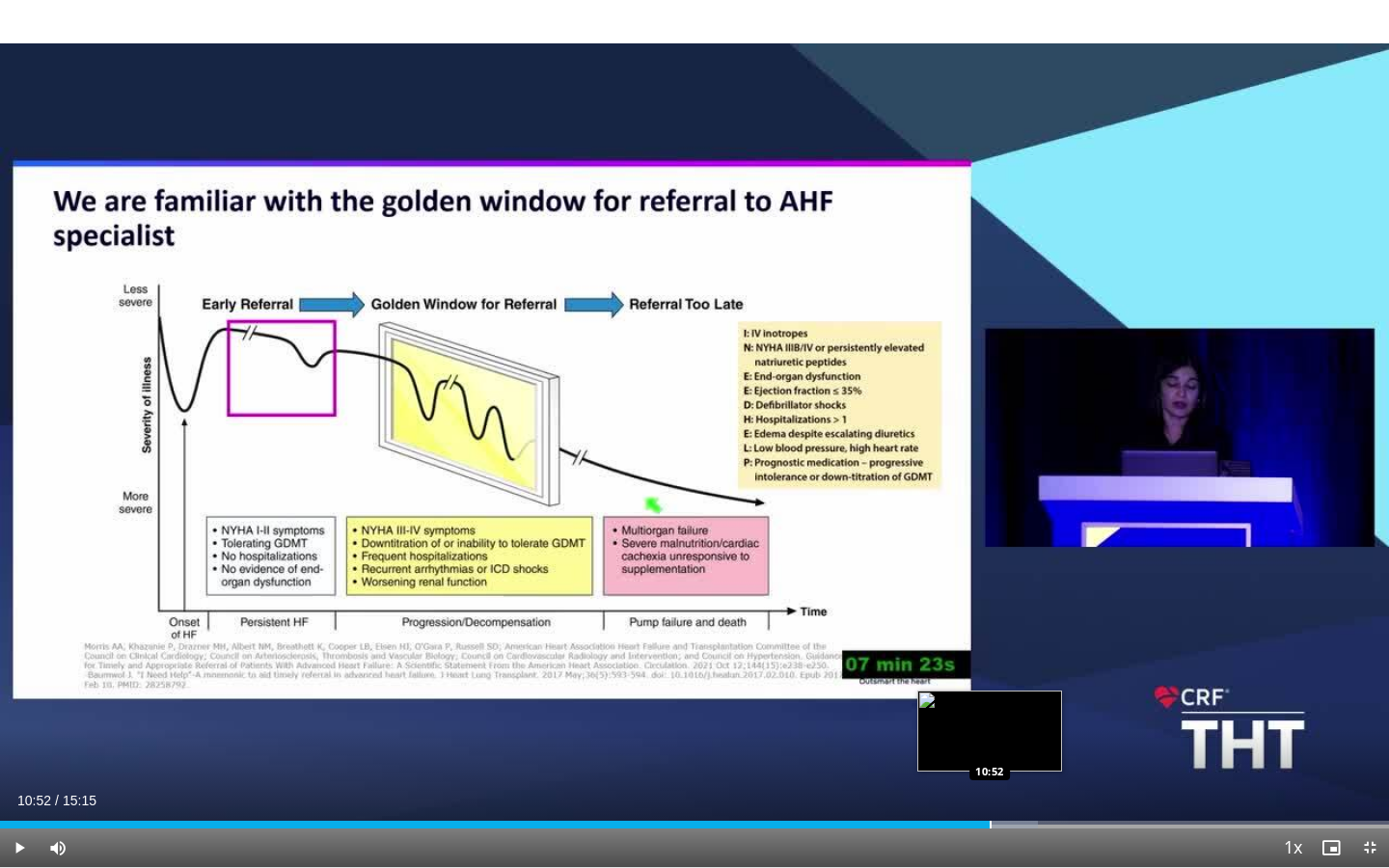 click at bounding box center [991, 825] 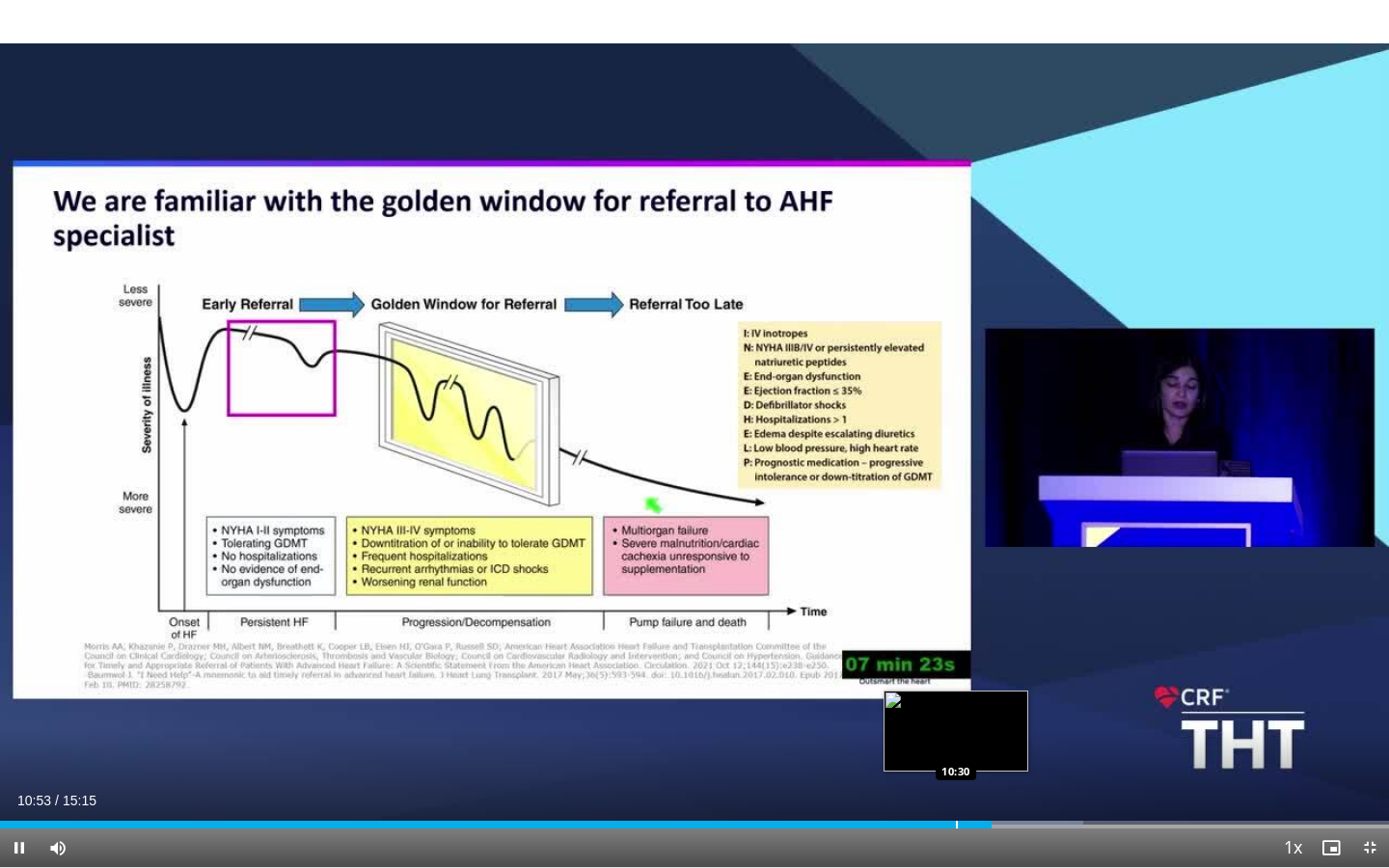 click at bounding box center (957, 825) 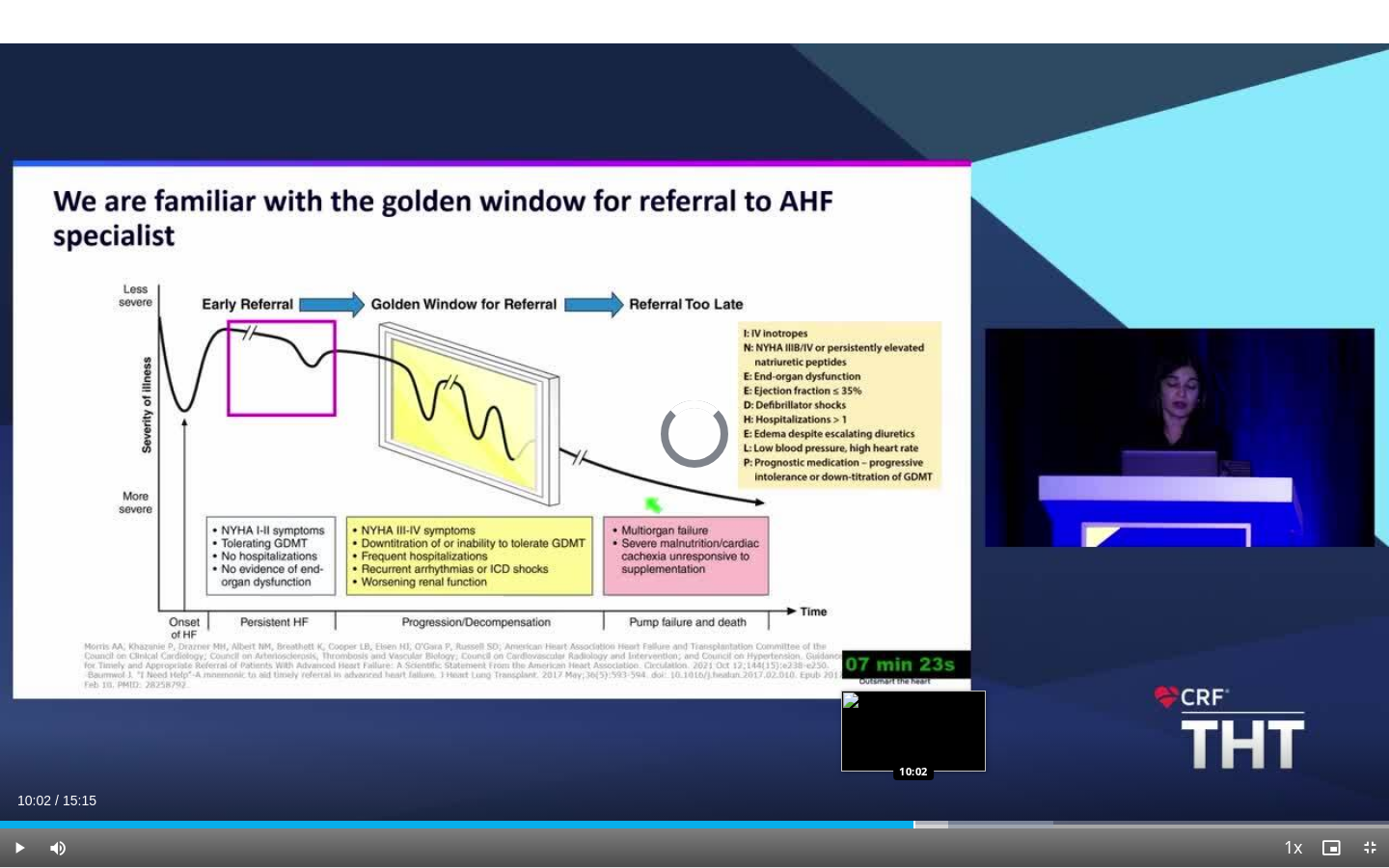 click at bounding box center [914, 825] 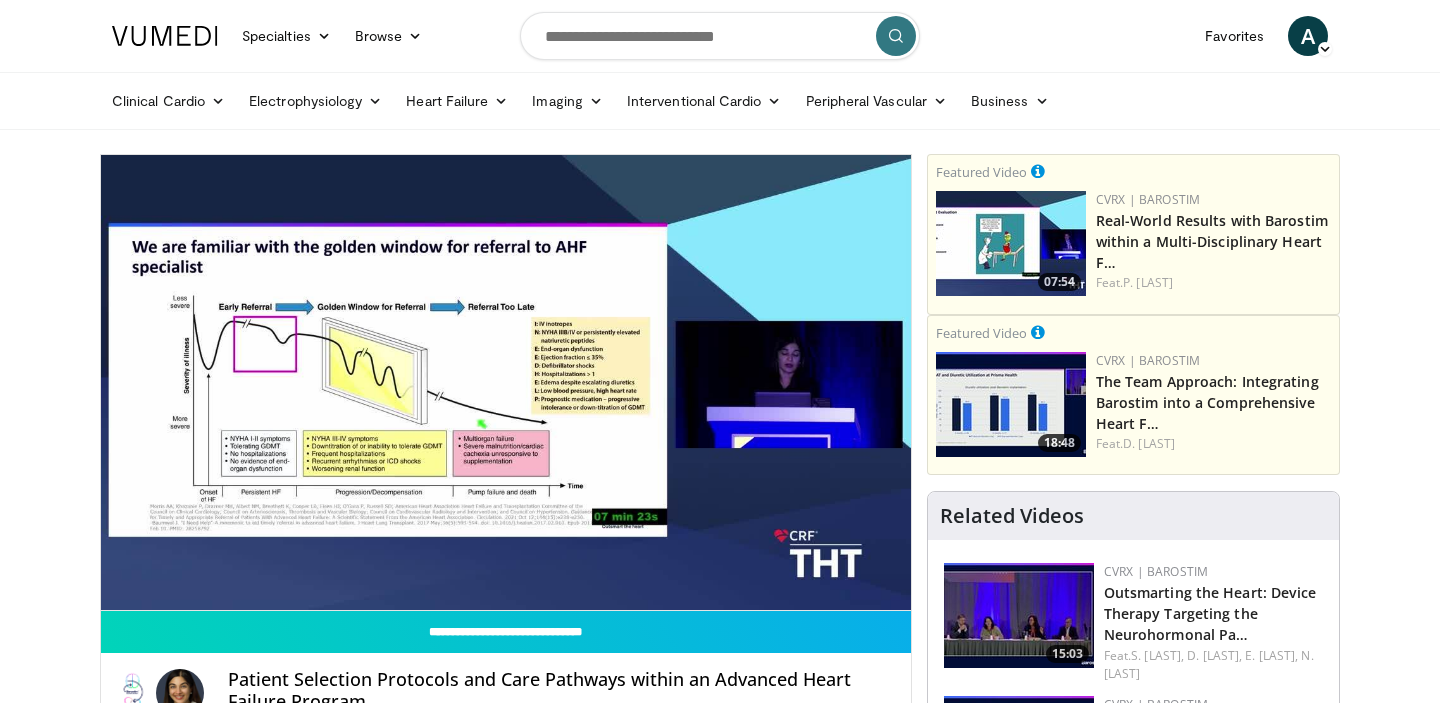 click at bounding box center (1011, 243) 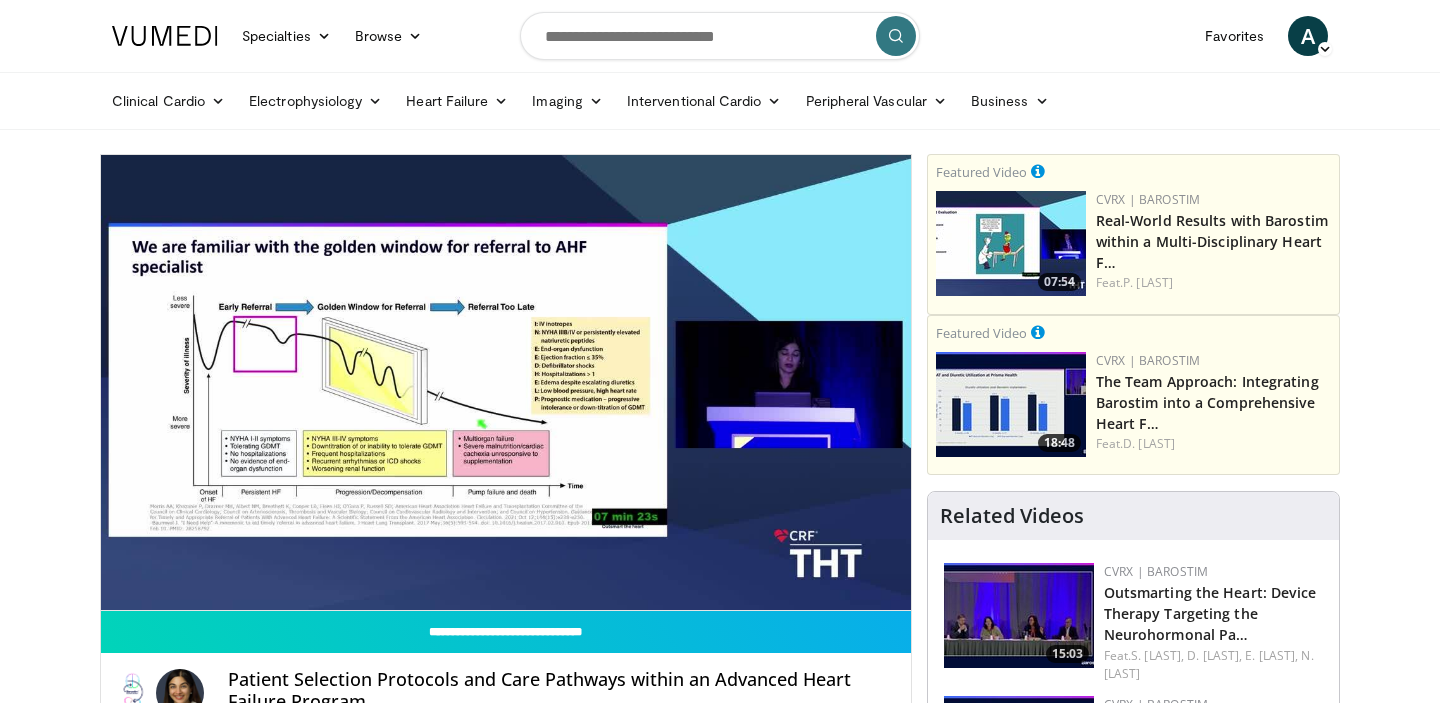 click at bounding box center (1011, 243) 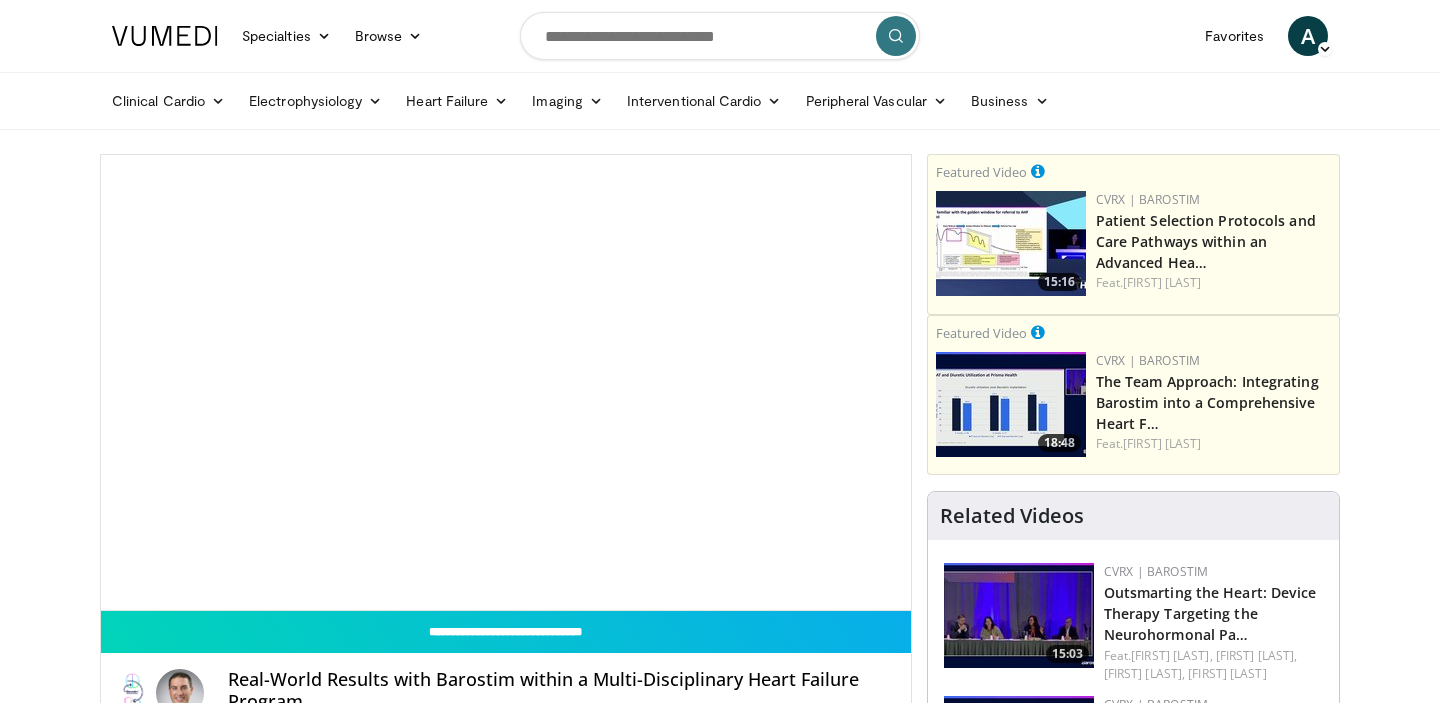 scroll, scrollTop: 0, scrollLeft: 0, axis: both 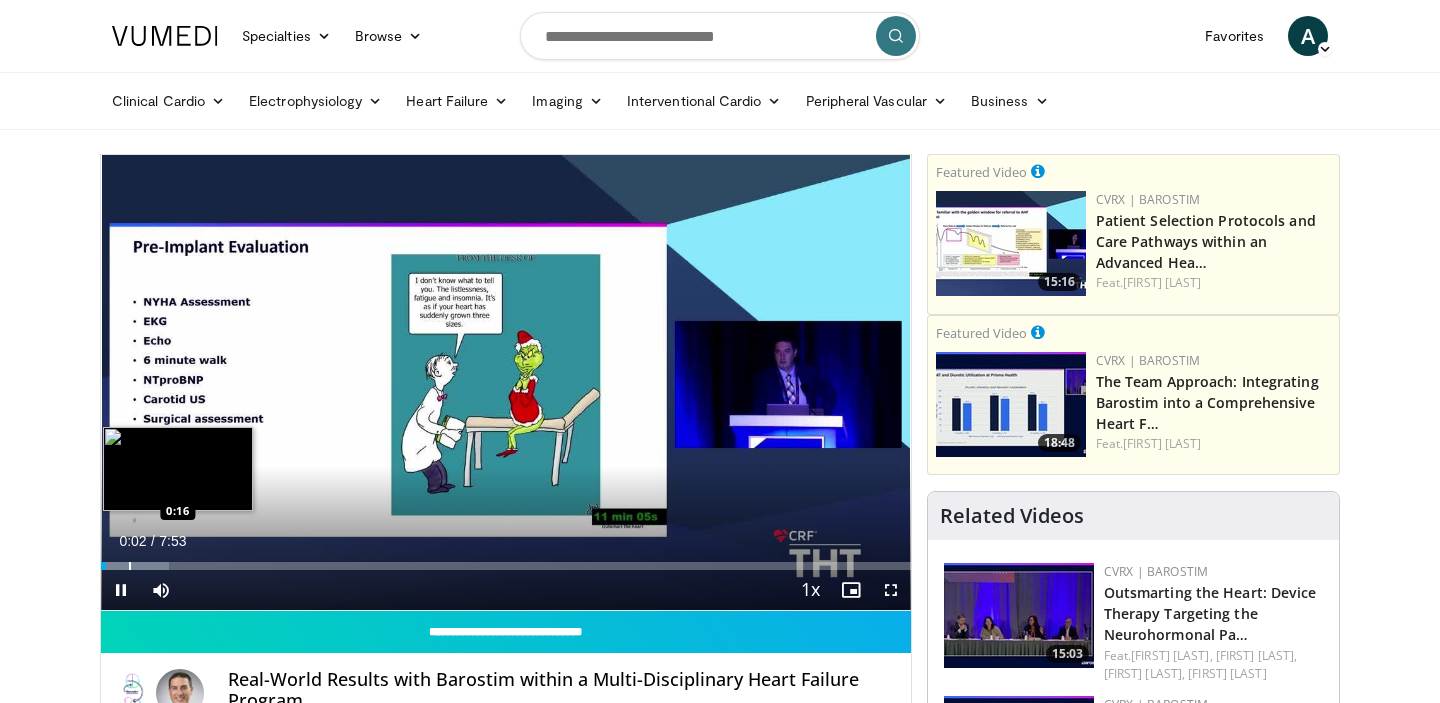 click at bounding box center [130, 566] 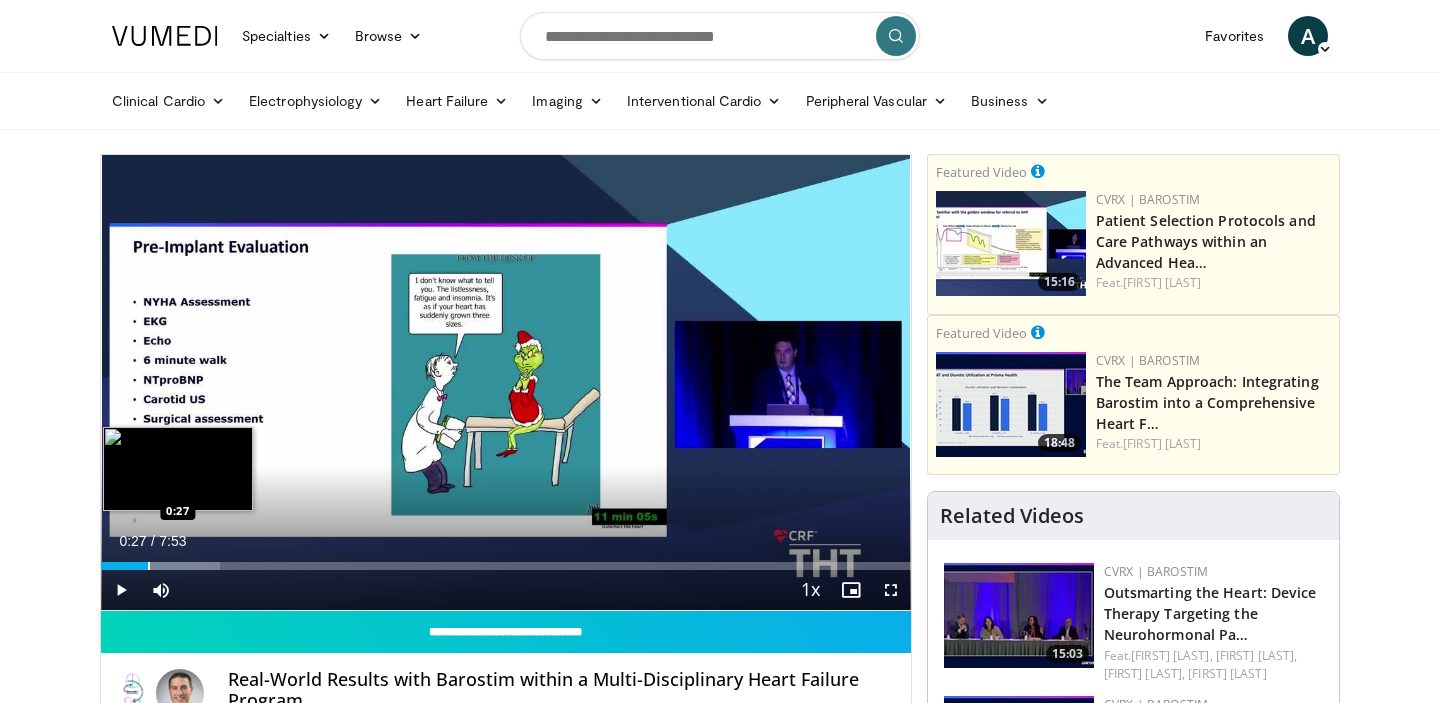 click at bounding box center (149, 566) 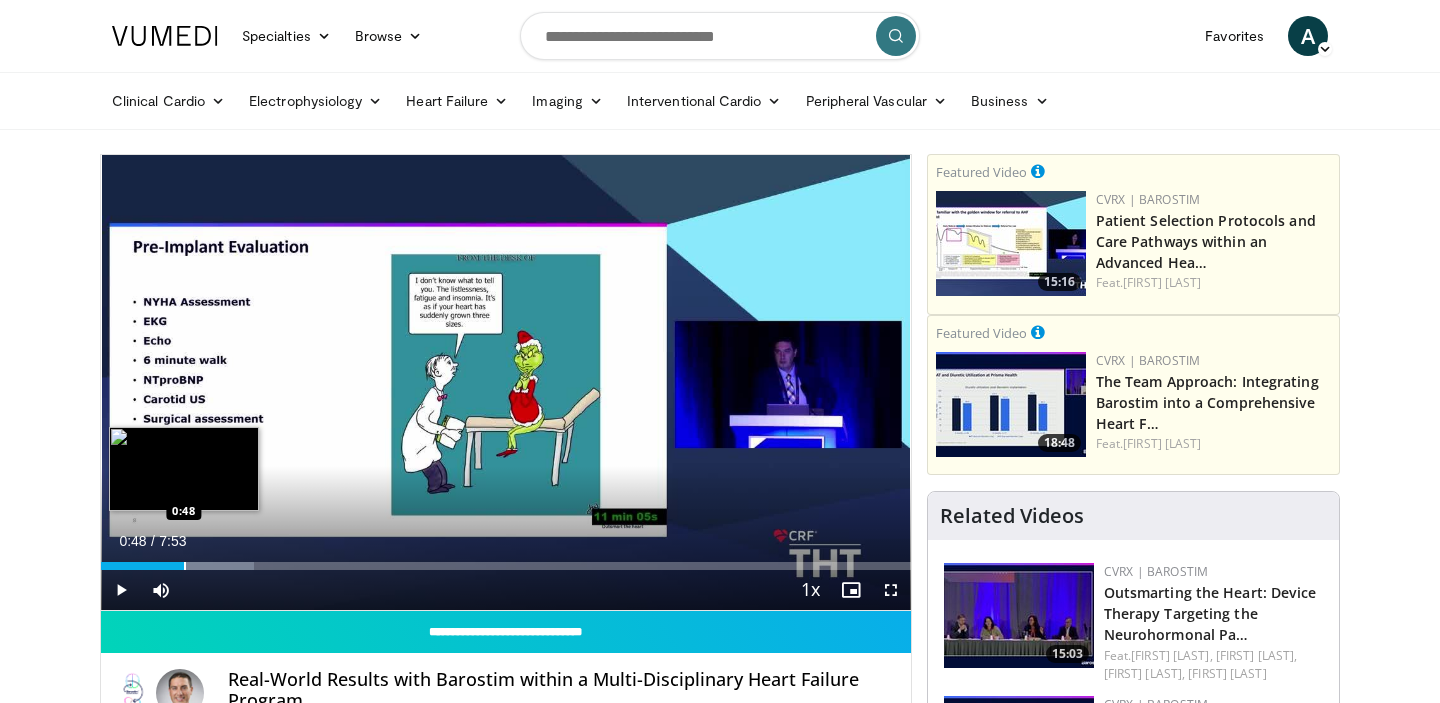 click at bounding box center [185, 566] 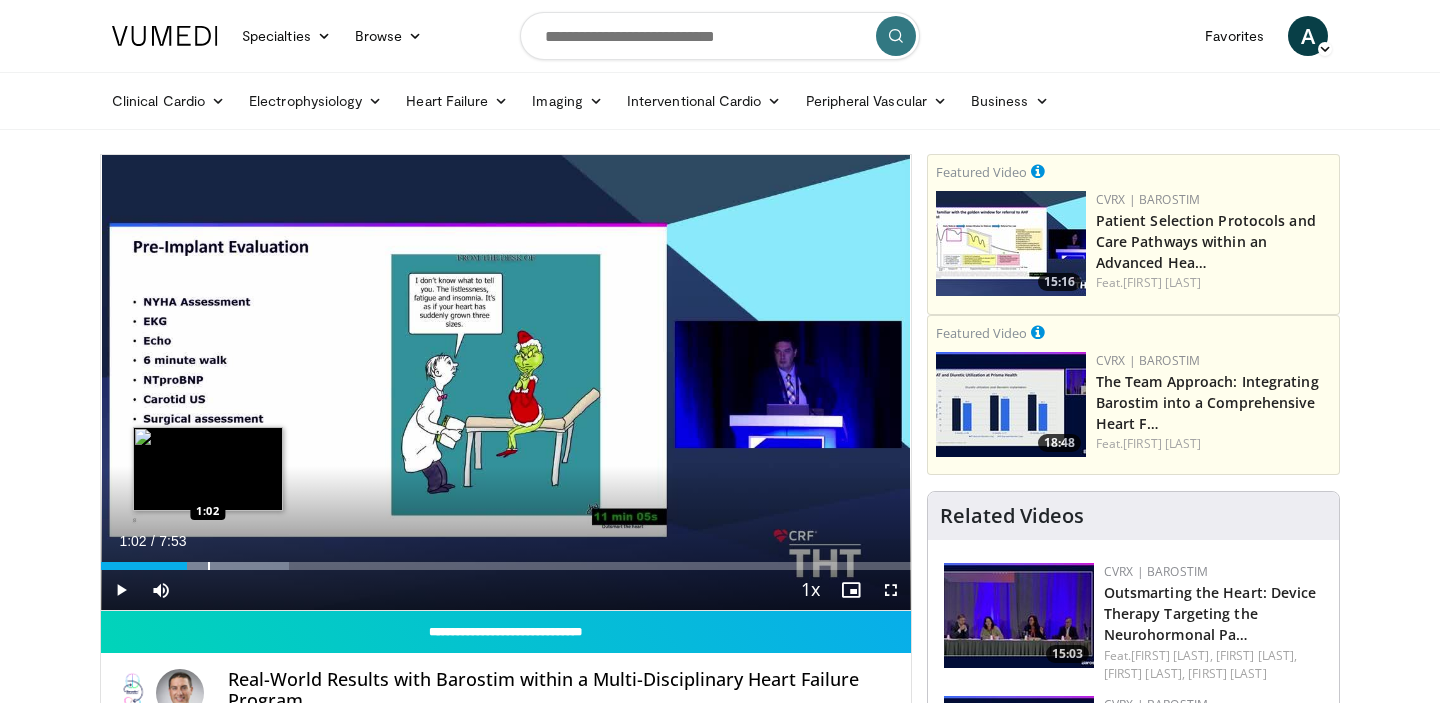 click at bounding box center [209, 566] 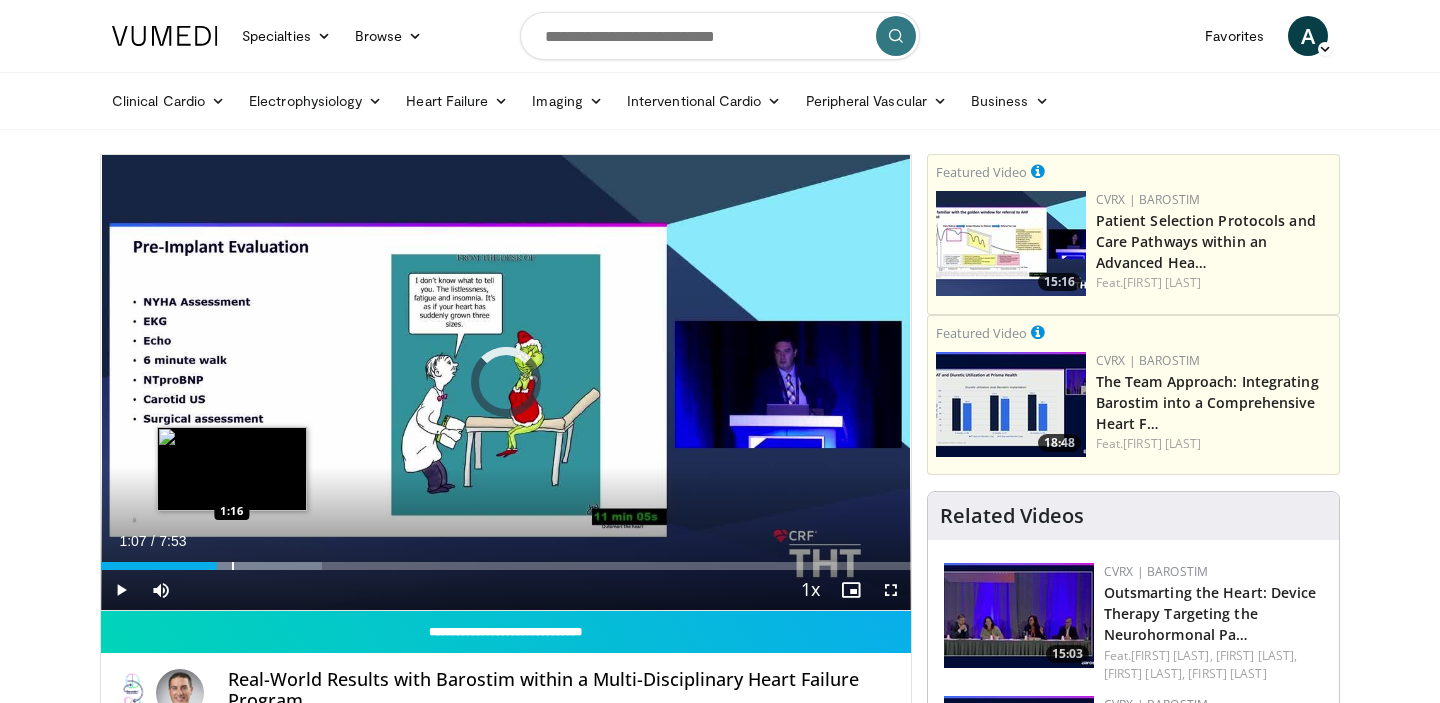 click on "Loaded :  27.24% 1:07 1:16" at bounding box center (506, 560) 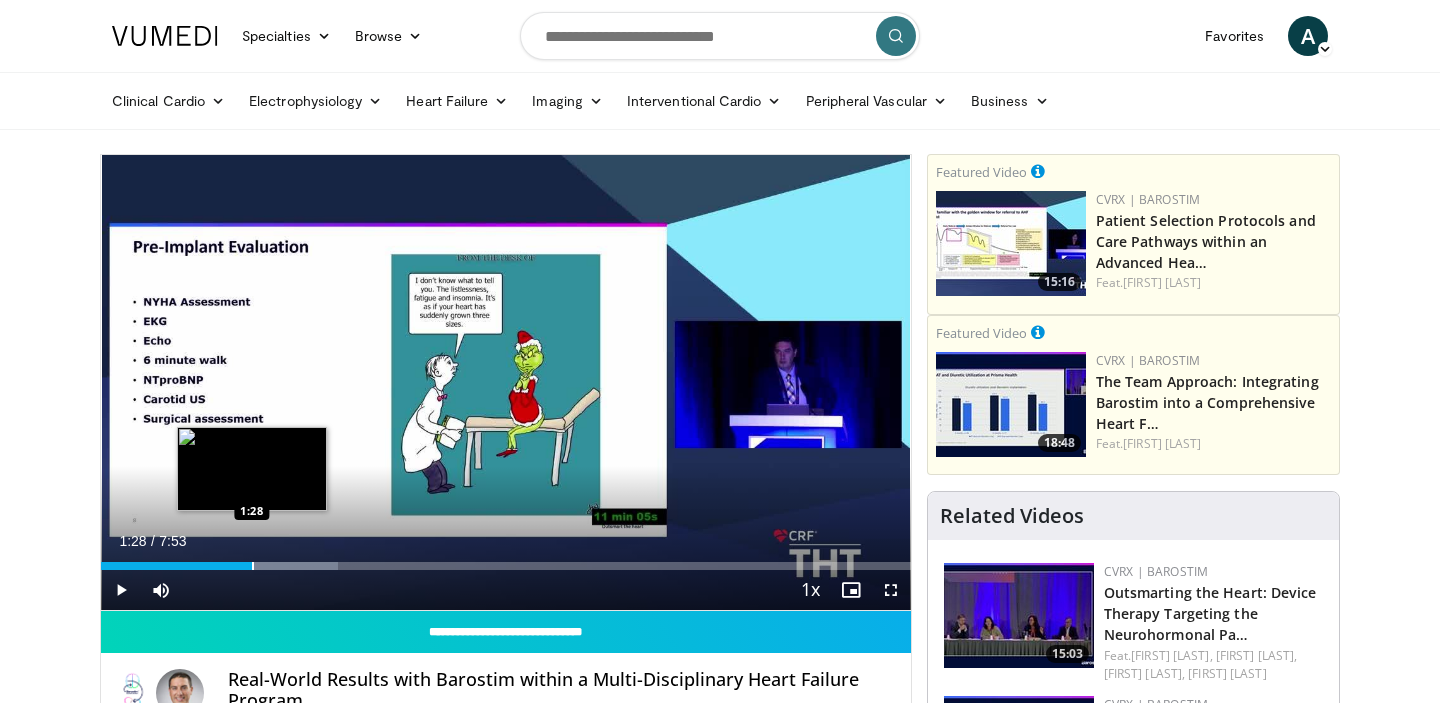 click at bounding box center [253, 566] 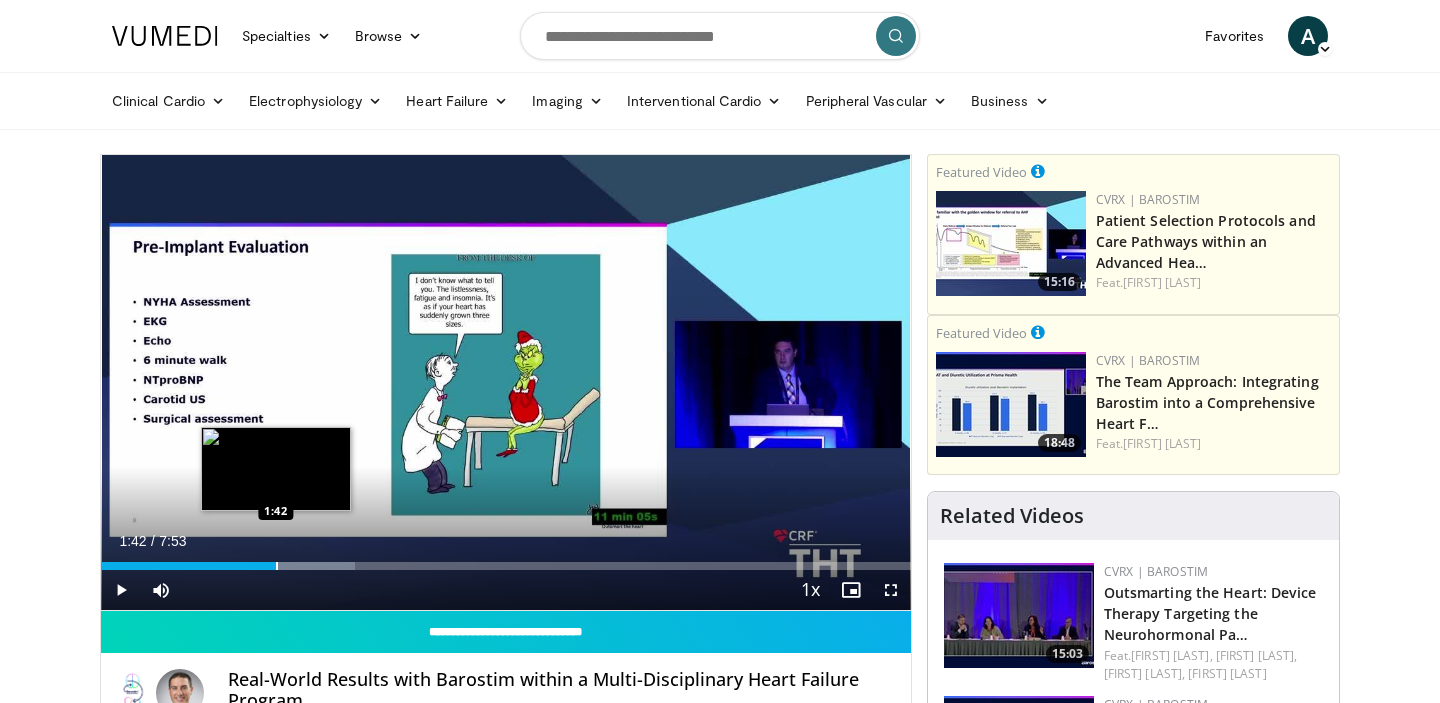 click at bounding box center (277, 566) 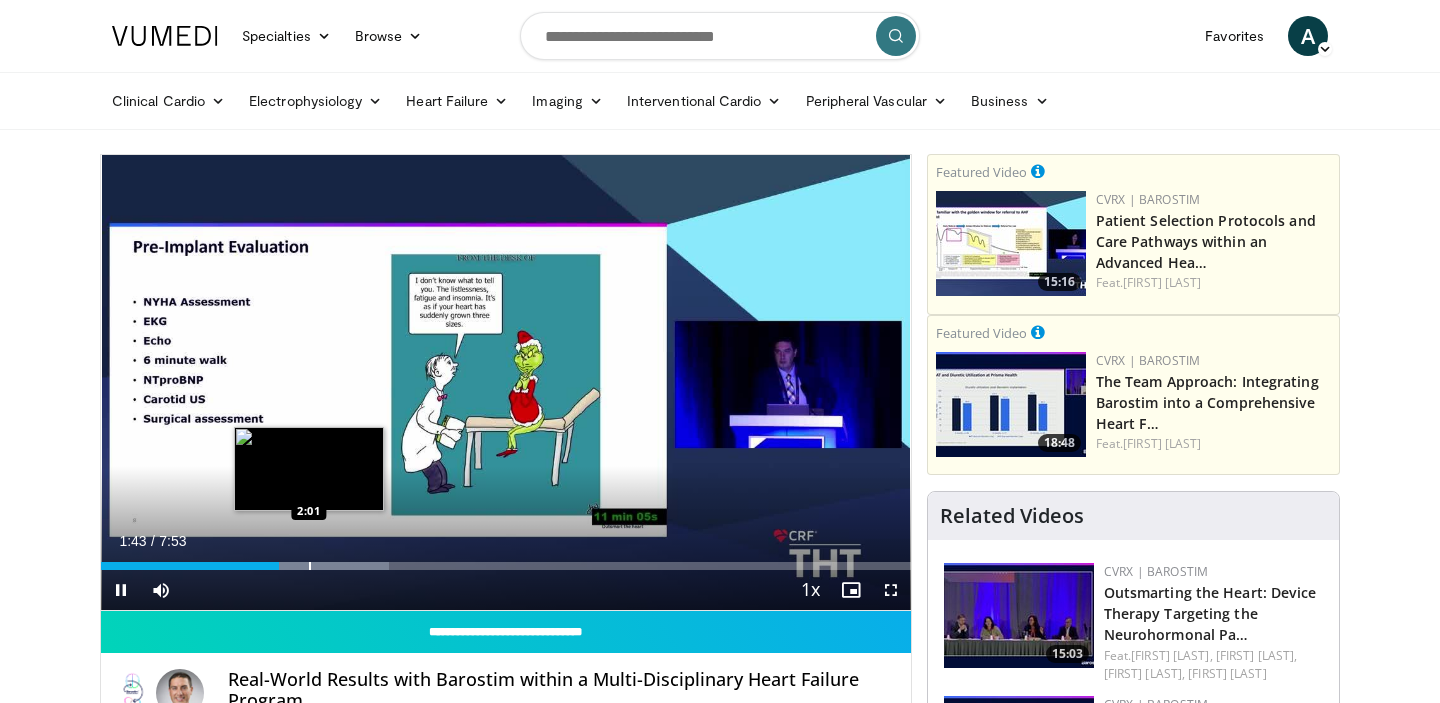 click at bounding box center [310, 566] 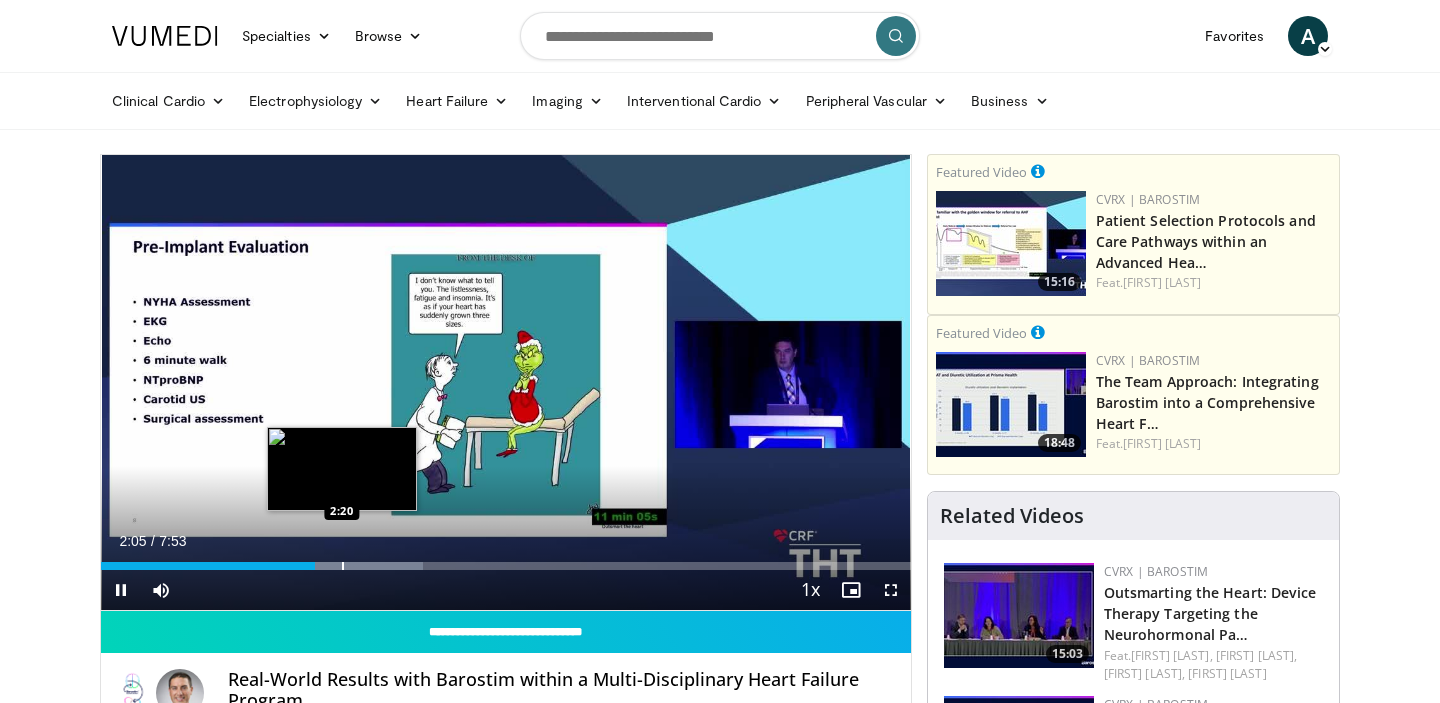 click at bounding box center (343, 566) 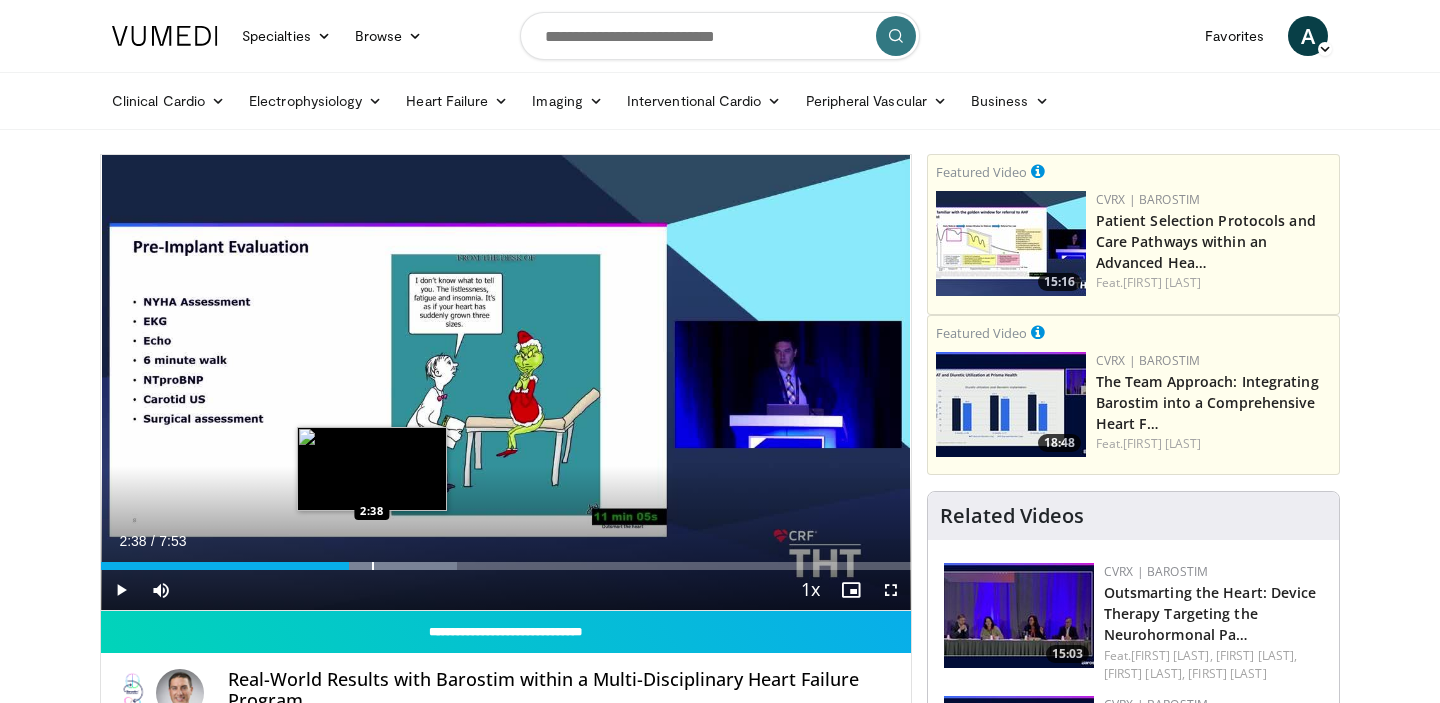 click at bounding box center (373, 566) 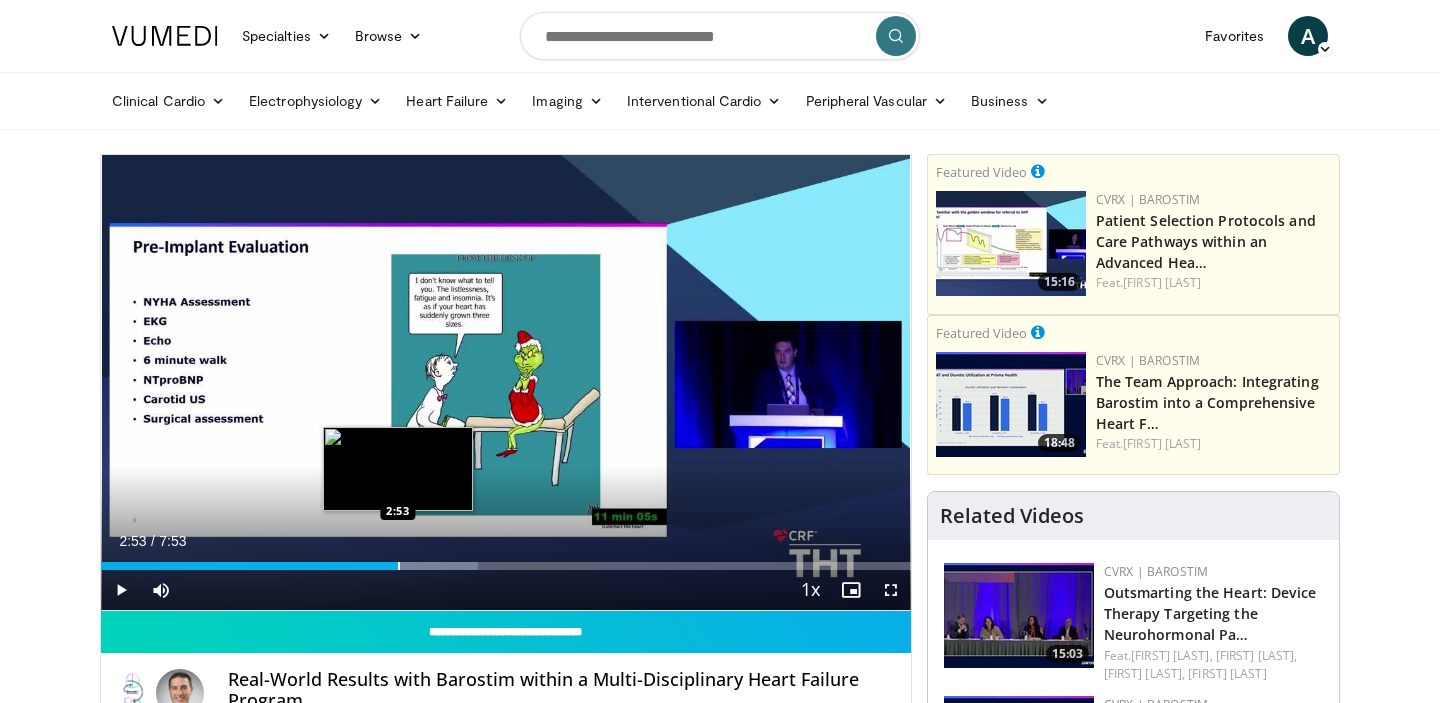 click at bounding box center [399, 566] 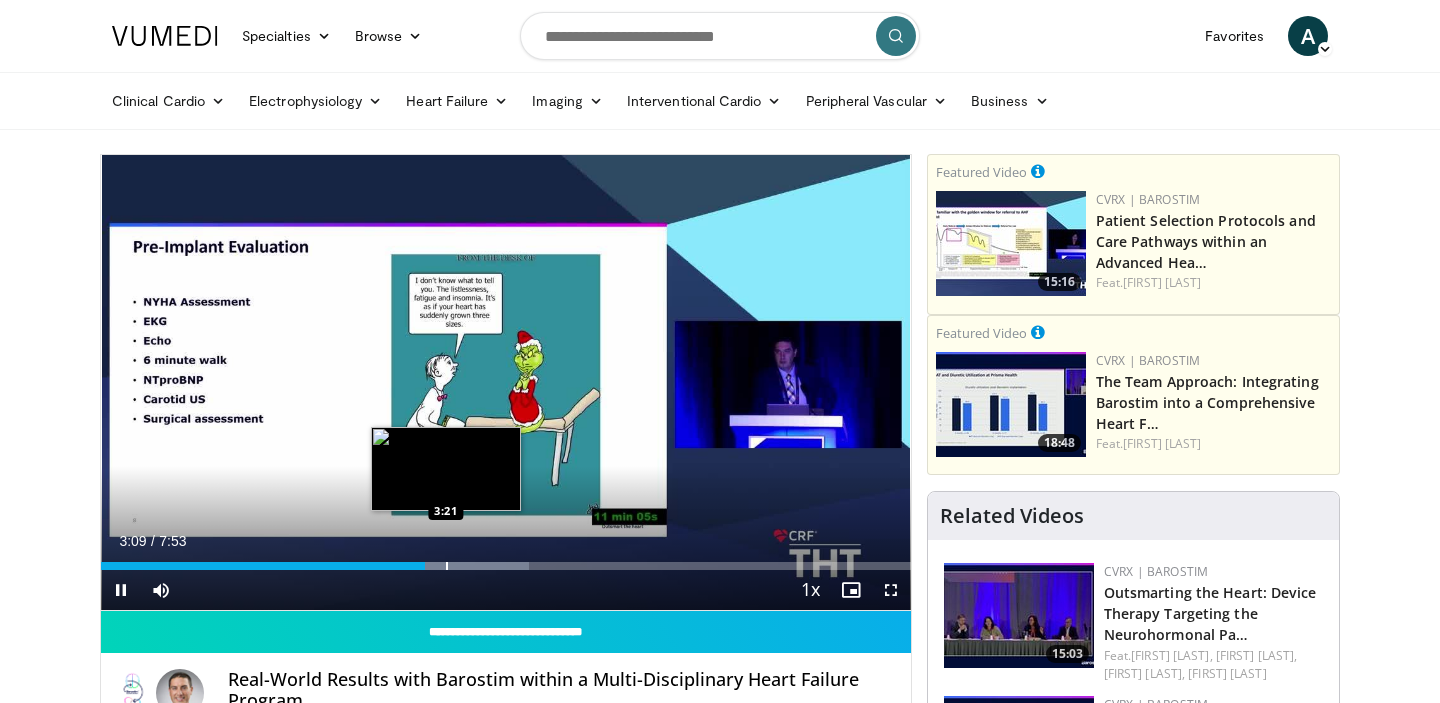 click at bounding box center [447, 566] 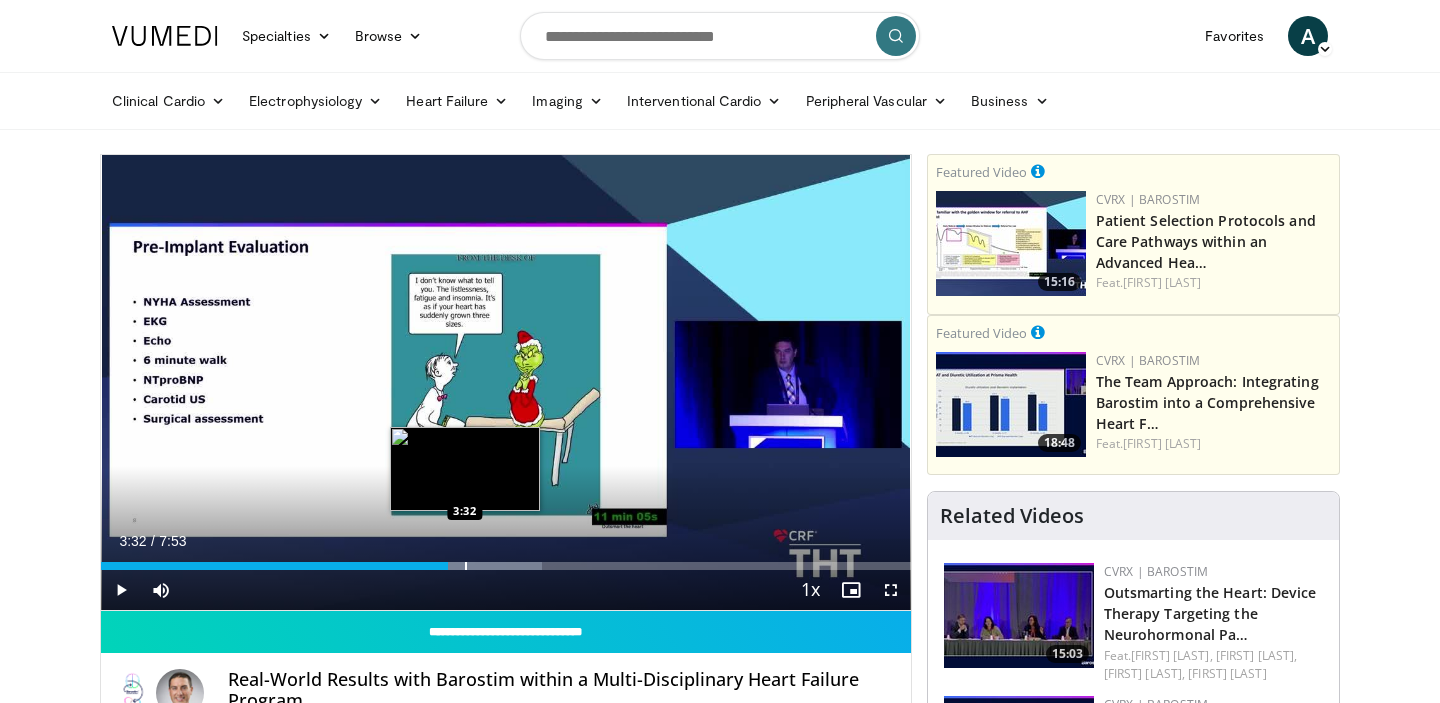 click at bounding box center (466, 566) 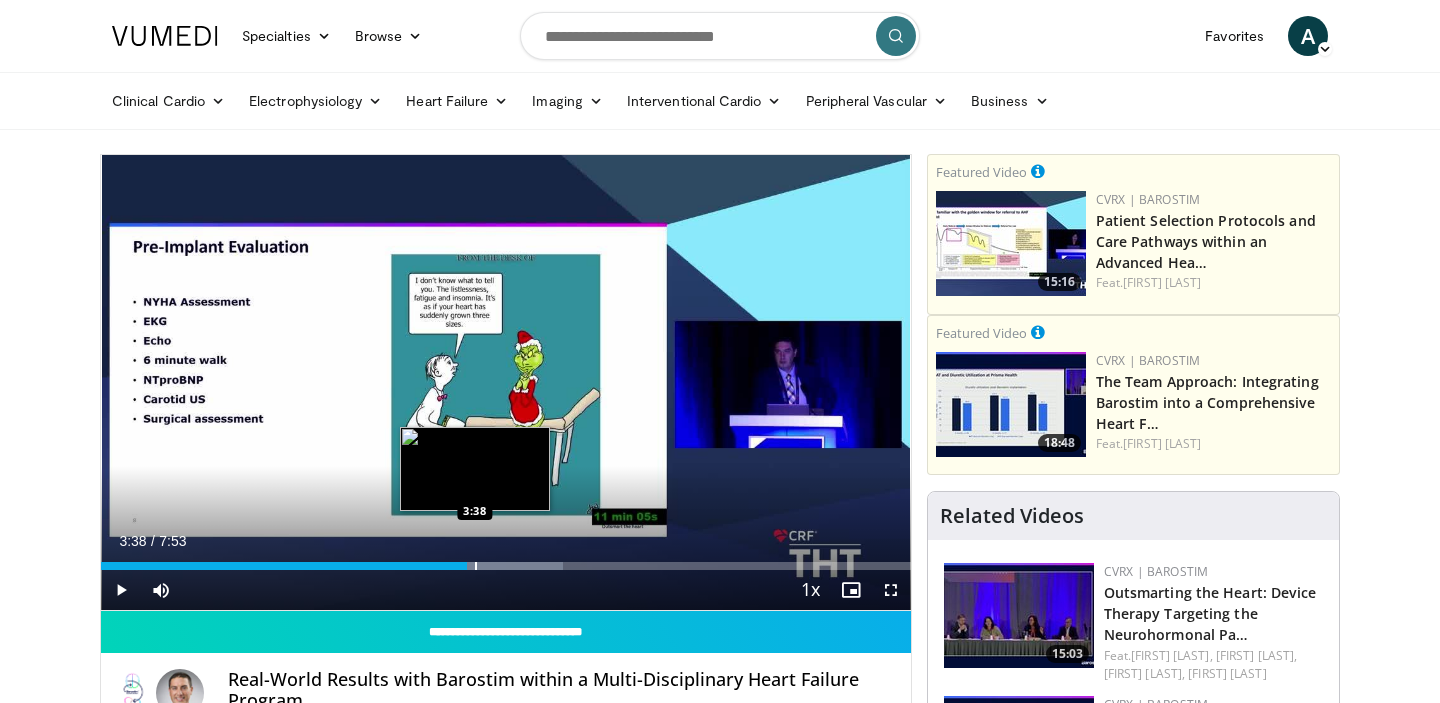 click at bounding box center [476, 566] 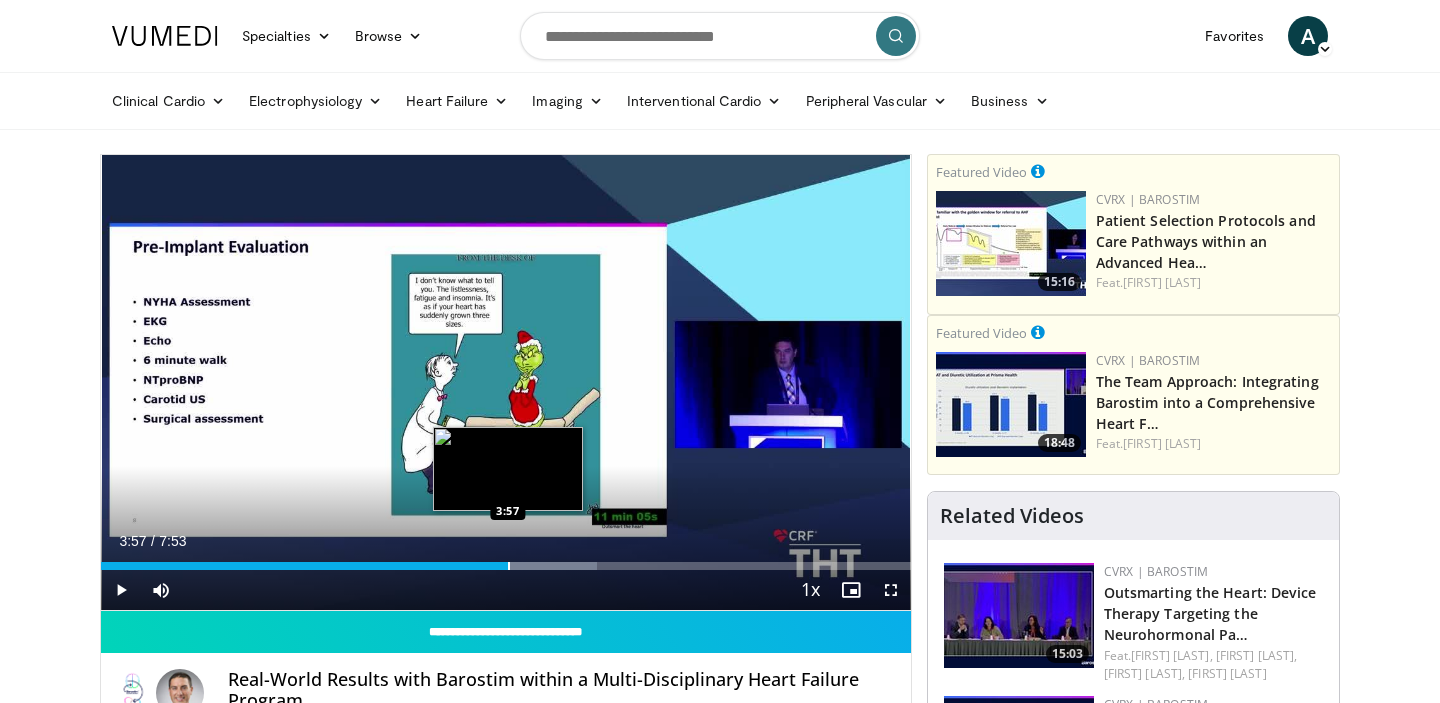 click at bounding box center [509, 566] 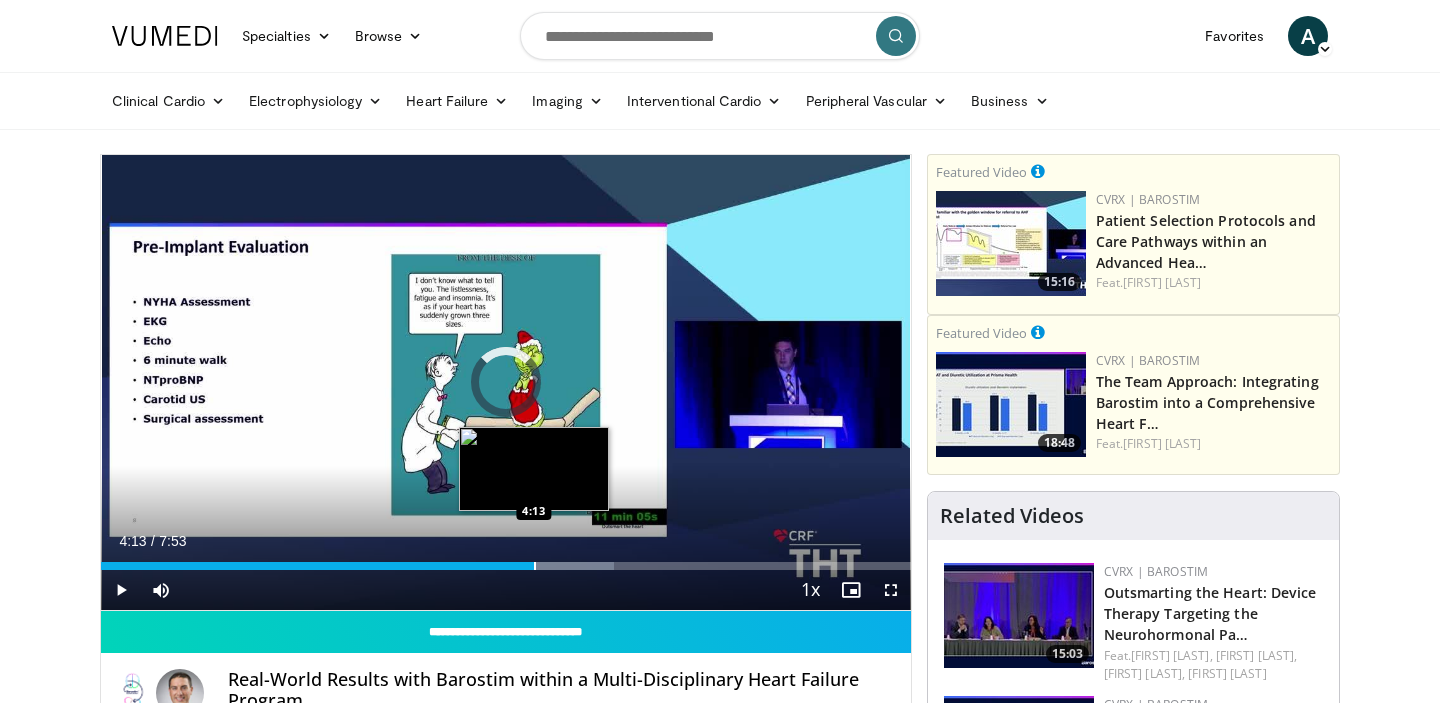 click at bounding box center (535, 566) 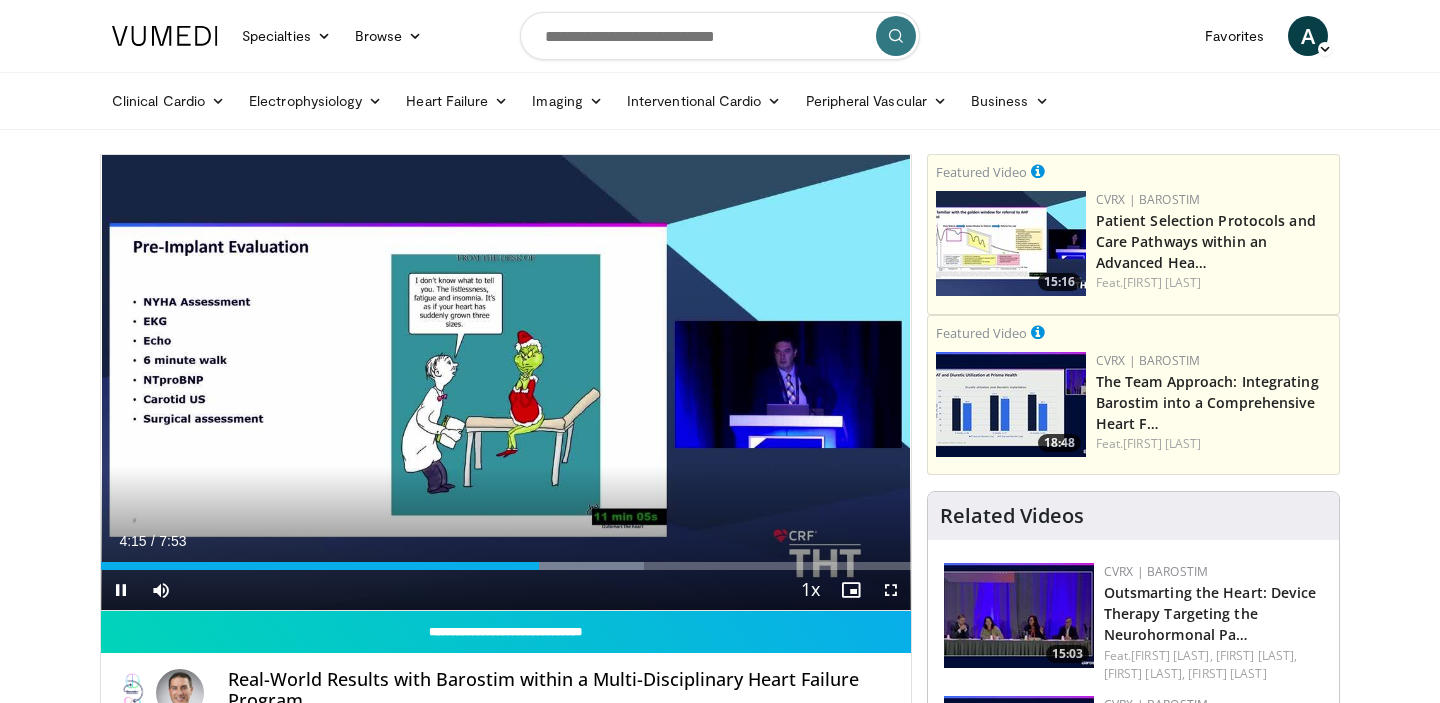 click on "Current Time  4:15 / Duration  7:53 Pause Skip Backward Skip Forward Mute Loaded :  67.05% 4:16 4:30 Stream Type  LIVE Seek to live, currently behind live LIVE   1x Playback Rate 0.5x 0.75x 1x , selected 1.25x 1.5x 1.75x 2x Chapters Chapters Descriptions descriptions off , selected Captions captions settings , opens captions settings dialog captions off , selected Audio Track en (Main) , selected Fullscreen Enable picture-in-picture mode" at bounding box center (506, 590) 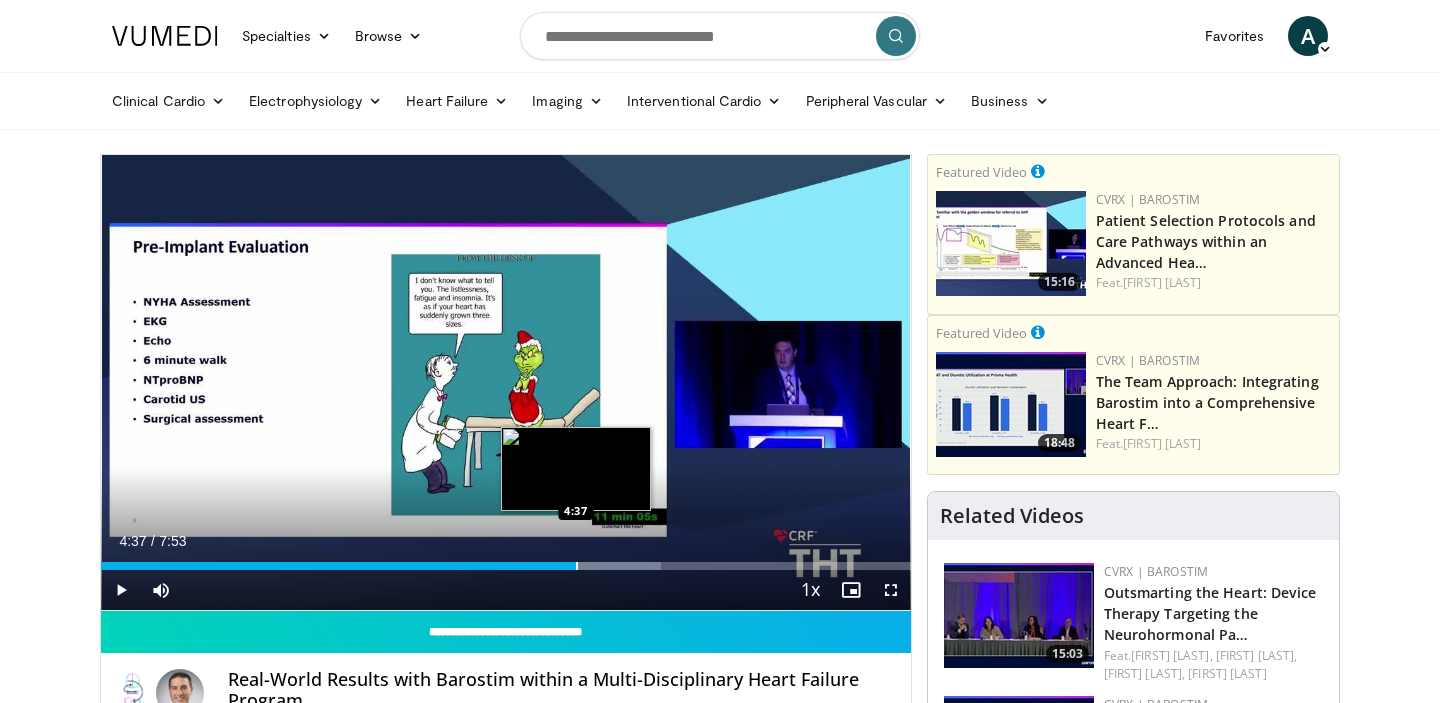 click at bounding box center [577, 566] 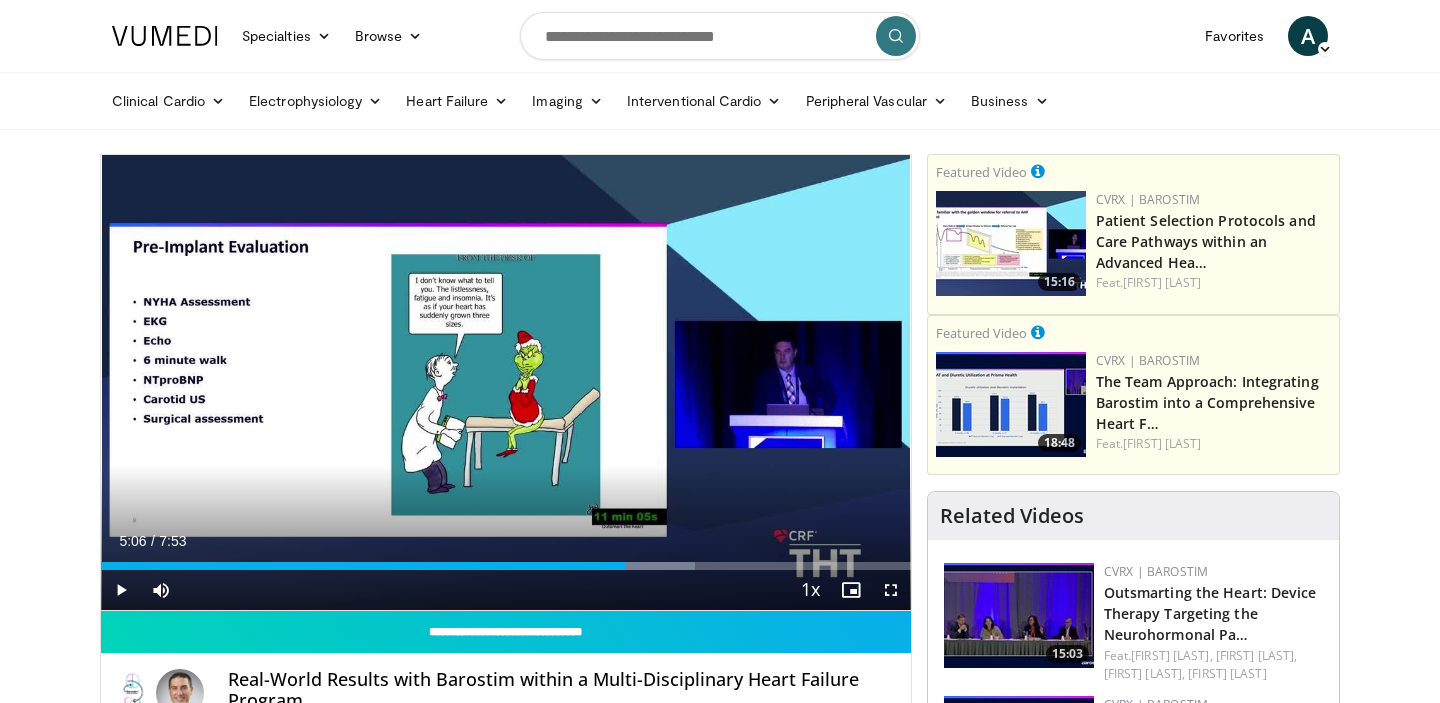 click at bounding box center [626, 566] 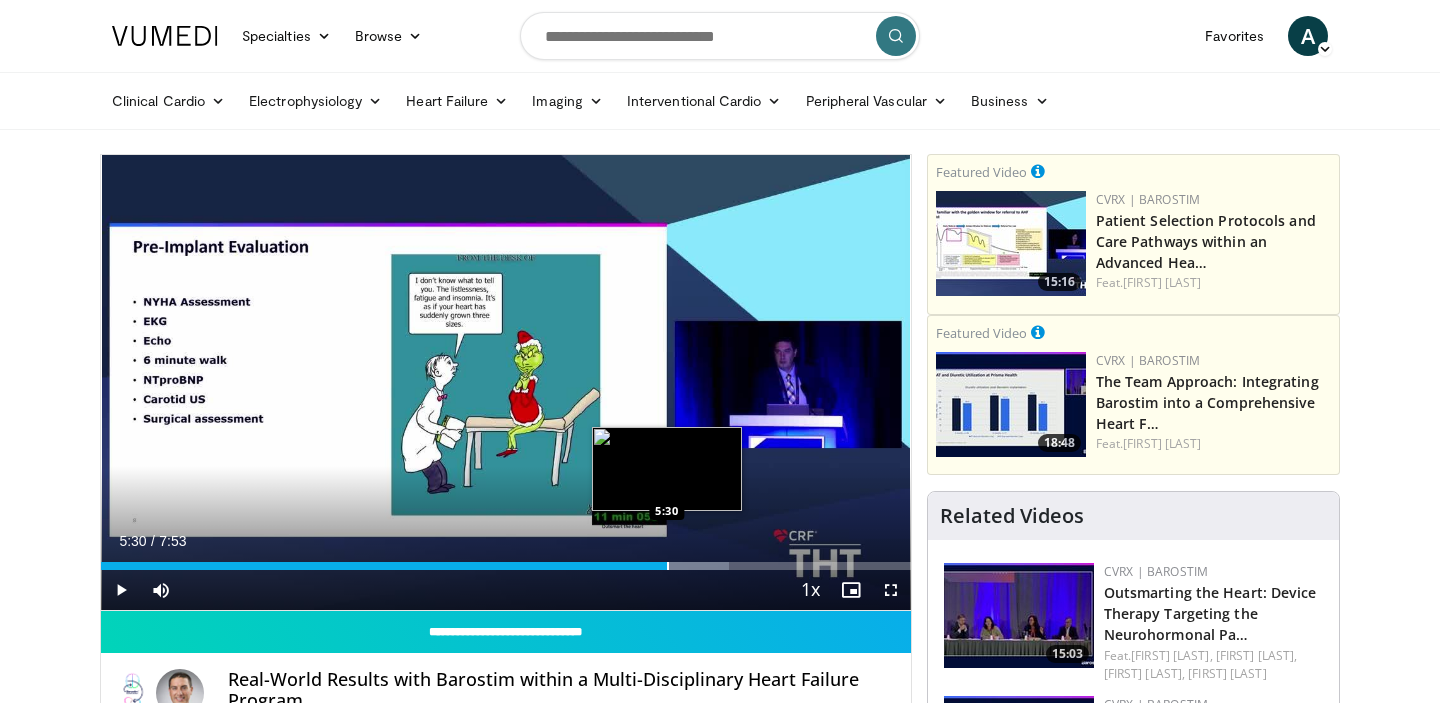 click at bounding box center [668, 566] 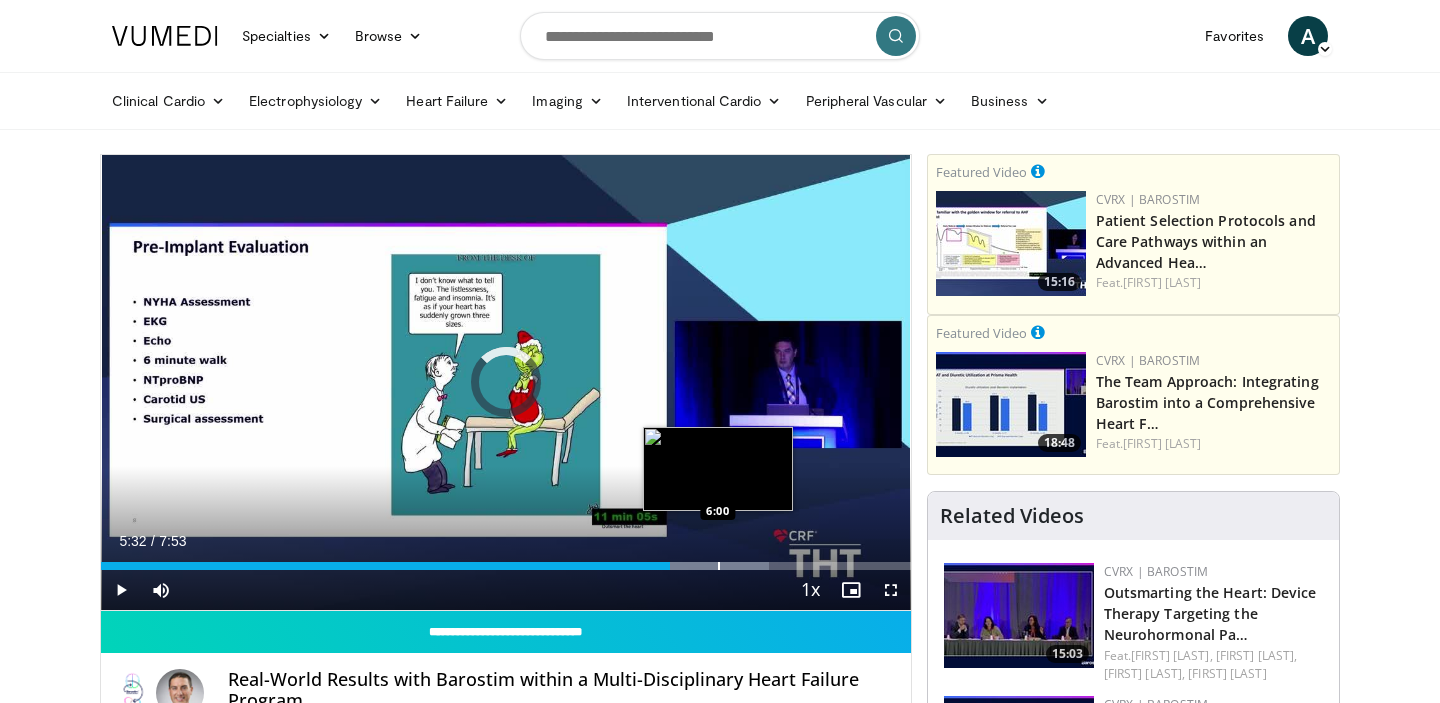 click on "Loaded :  82.45% 5:32 6:00" at bounding box center [506, 560] 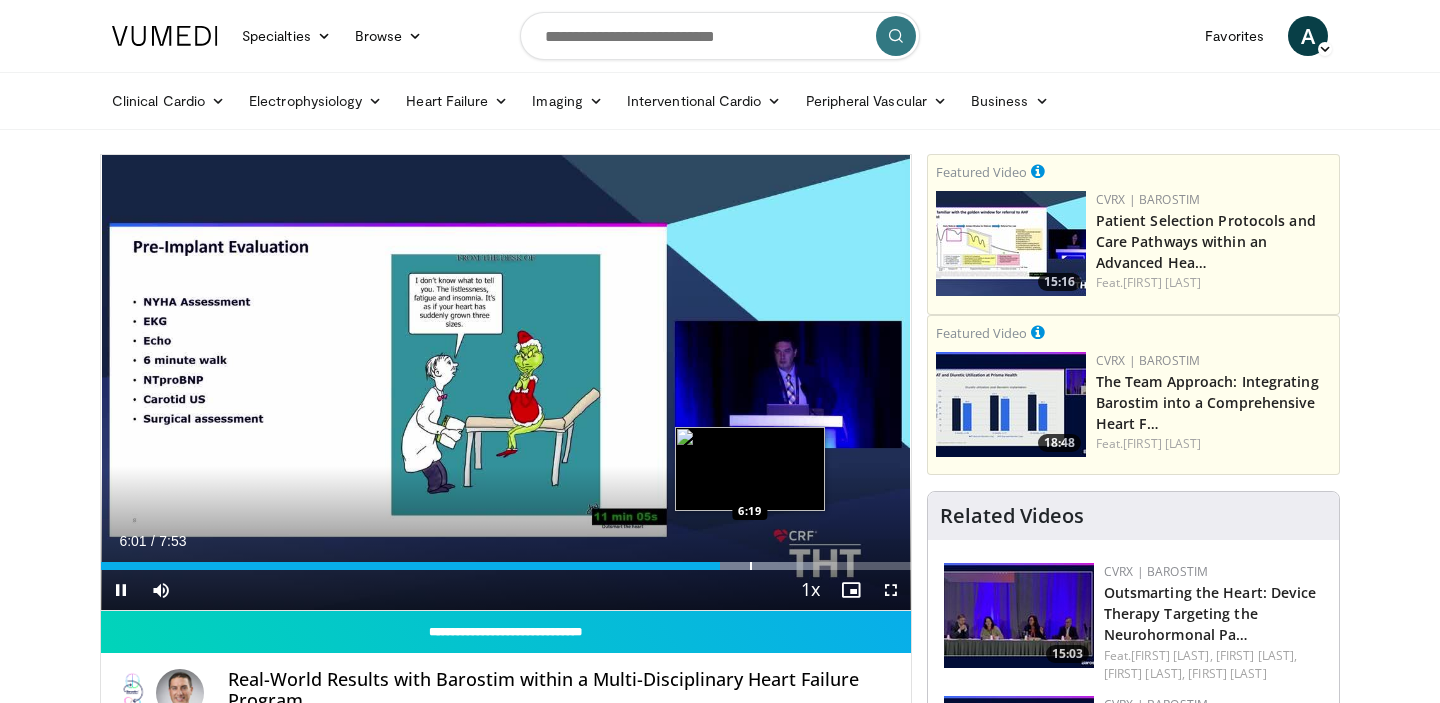 click at bounding box center (751, 566) 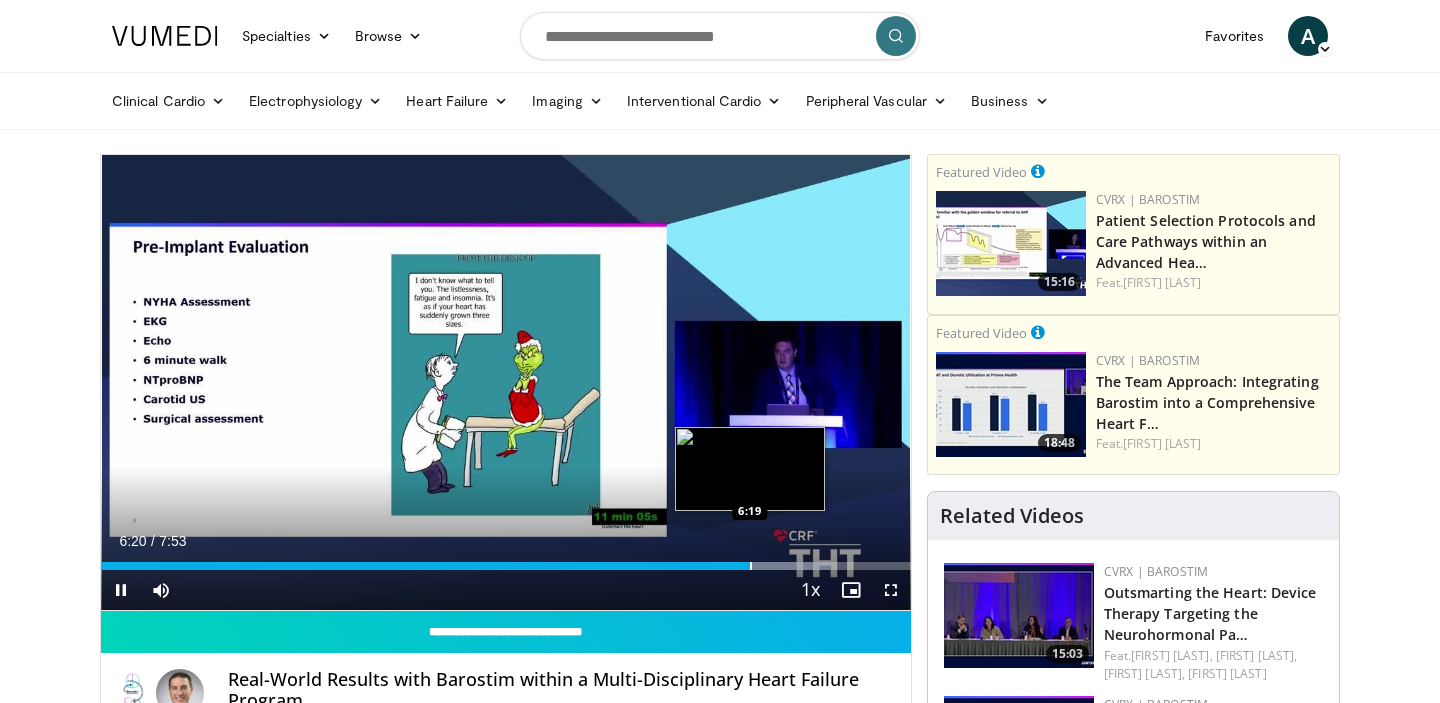 click at bounding box center (751, 566) 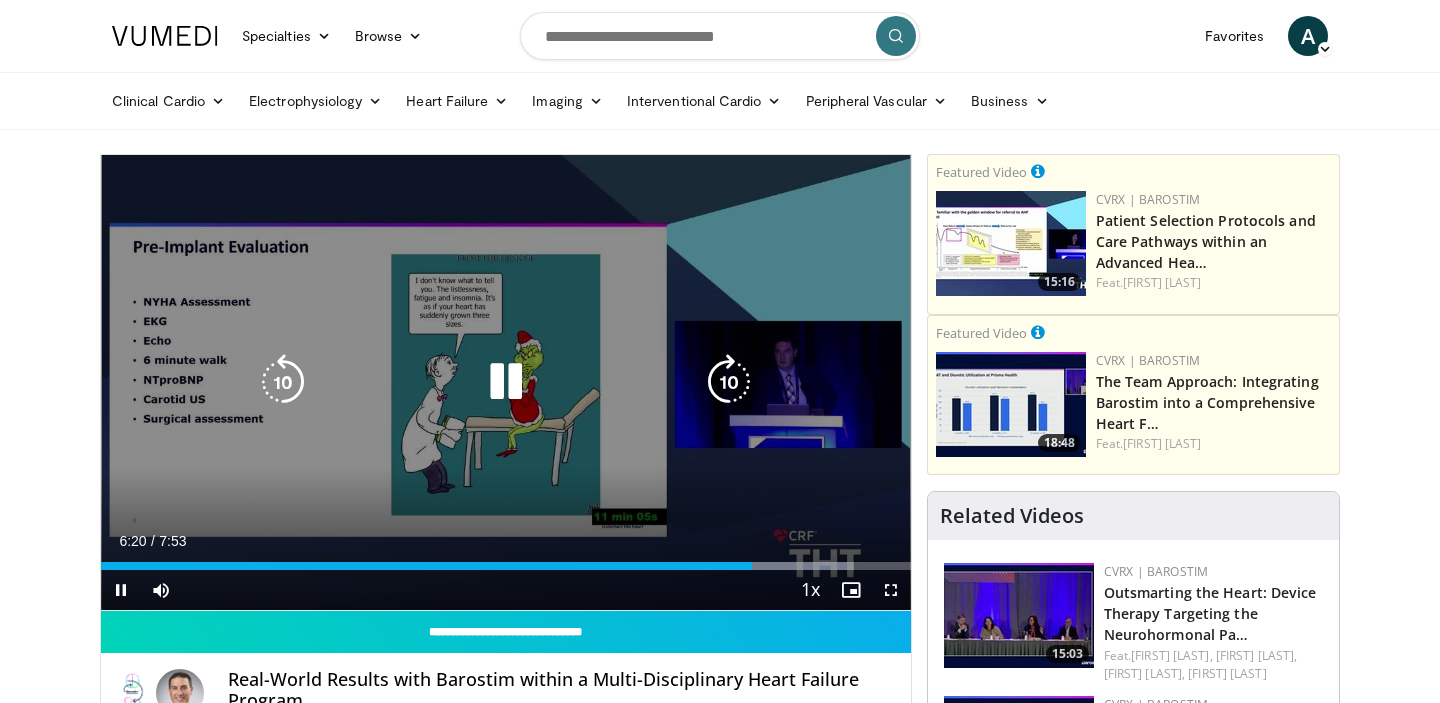 click on "**********" at bounding box center [506, 383] 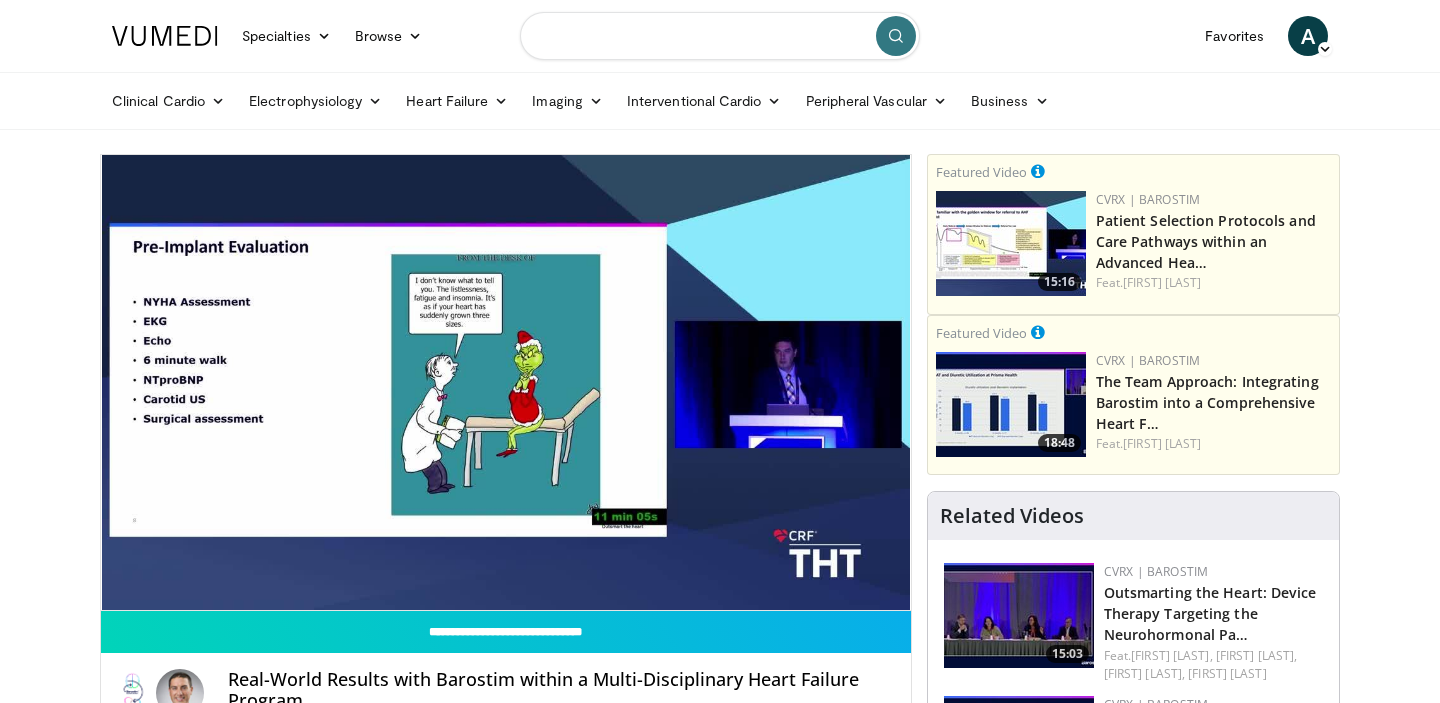 click at bounding box center [720, 36] 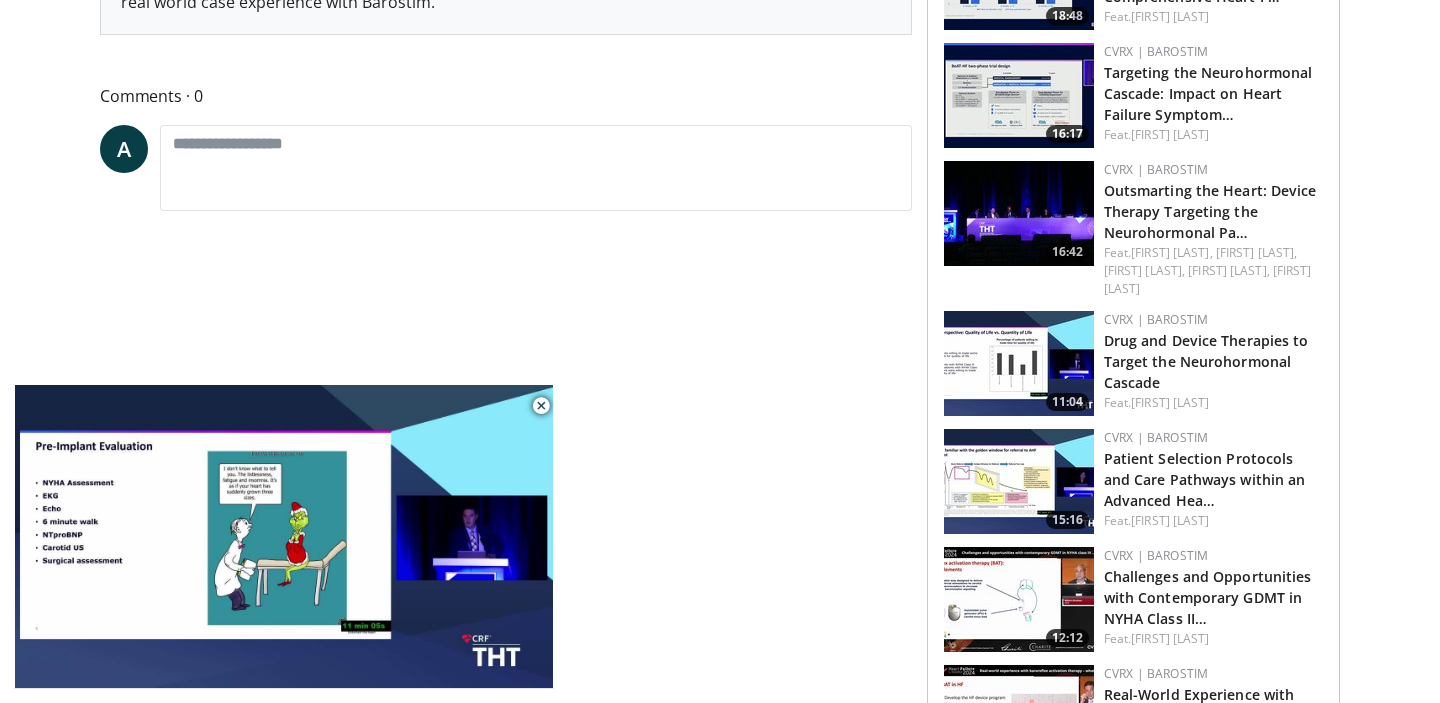scroll, scrollTop: 890, scrollLeft: 0, axis: vertical 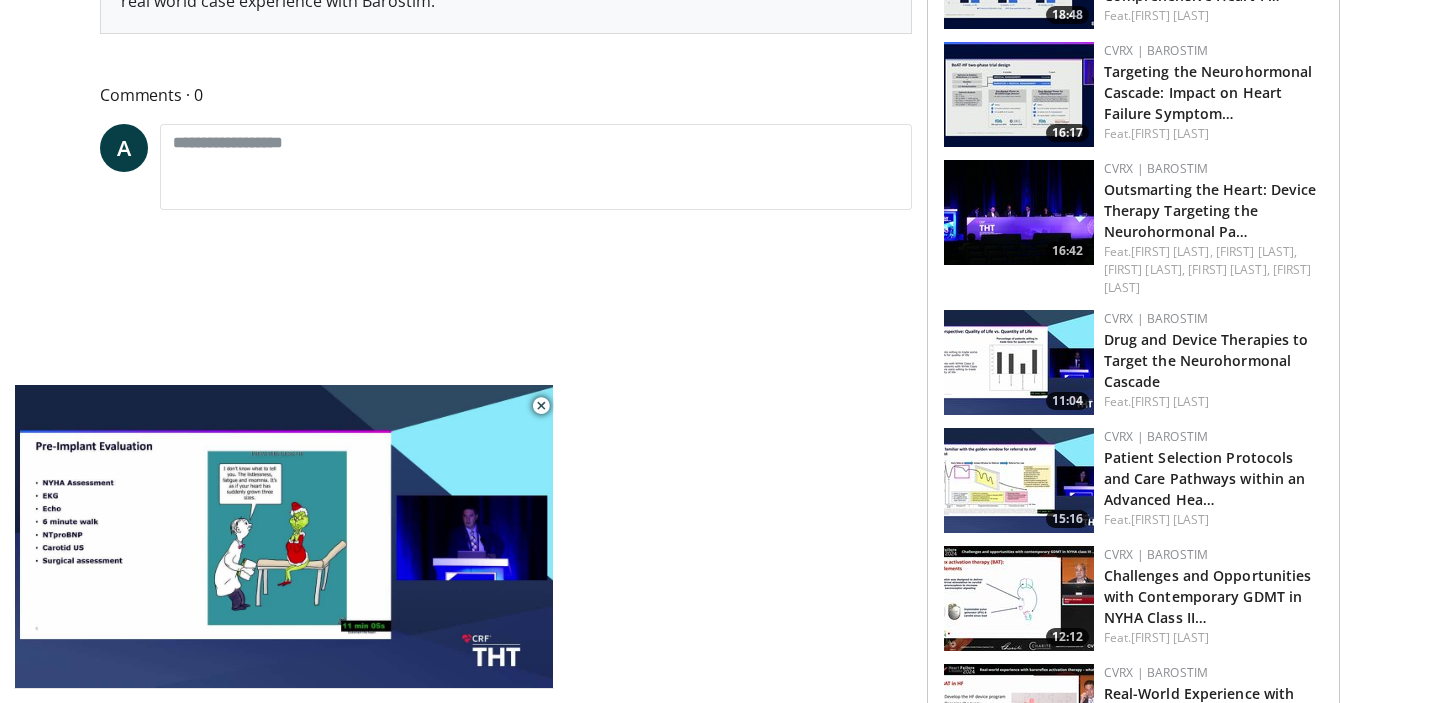 type on "********" 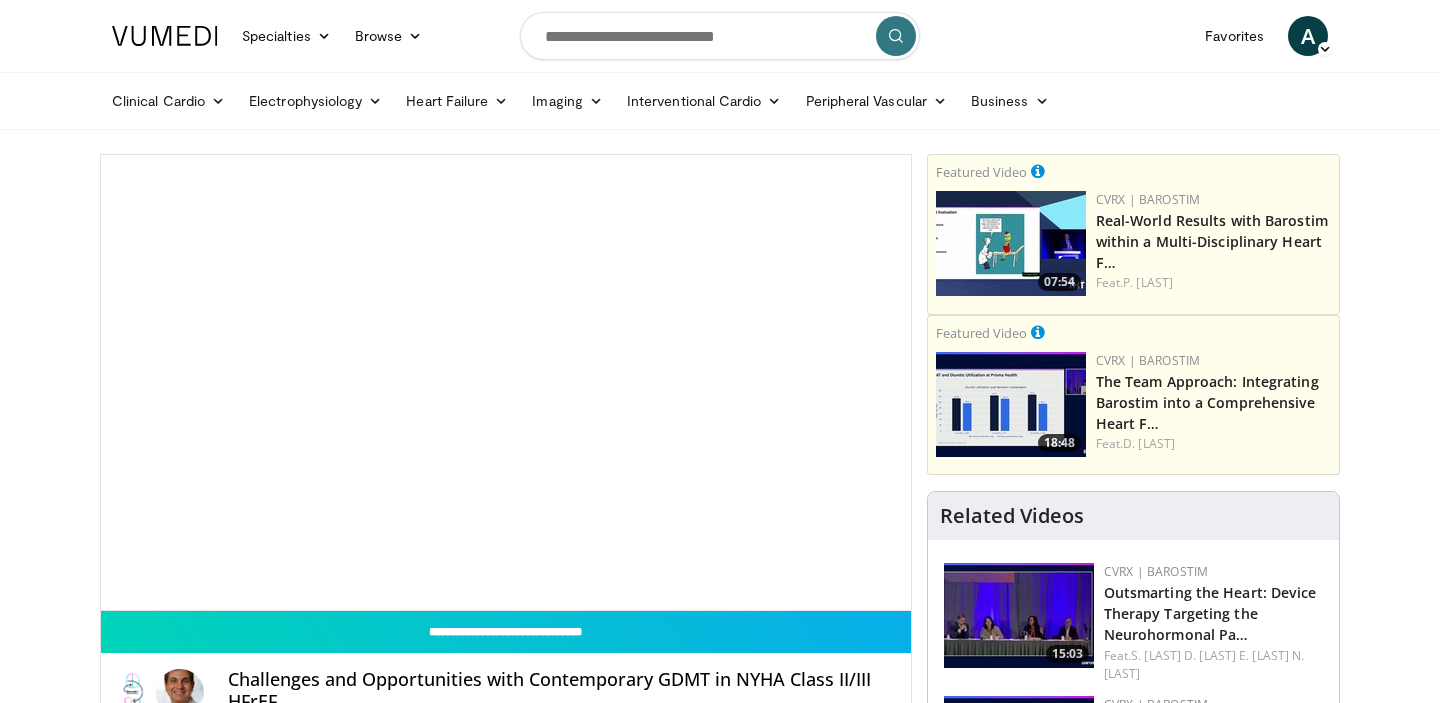 scroll, scrollTop: 0, scrollLeft: 0, axis: both 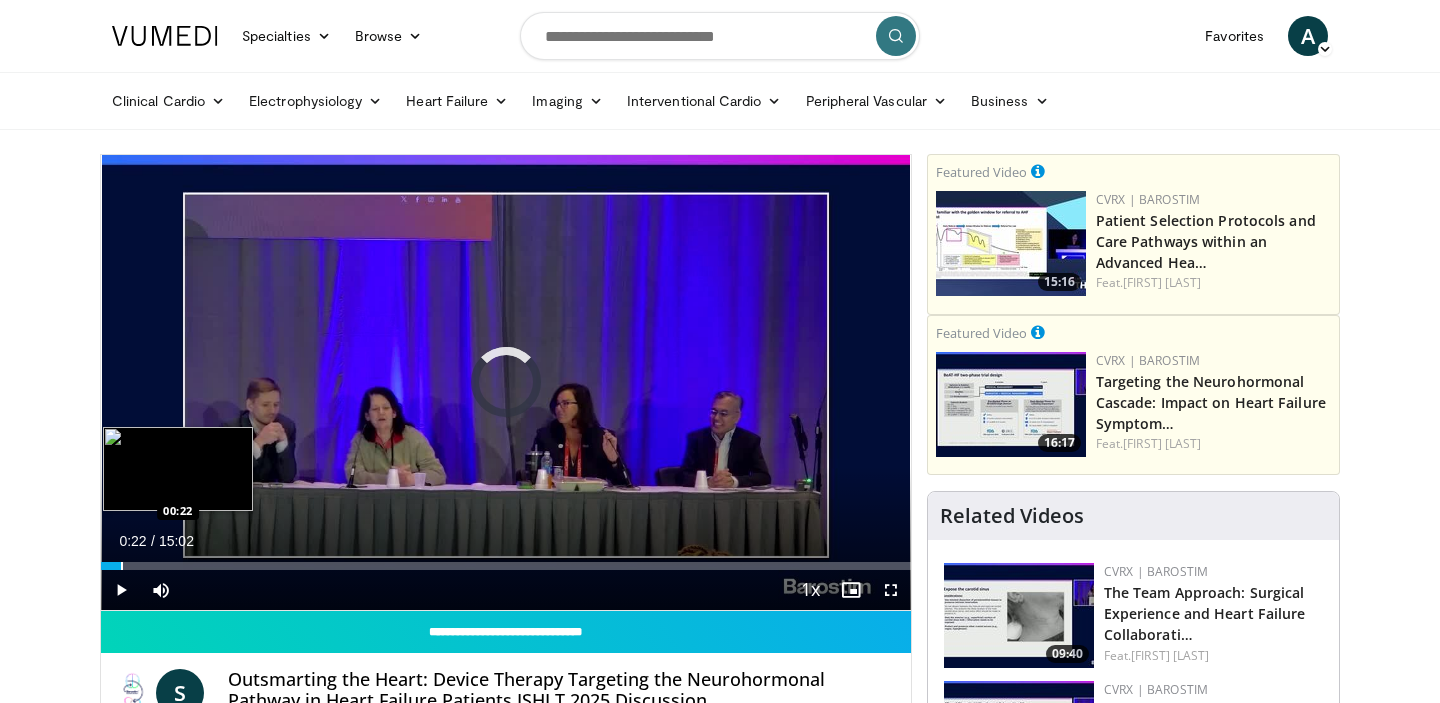 click at bounding box center (122, 566) 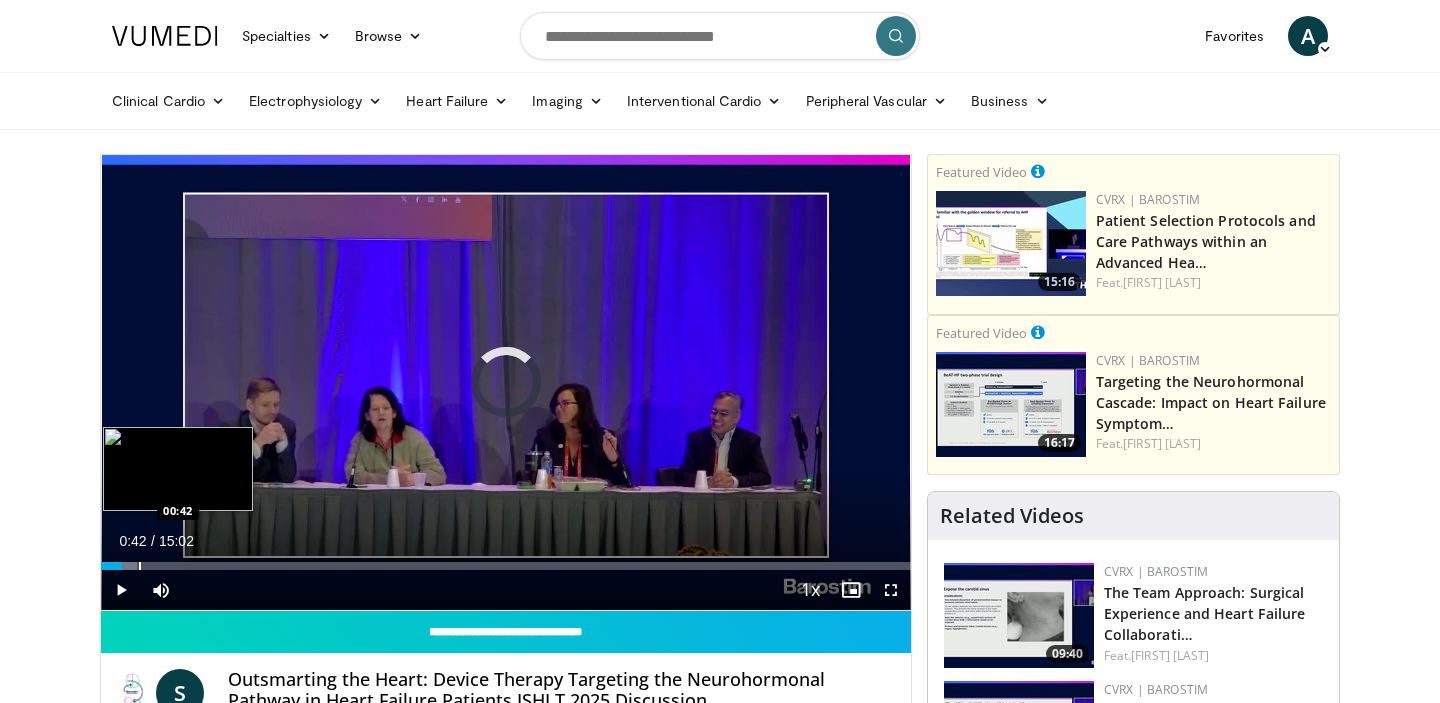 click at bounding box center [140, 566] 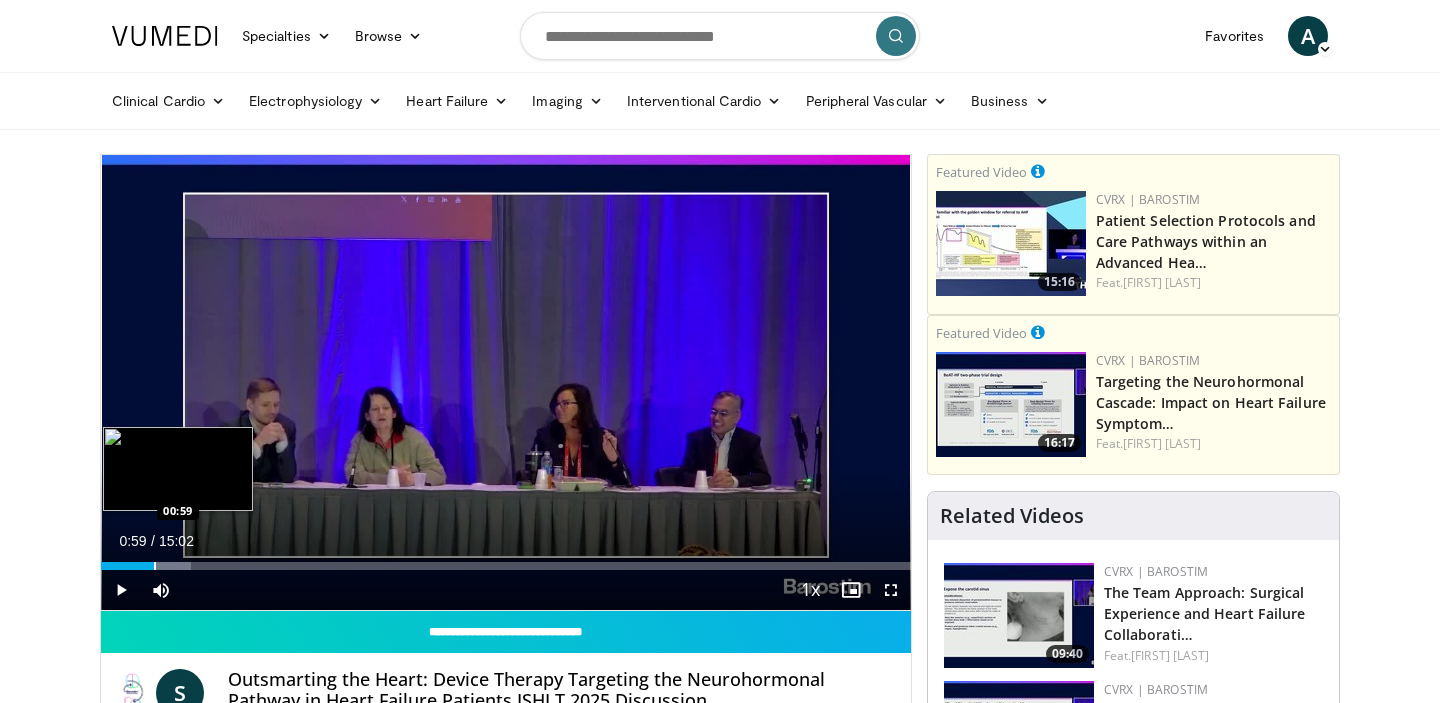 click at bounding box center (155, 566) 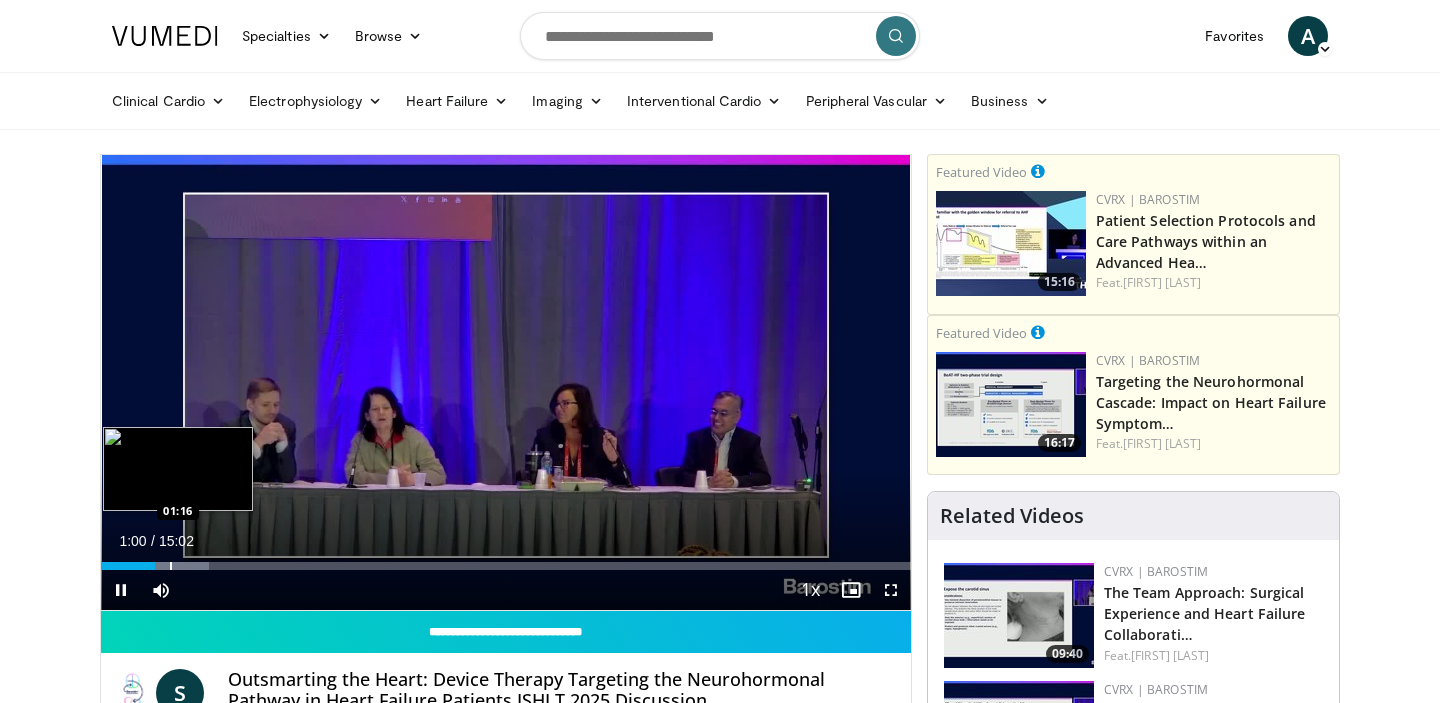 click on "Loaded :  13.32% 01:00 01:16" at bounding box center [506, 560] 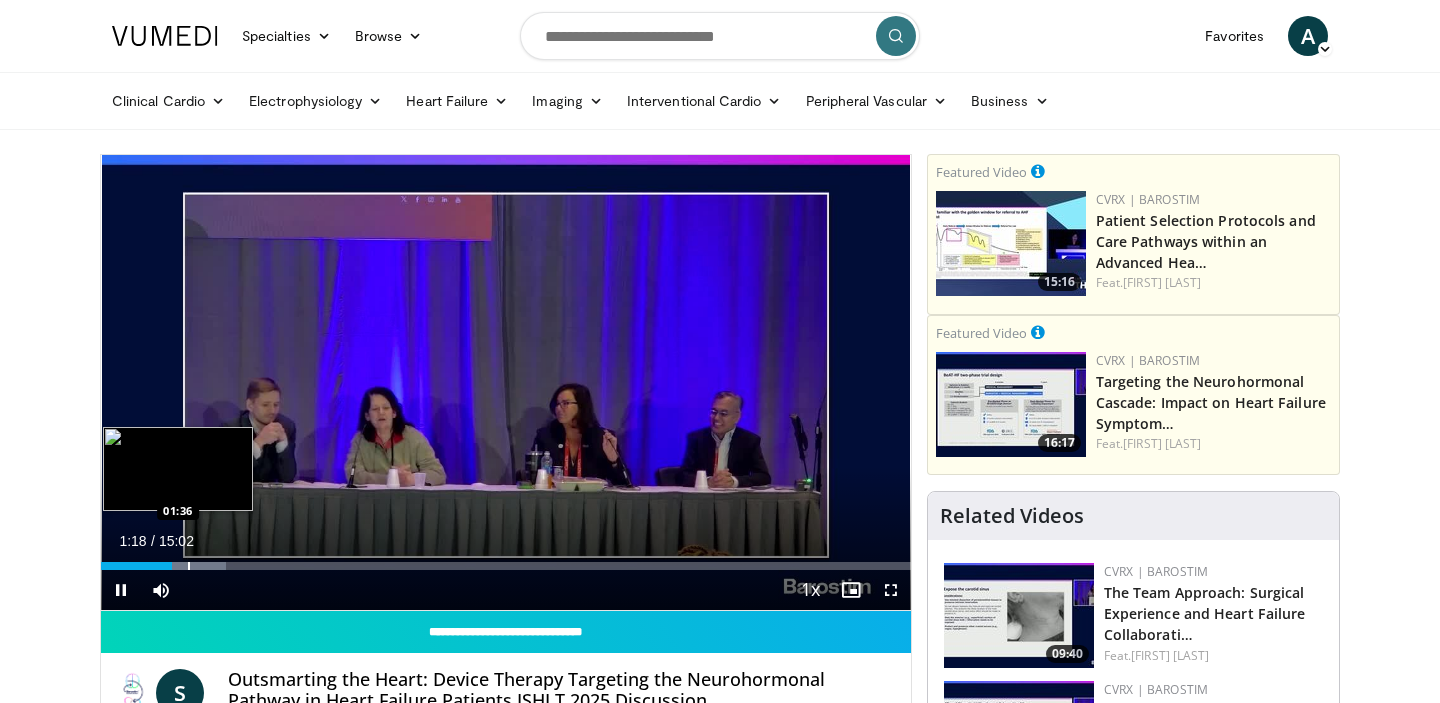 click at bounding box center [189, 566] 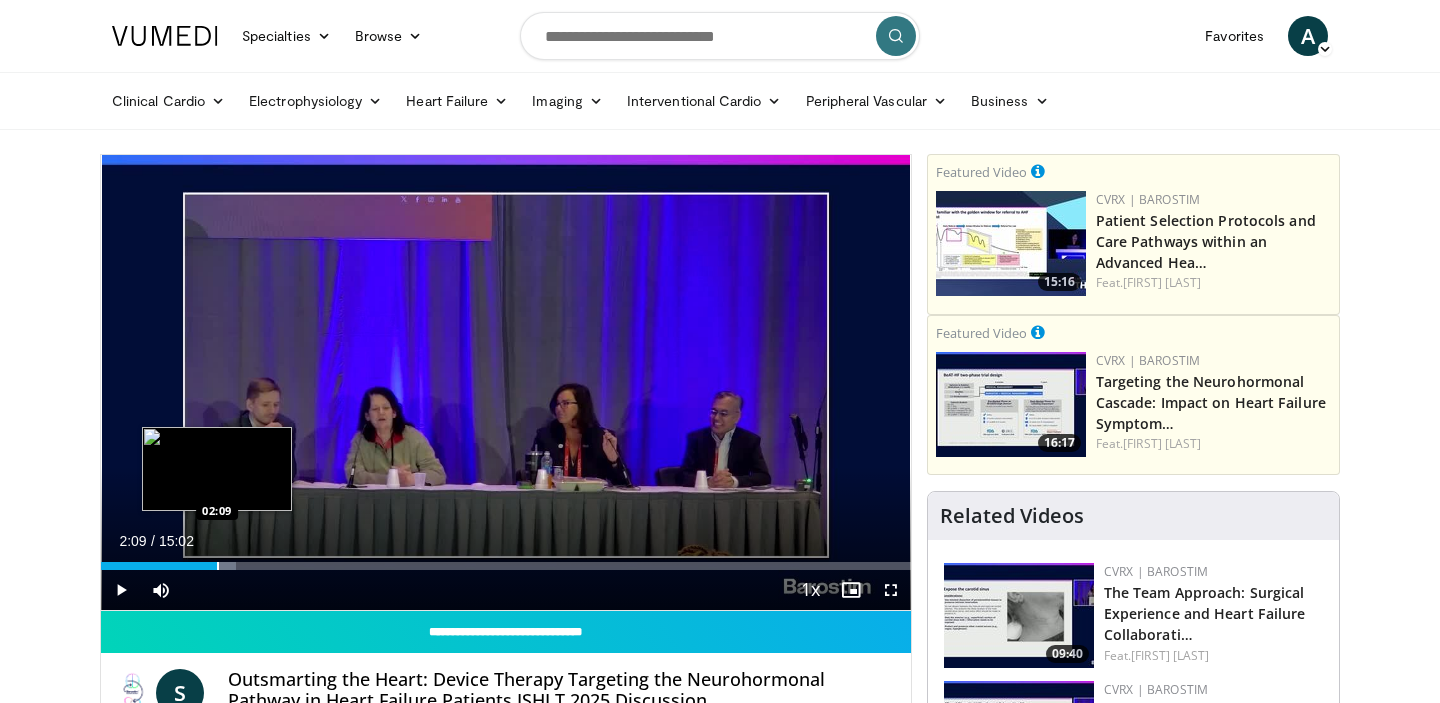 click on "Loaded :  16.65% 02:09 02:09" at bounding box center [506, 560] 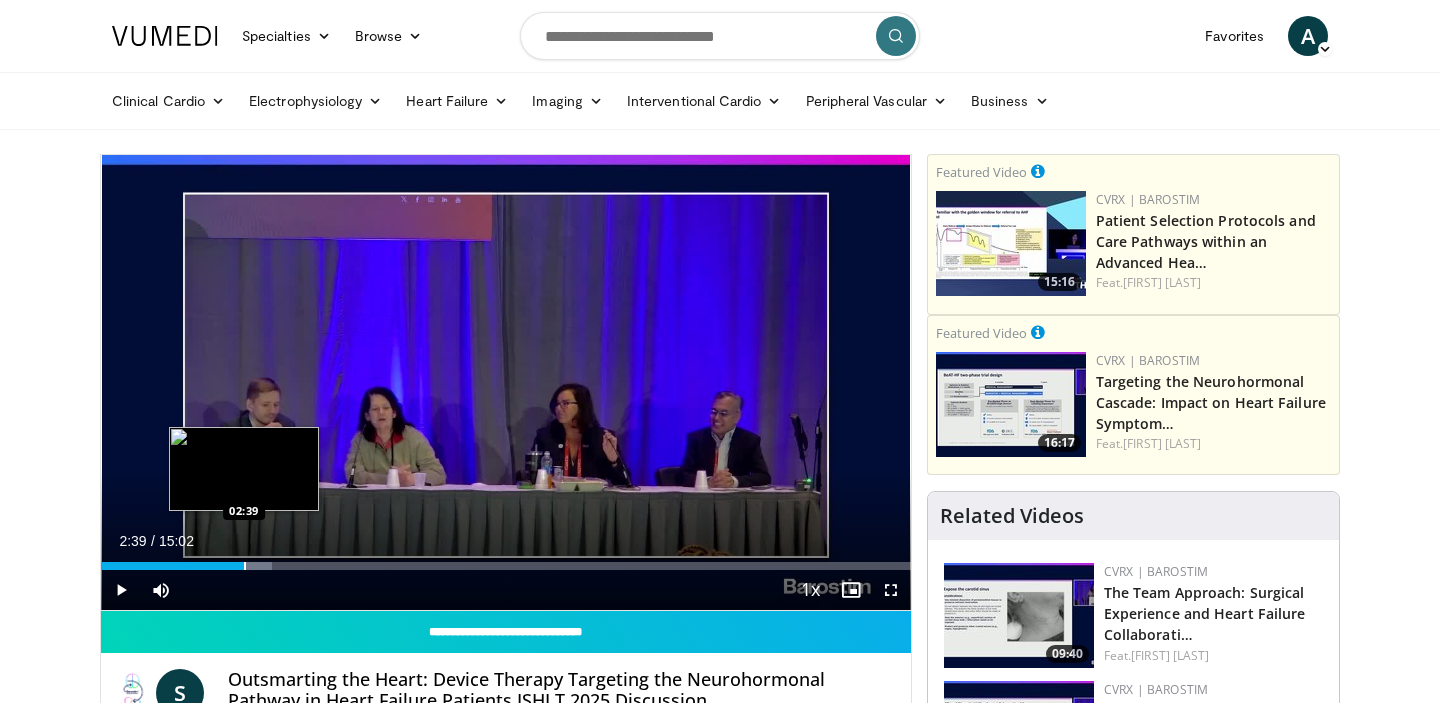 click at bounding box center (245, 566) 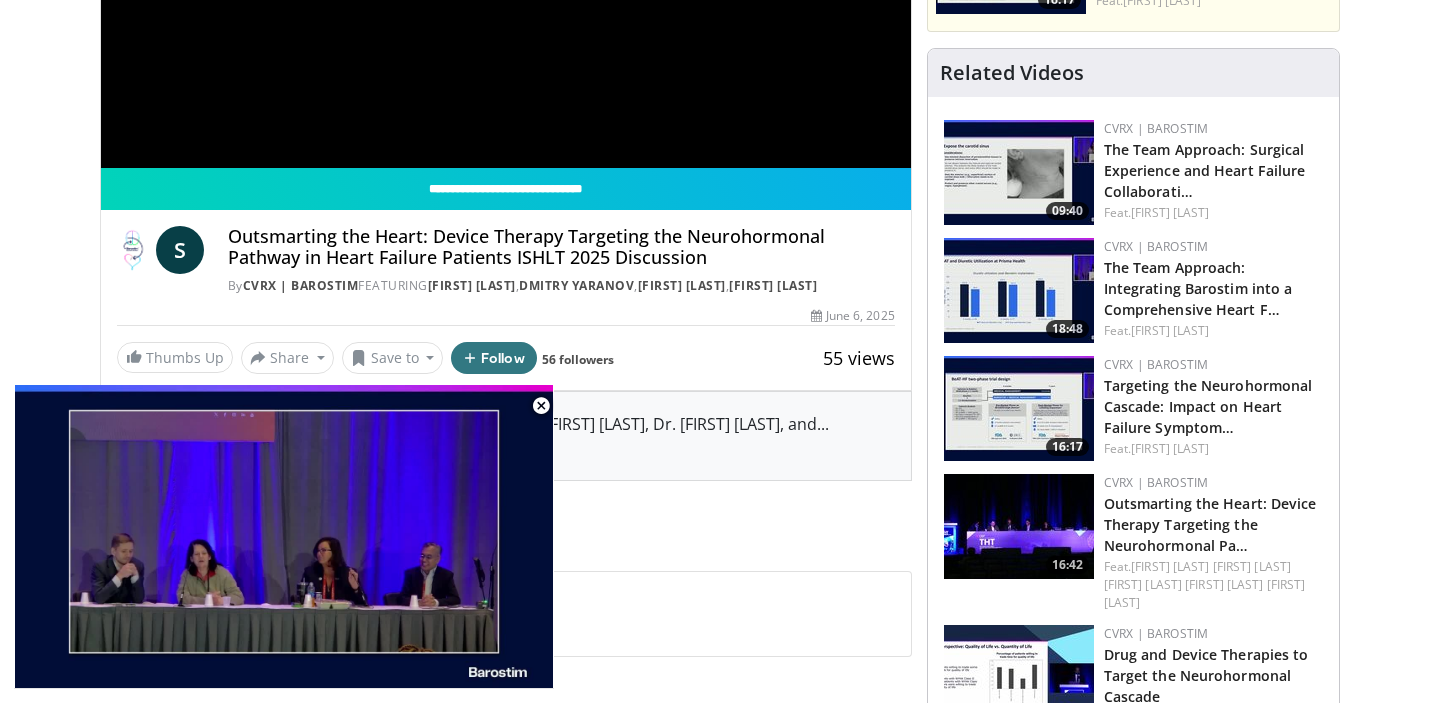scroll, scrollTop: 0, scrollLeft: 0, axis: both 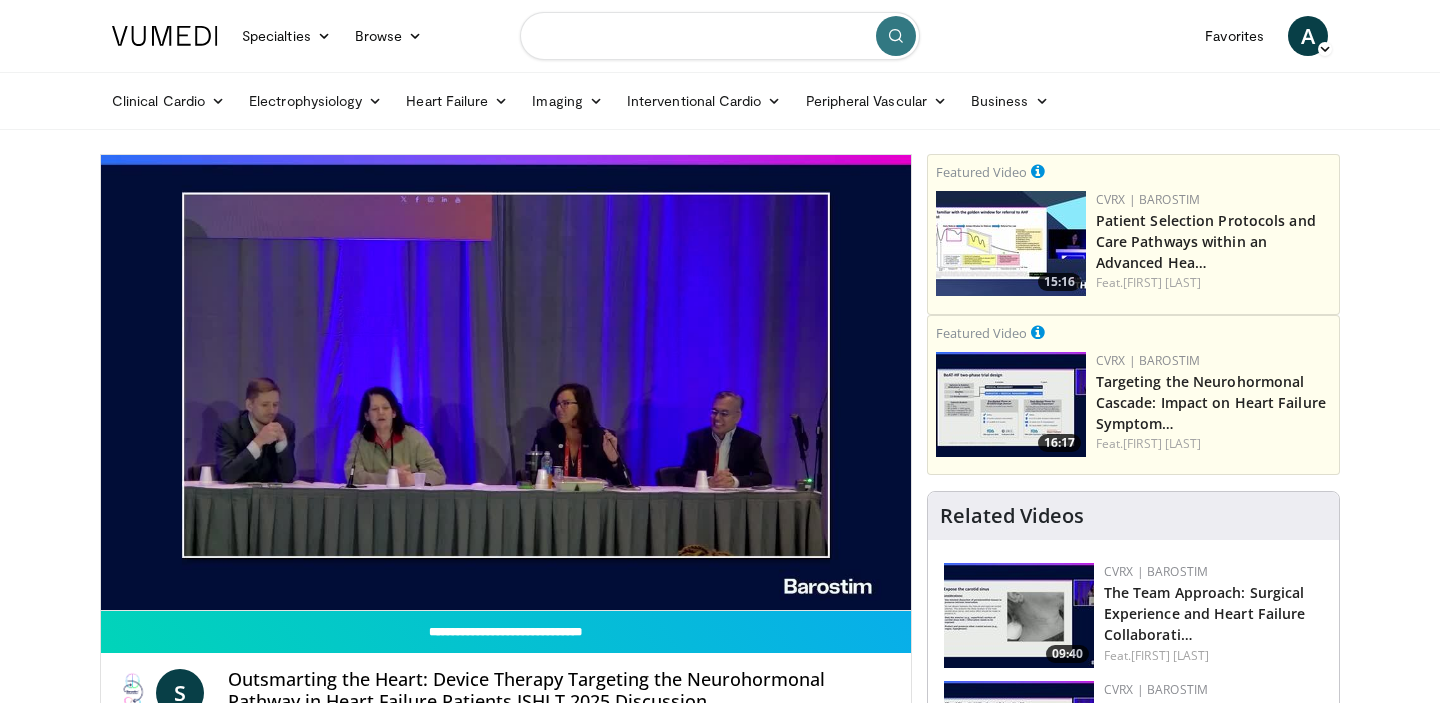 click at bounding box center (720, 36) 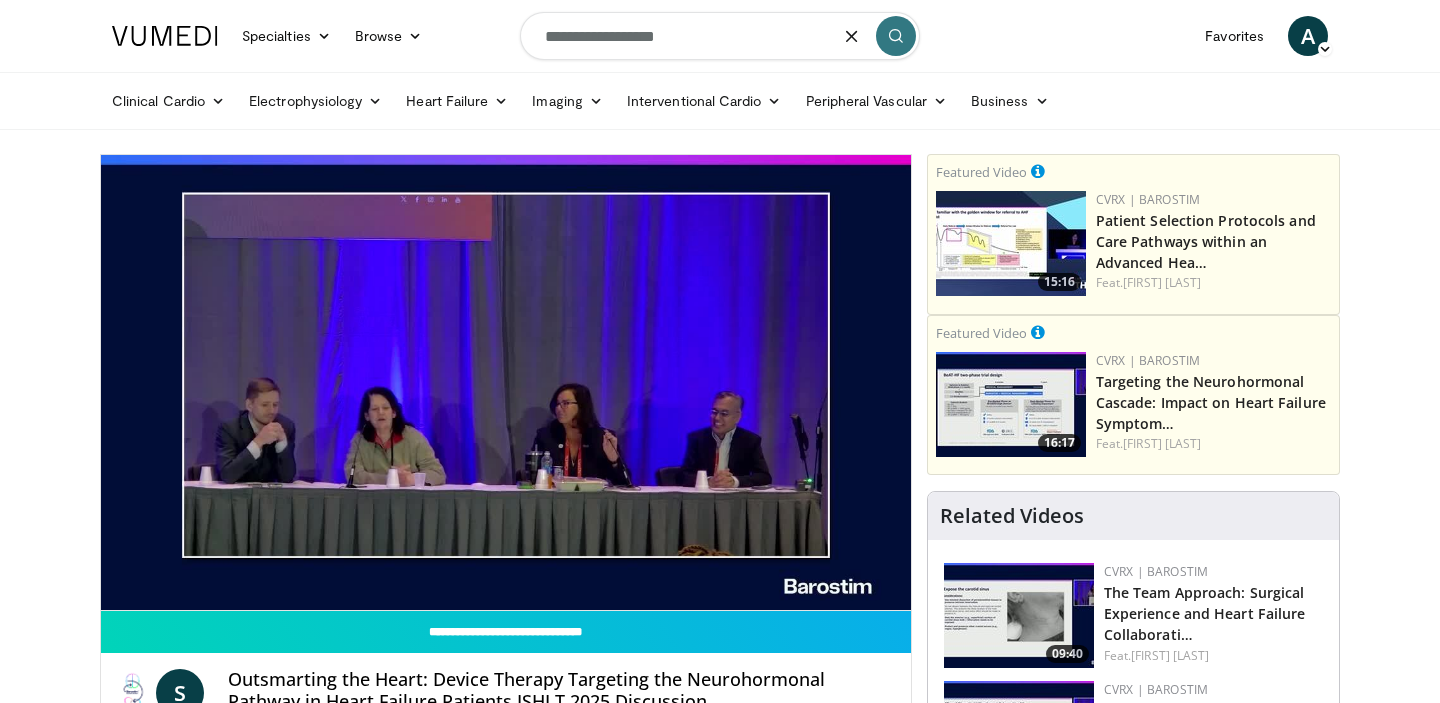 type on "**********" 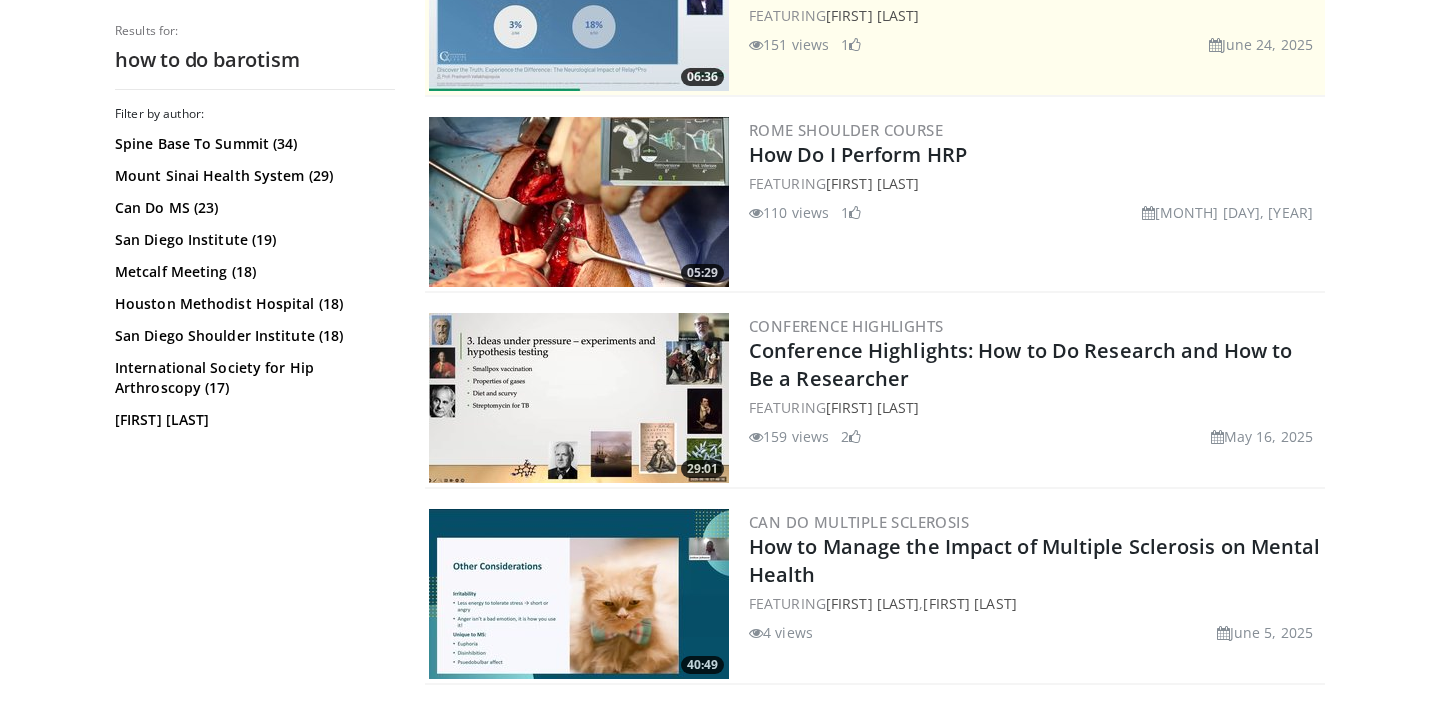 scroll, scrollTop: 503, scrollLeft: 0, axis: vertical 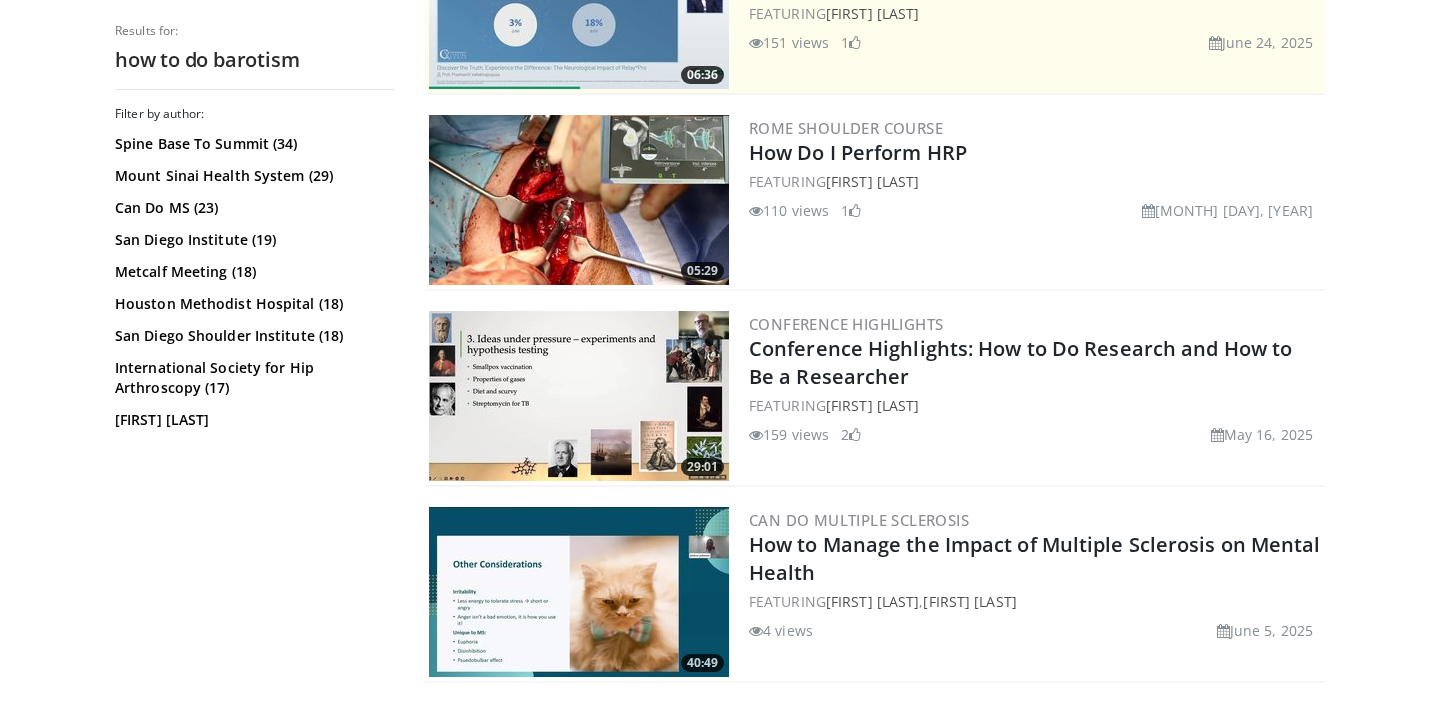 click at bounding box center (579, 396) 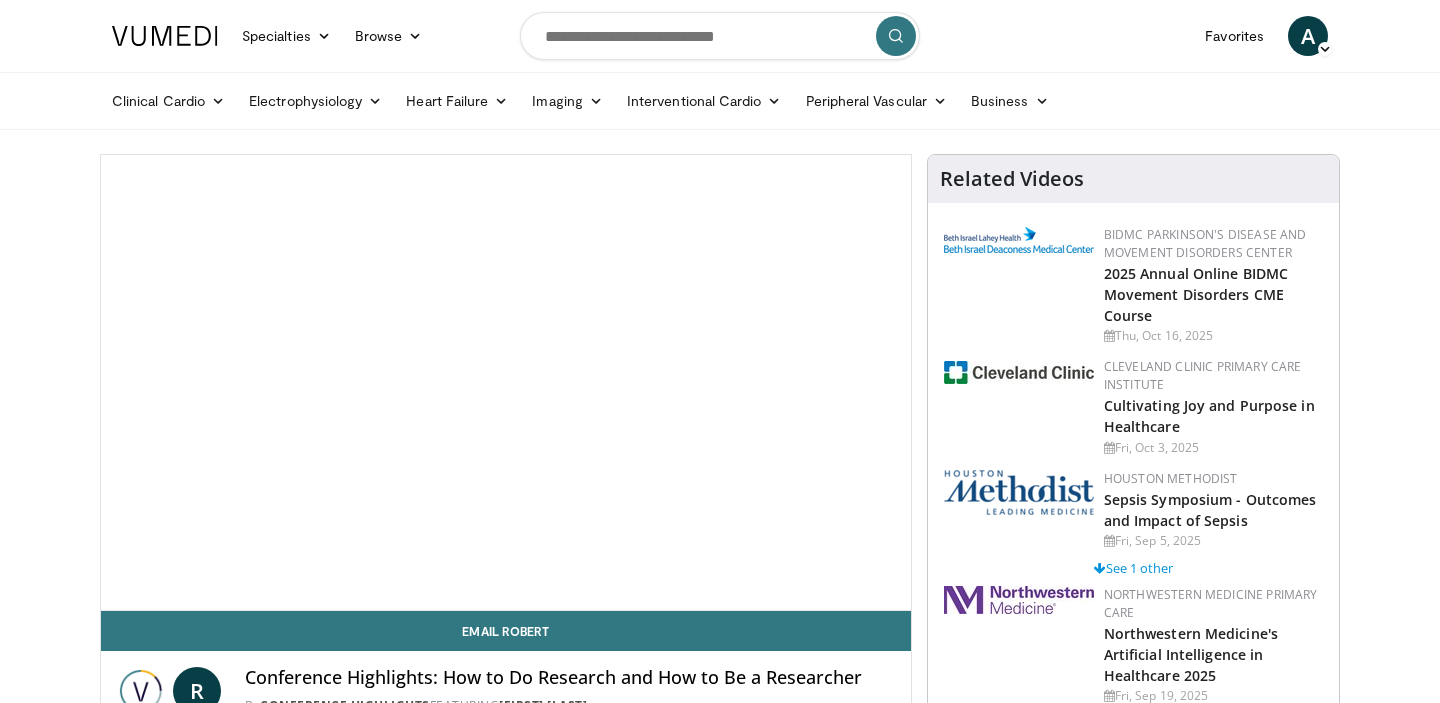 scroll, scrollTop: 0, scrollLeft: 0, axis: both 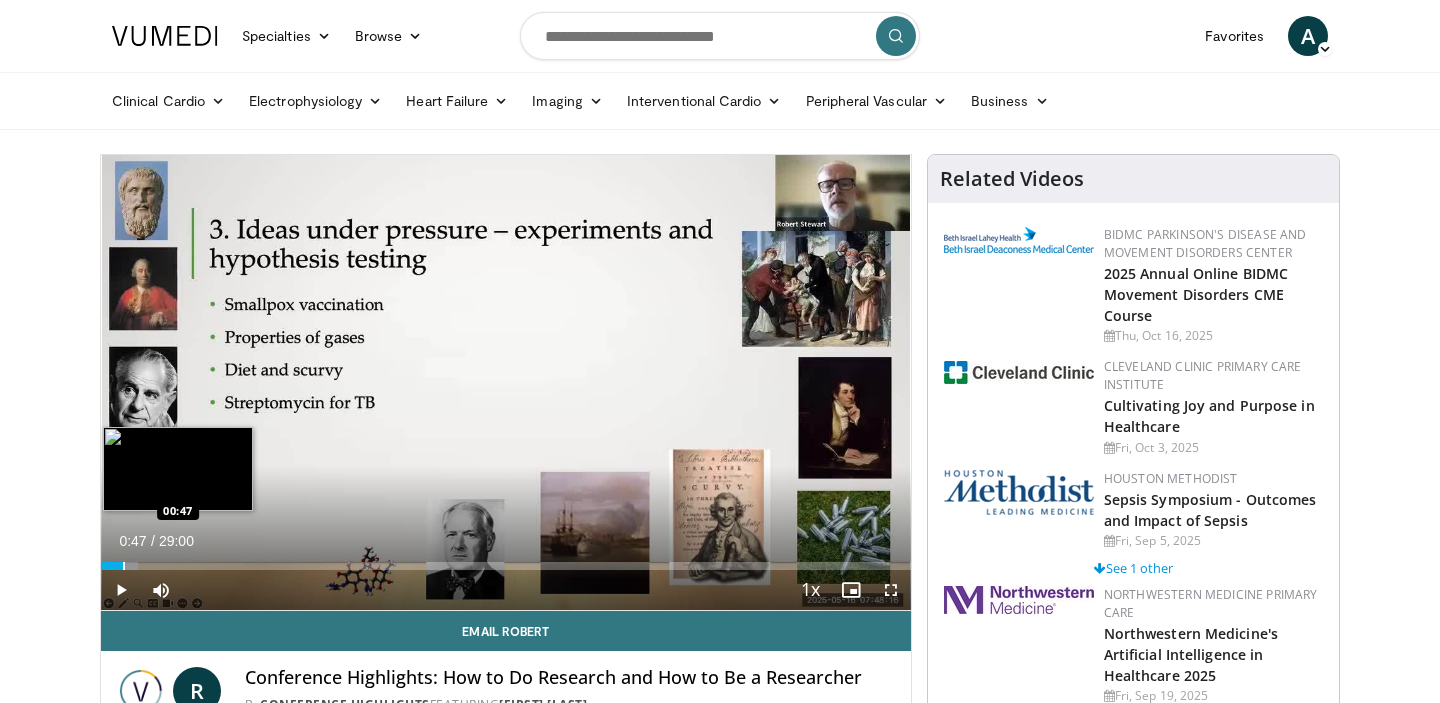 click at bounding box center [124, 566] 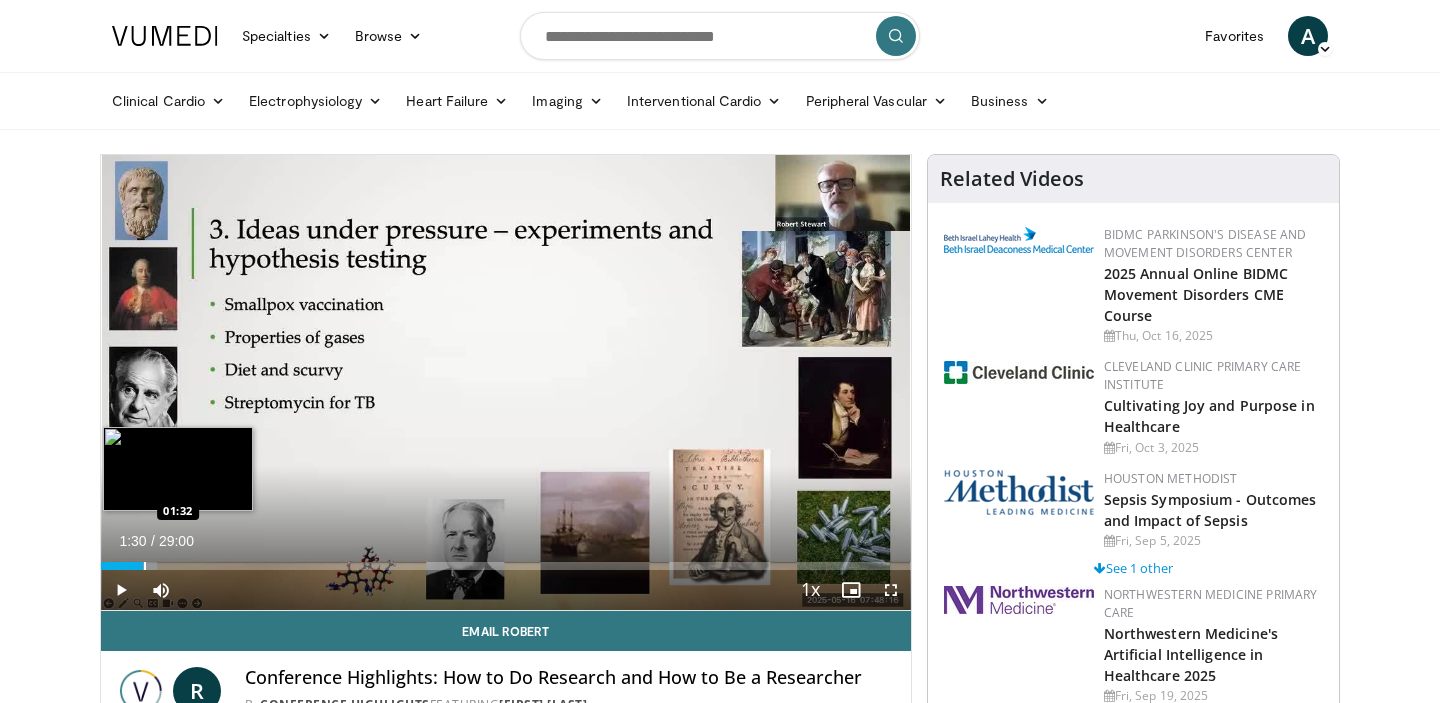 click at bounding box center [136, 566] 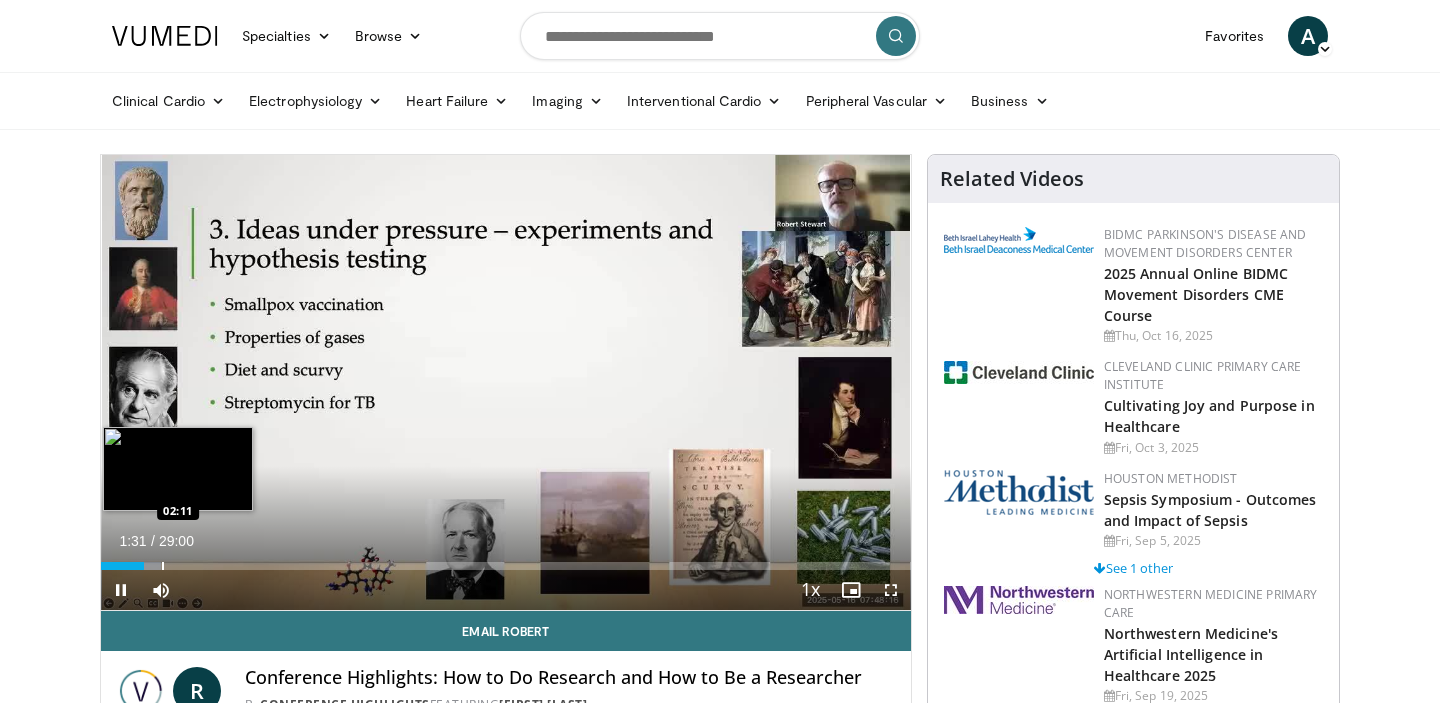 click at bounding box center [163, 566] 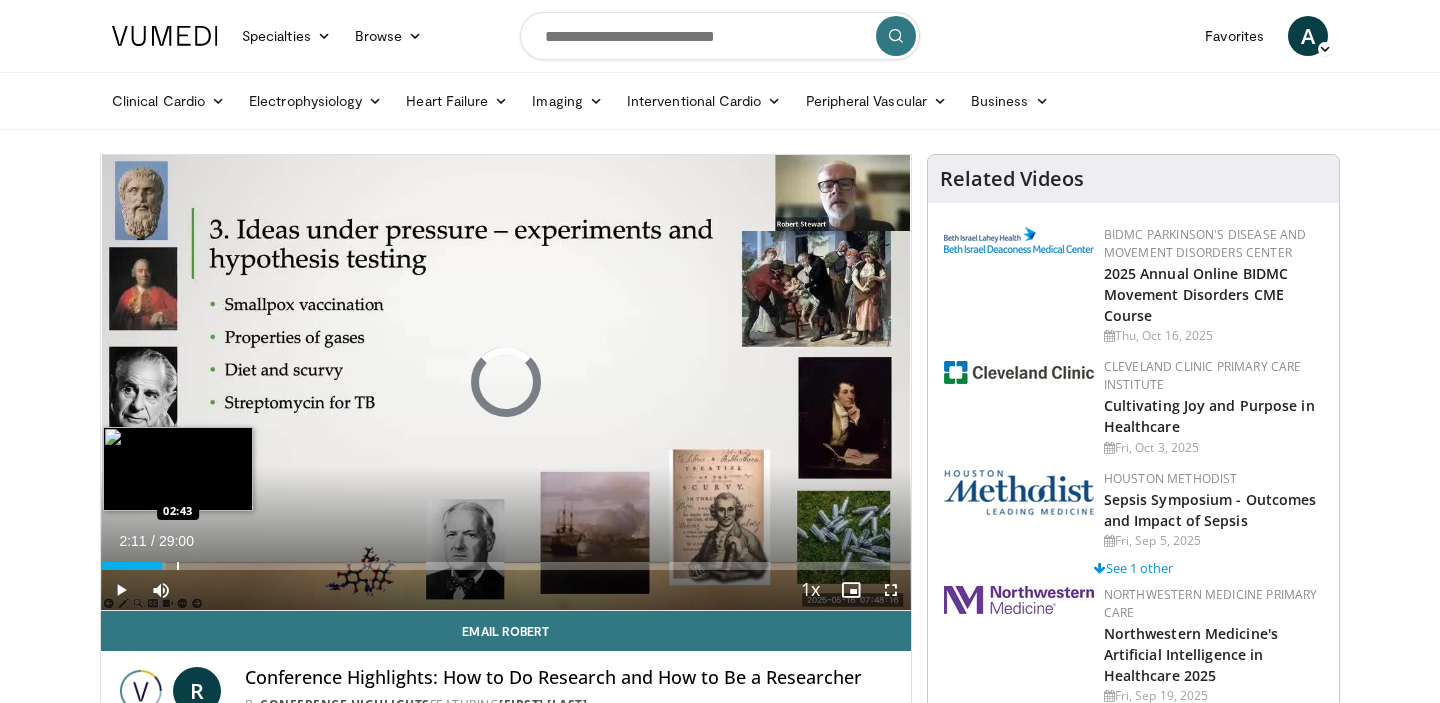 click at bounding box center (178, 566) 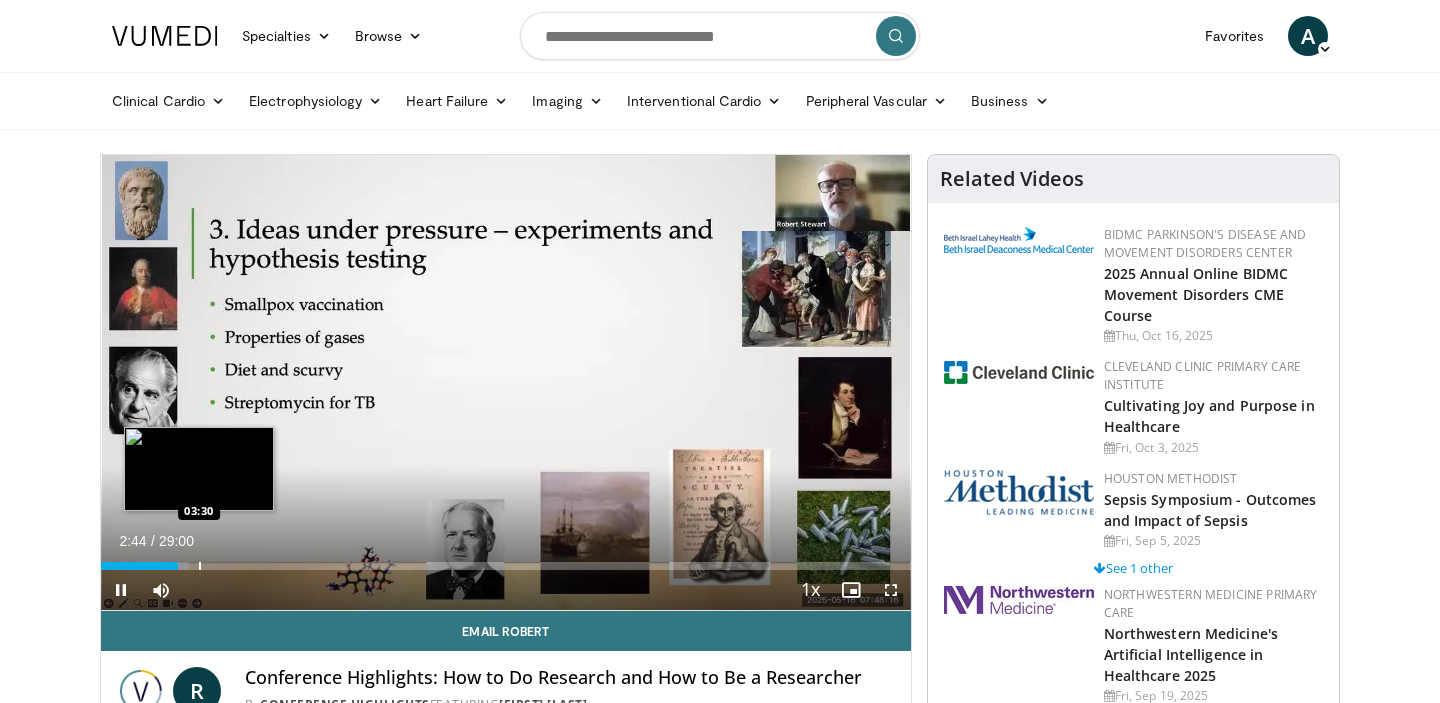 click at bounding box center (200, 566) 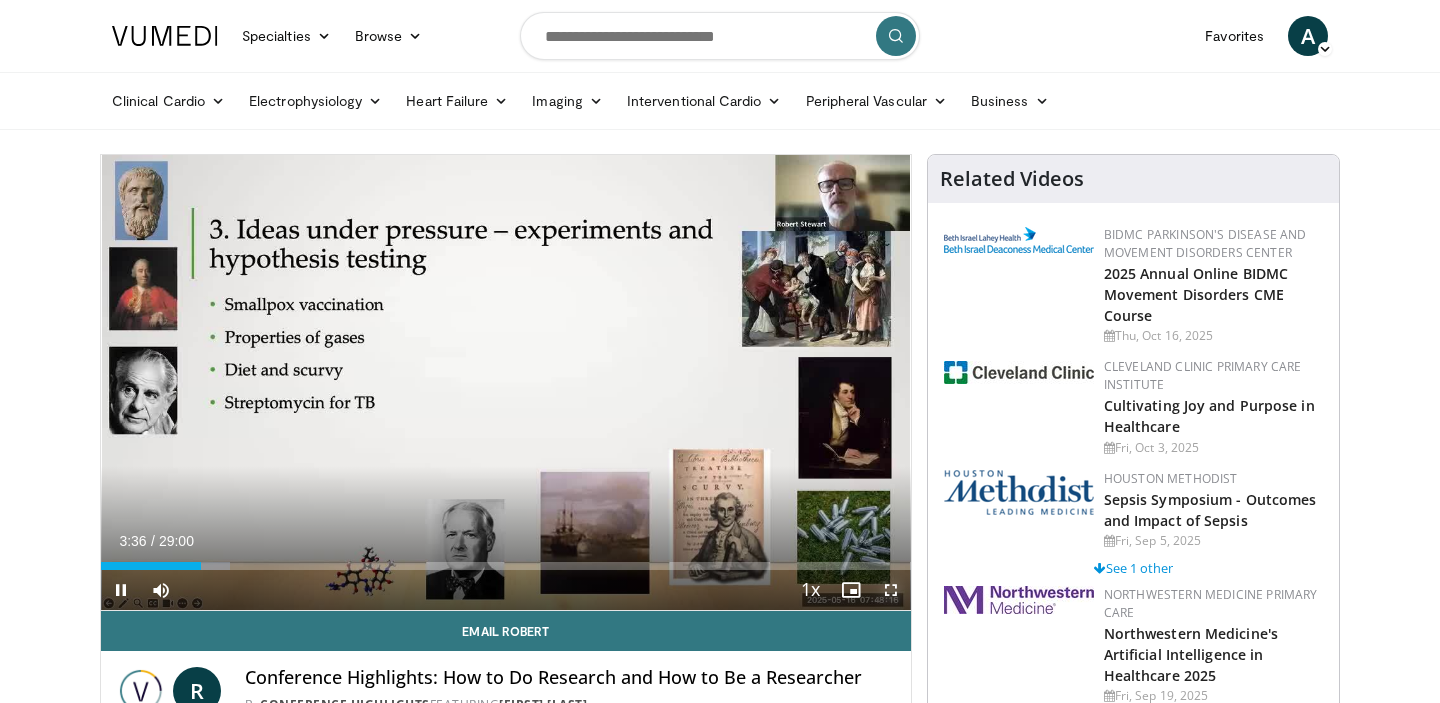 click at bounding box center (891, 590) 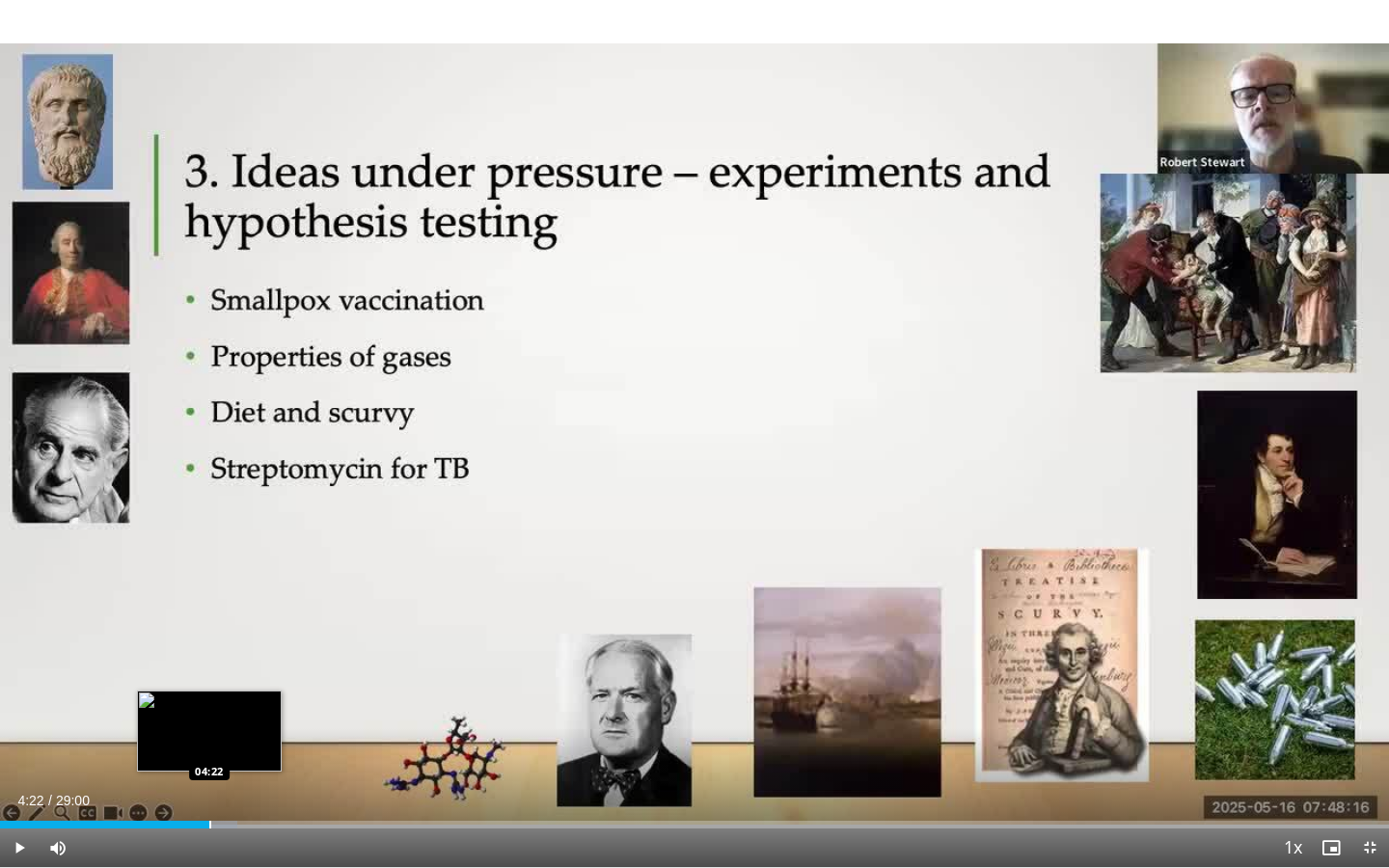 click at bounding box center (210, 825) 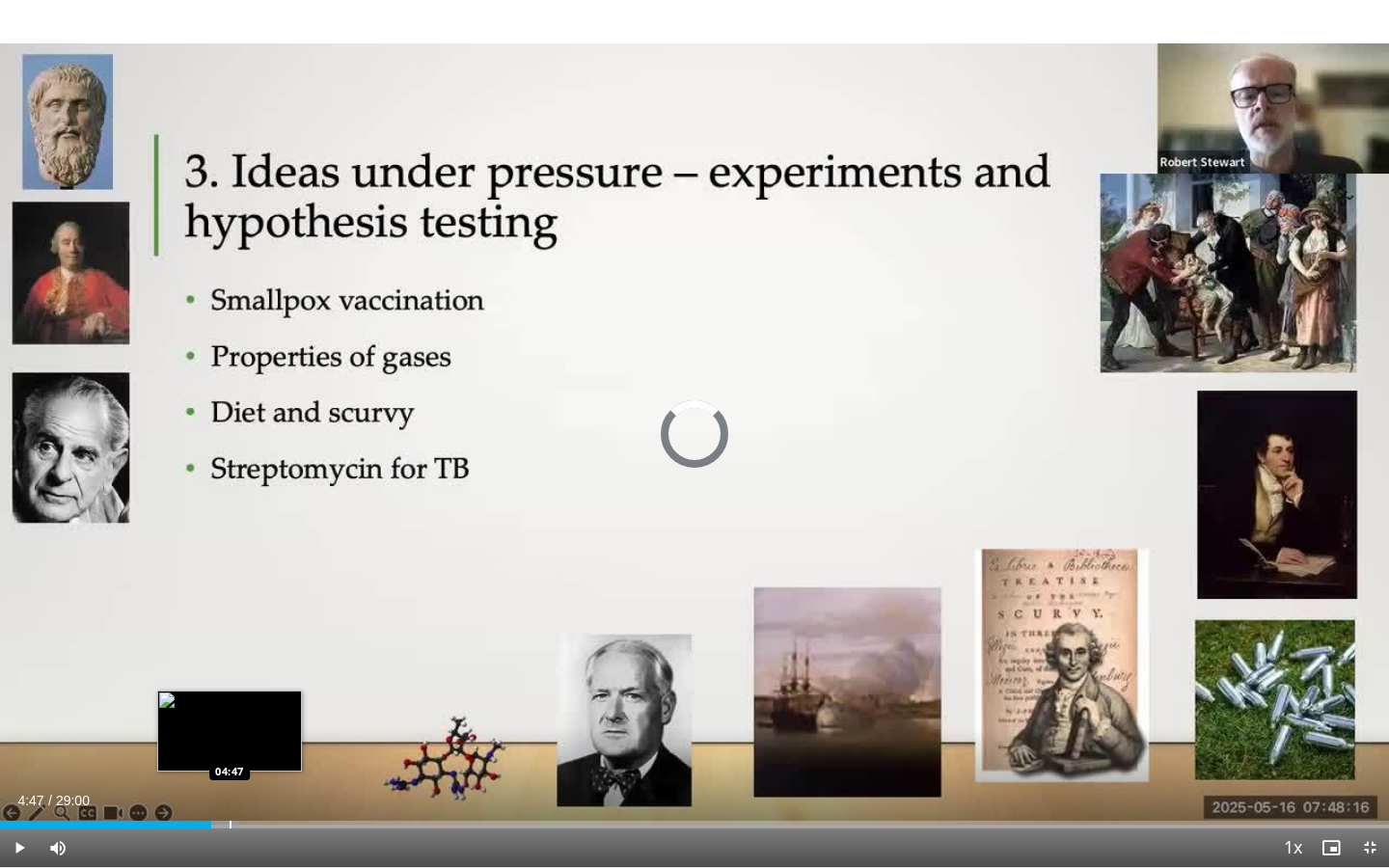 click at bounding box center [231, 825] 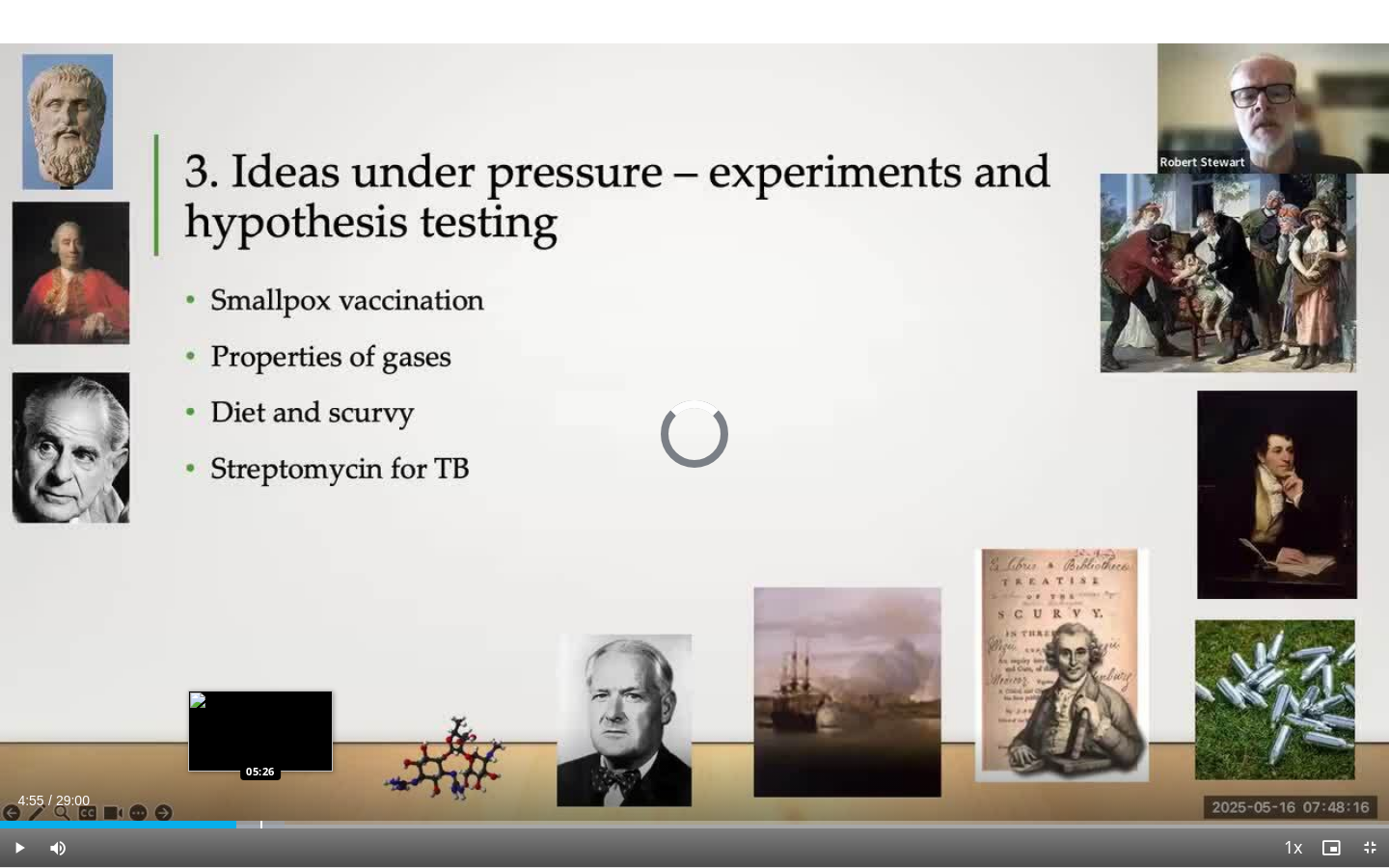 click at bounding box center (261, 825) 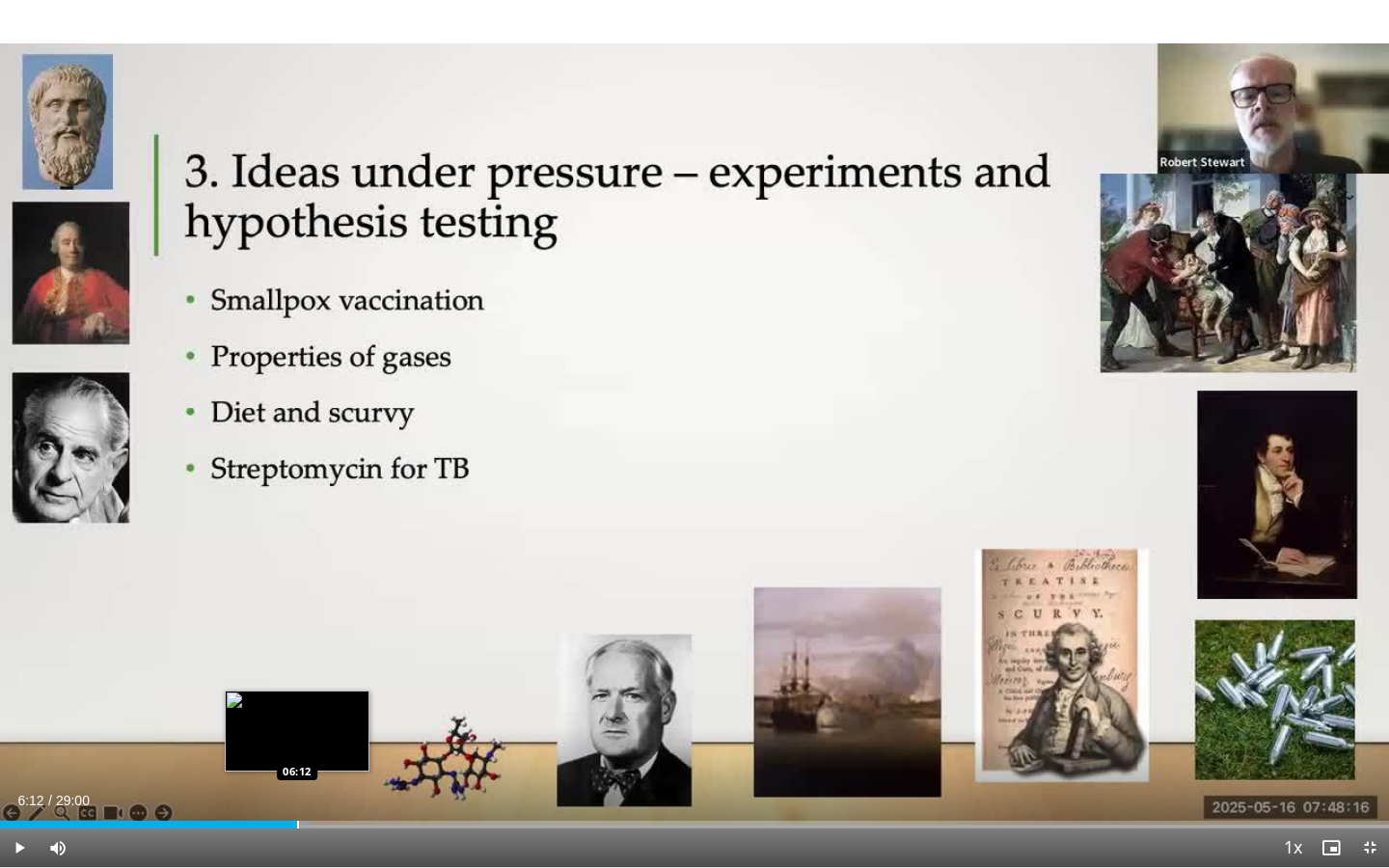 click on "Loaded :  22.41% 06:12 06:12" at bounding box center [694, 825] 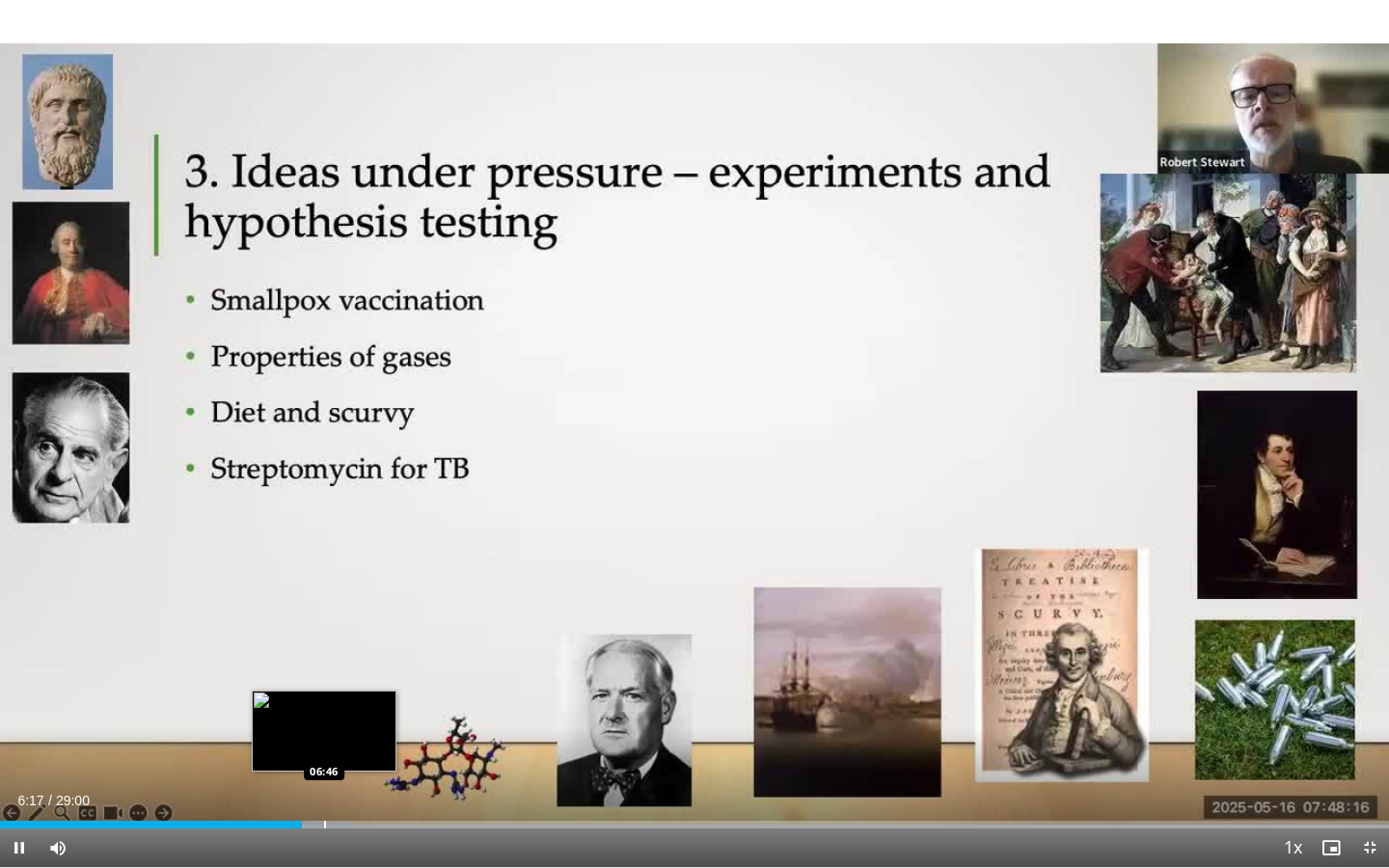 click at bounding box center [325, 825] 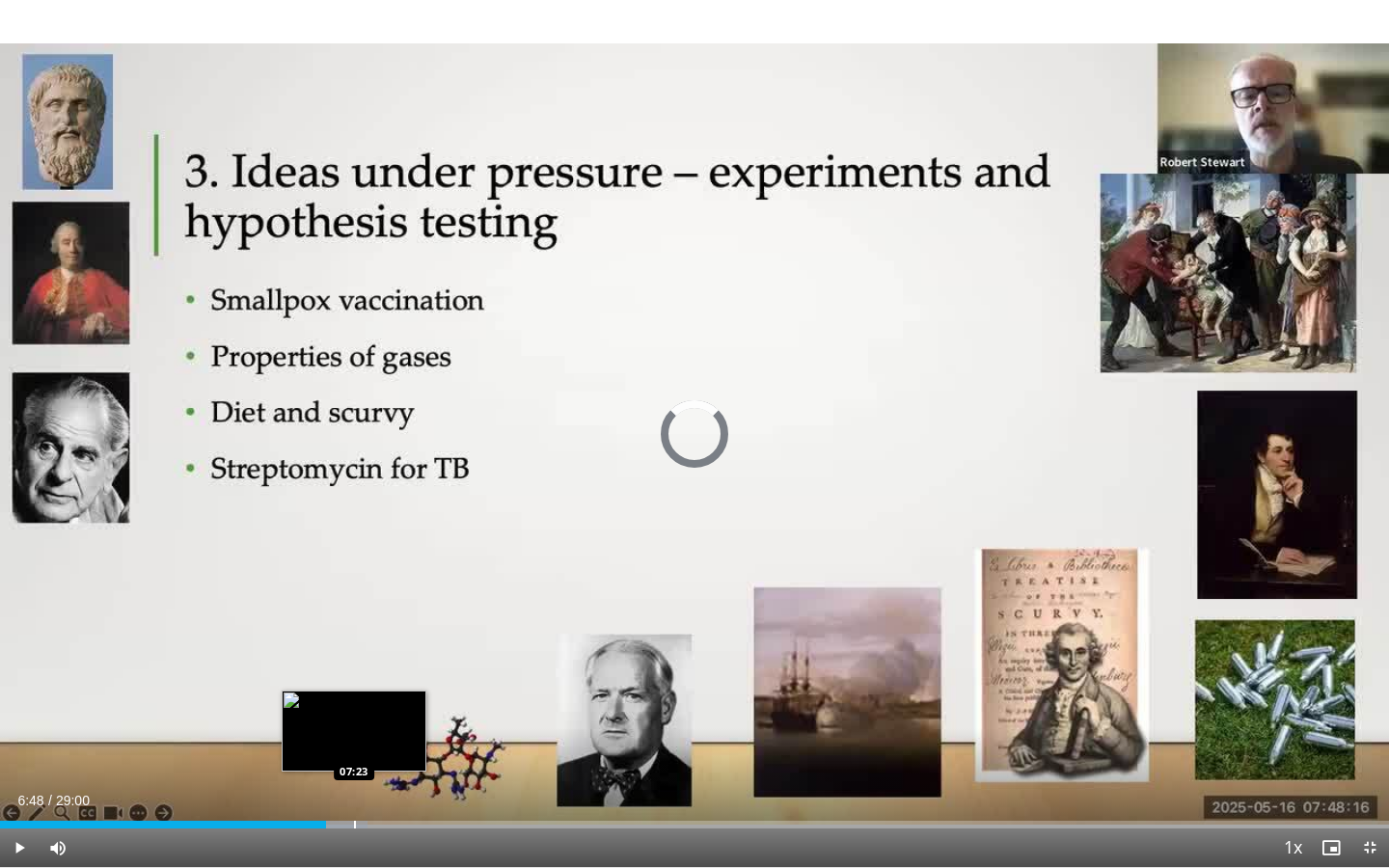 click at bounding box center [355, 825] 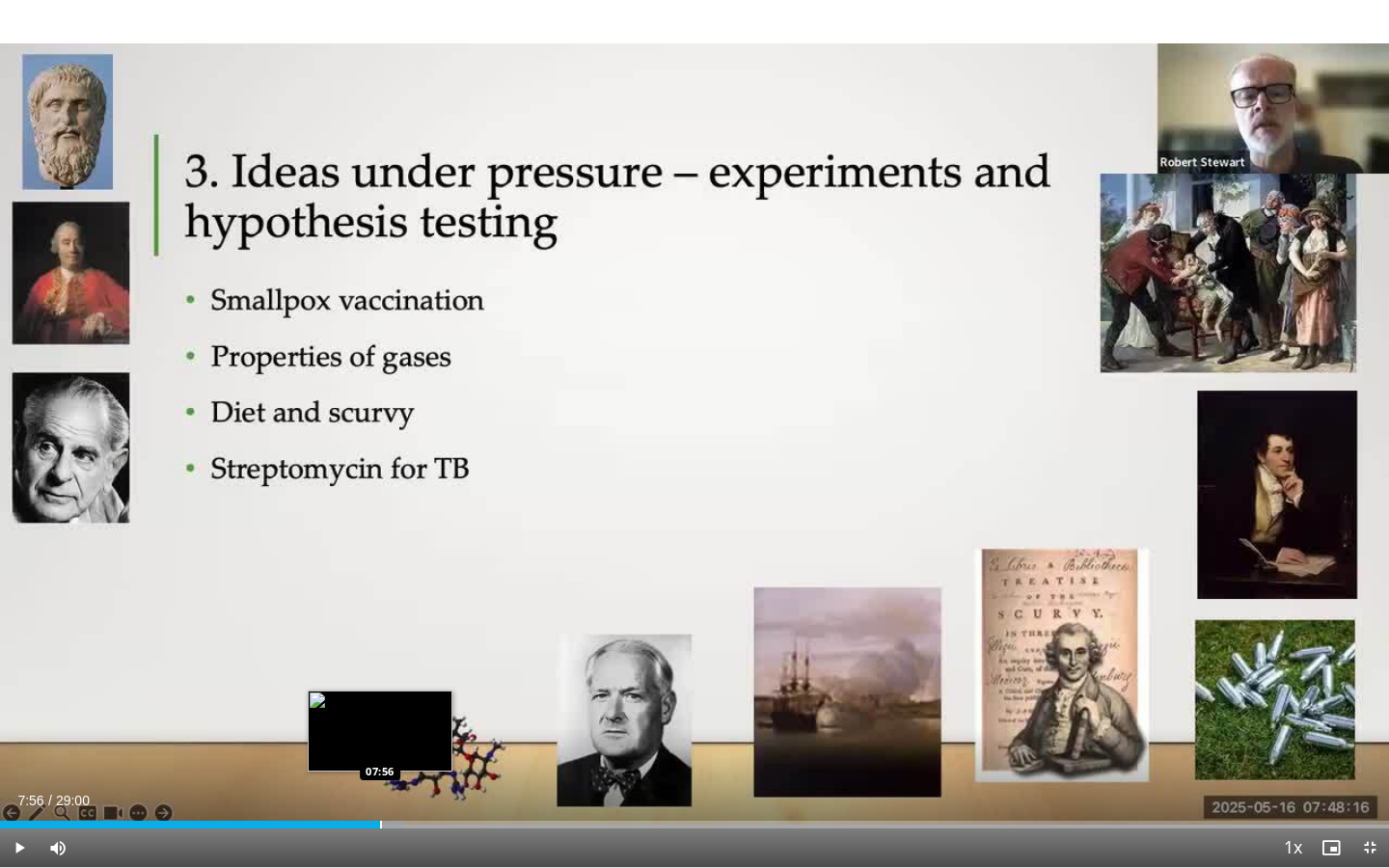 click at bounding box center [381, 825] 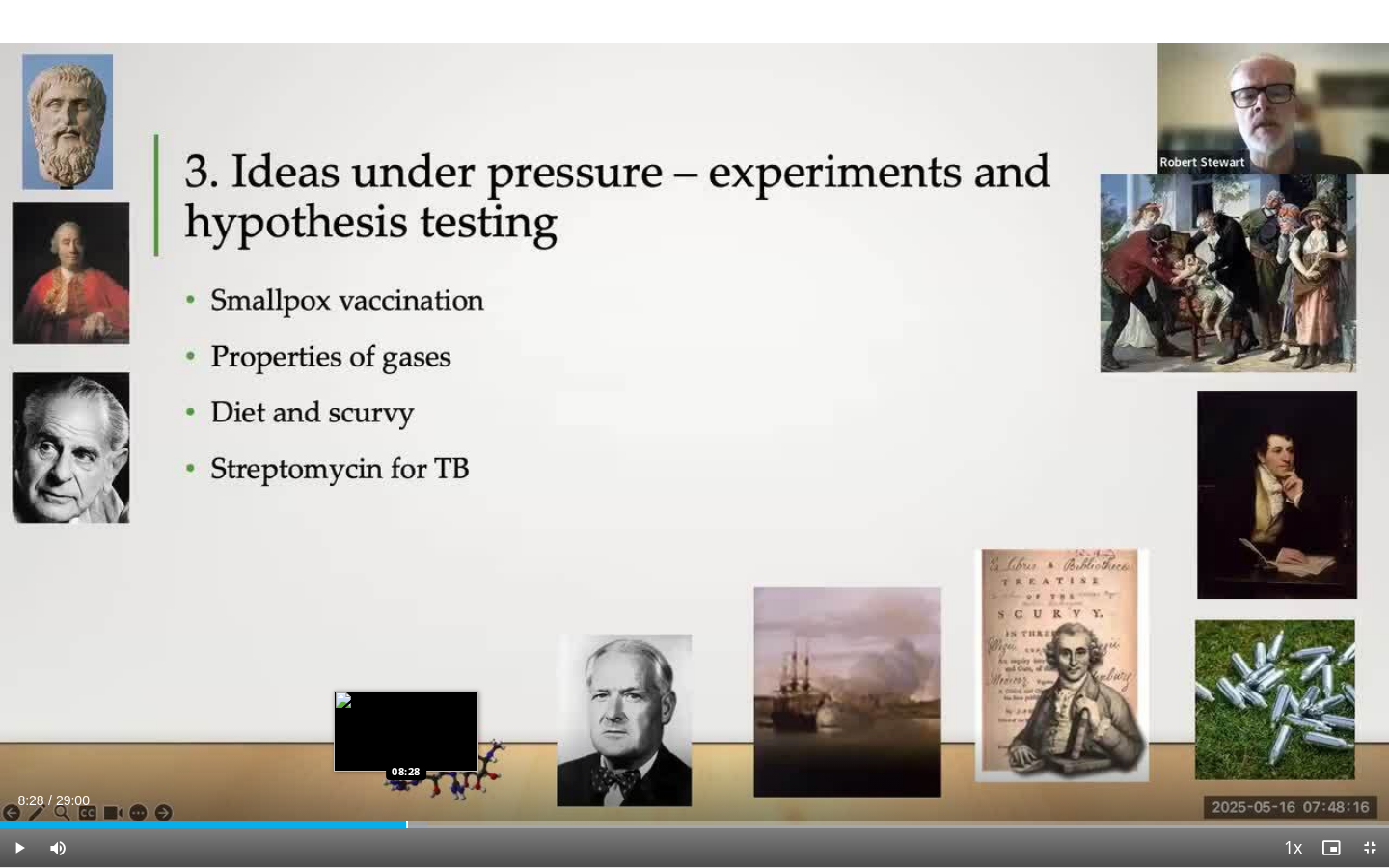 click at bounding box center [407, 825] 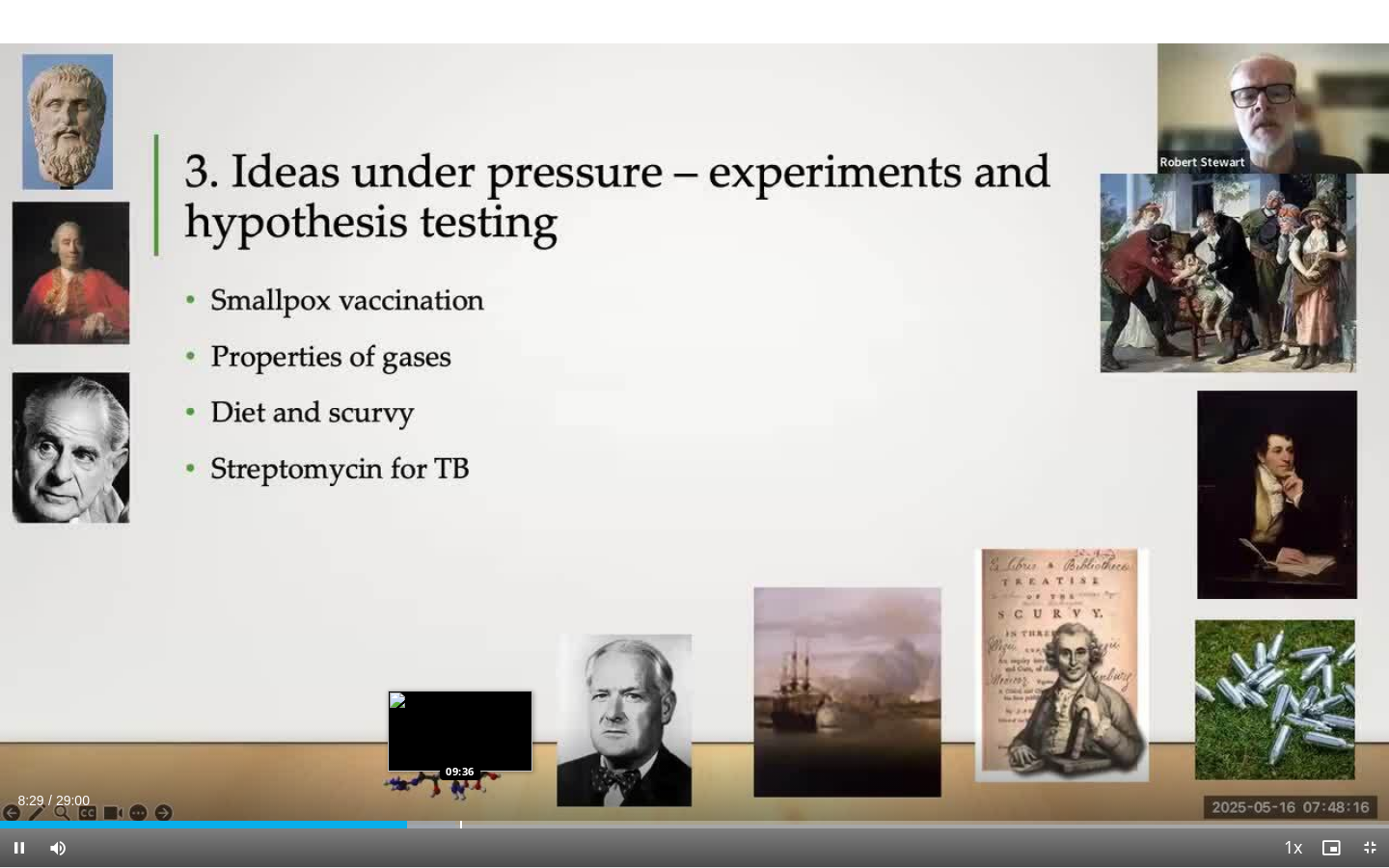 click on "Loaded :  32.76% 08:30 09:36" at bounding box center [694, 819] 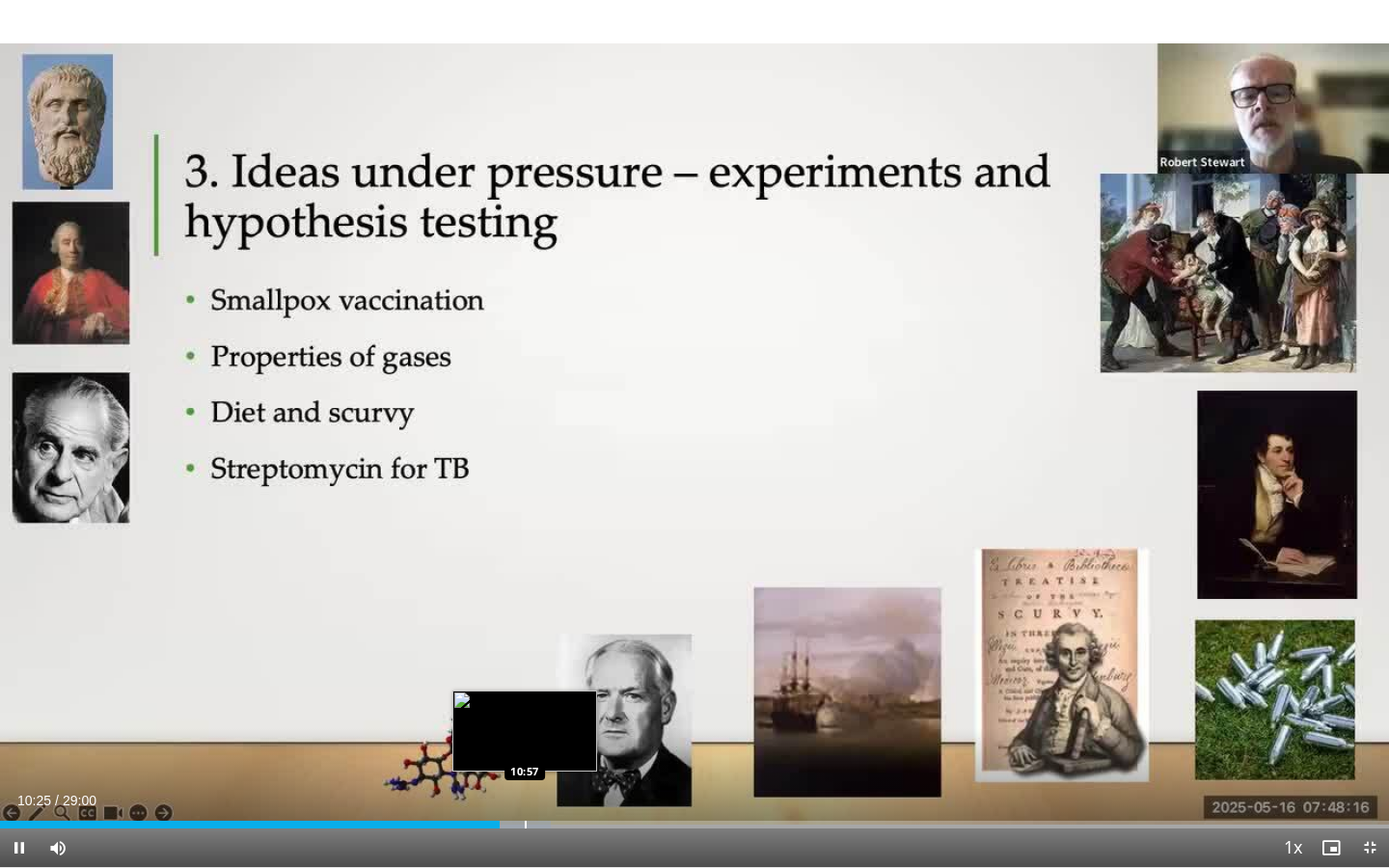 click at bounding box center (526, 825) 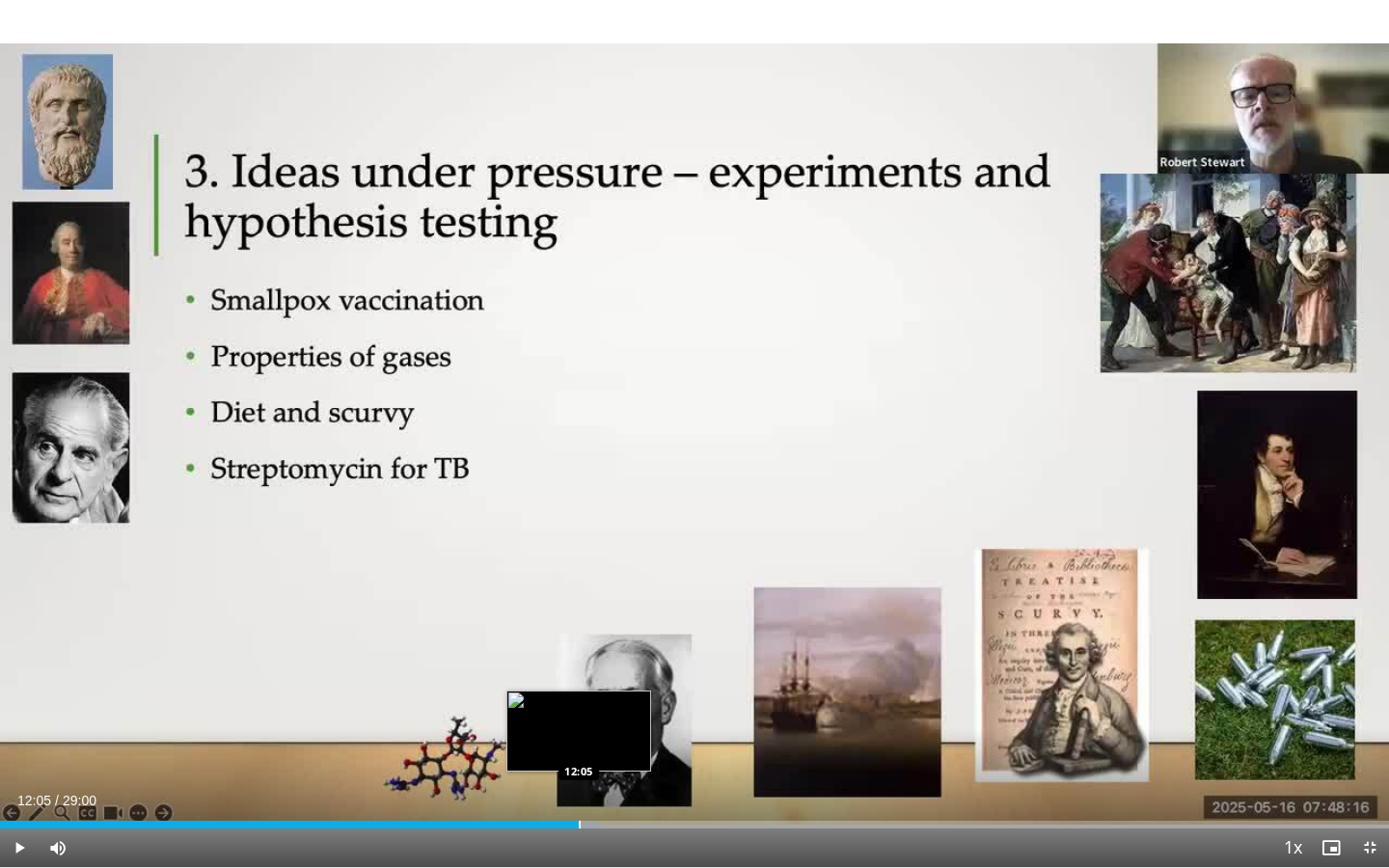 click at bounding box center (580, 825) 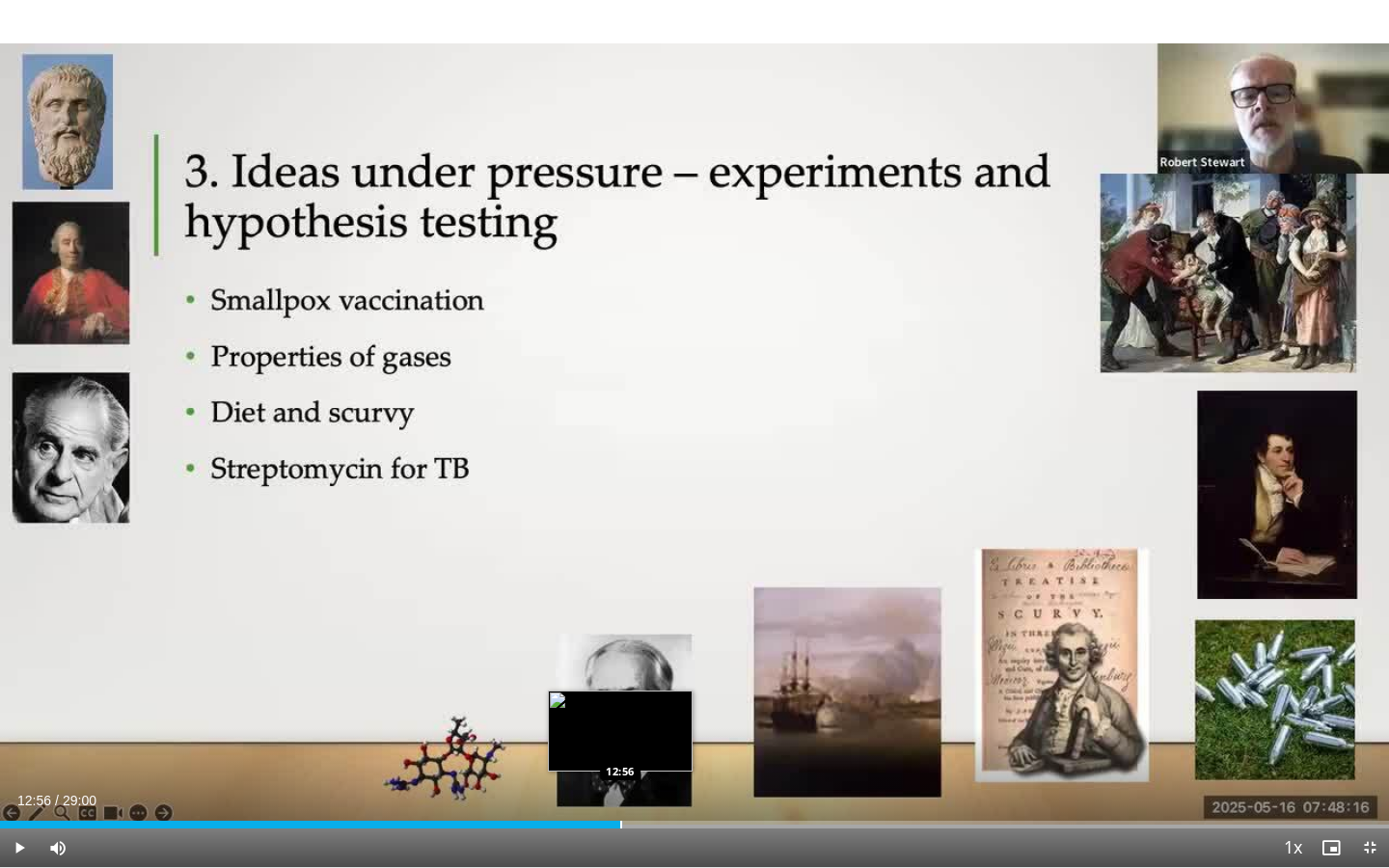 click at bounding box center [621, 825] 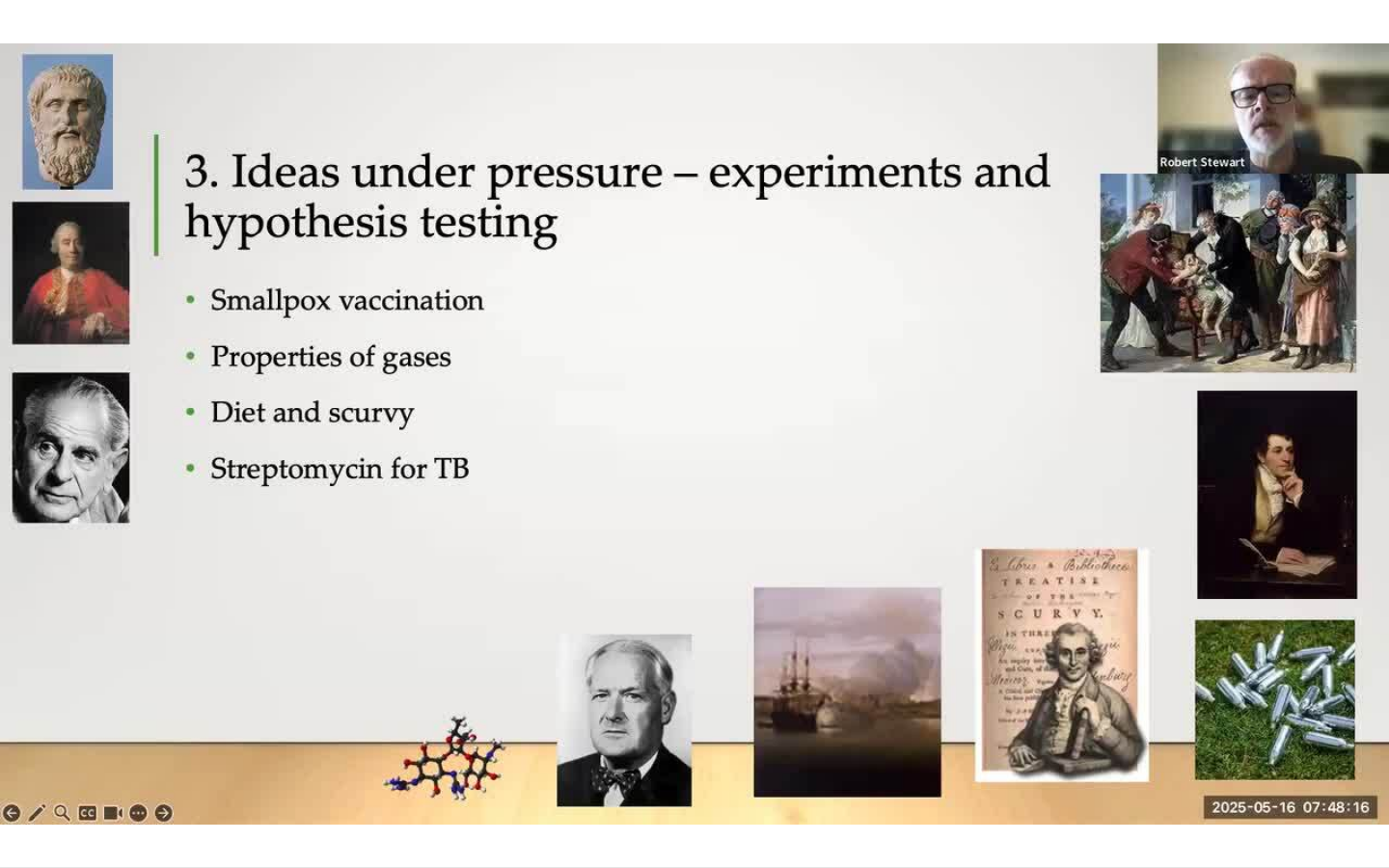 click on "**********" at bounding box center [694, 434] 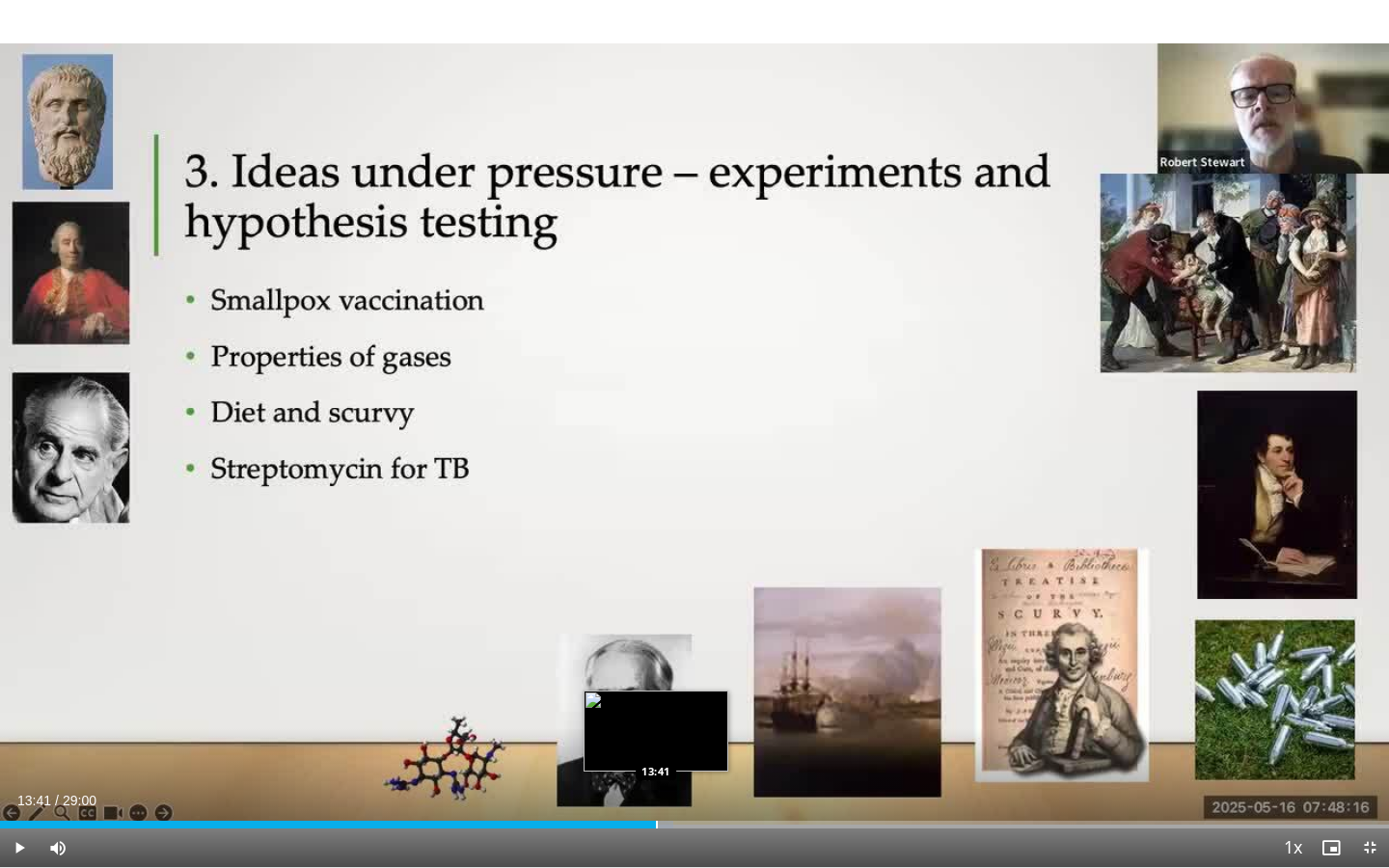 click on "Loaded :  48.46% 13:41 13:41" at bounding box center [694, 819] 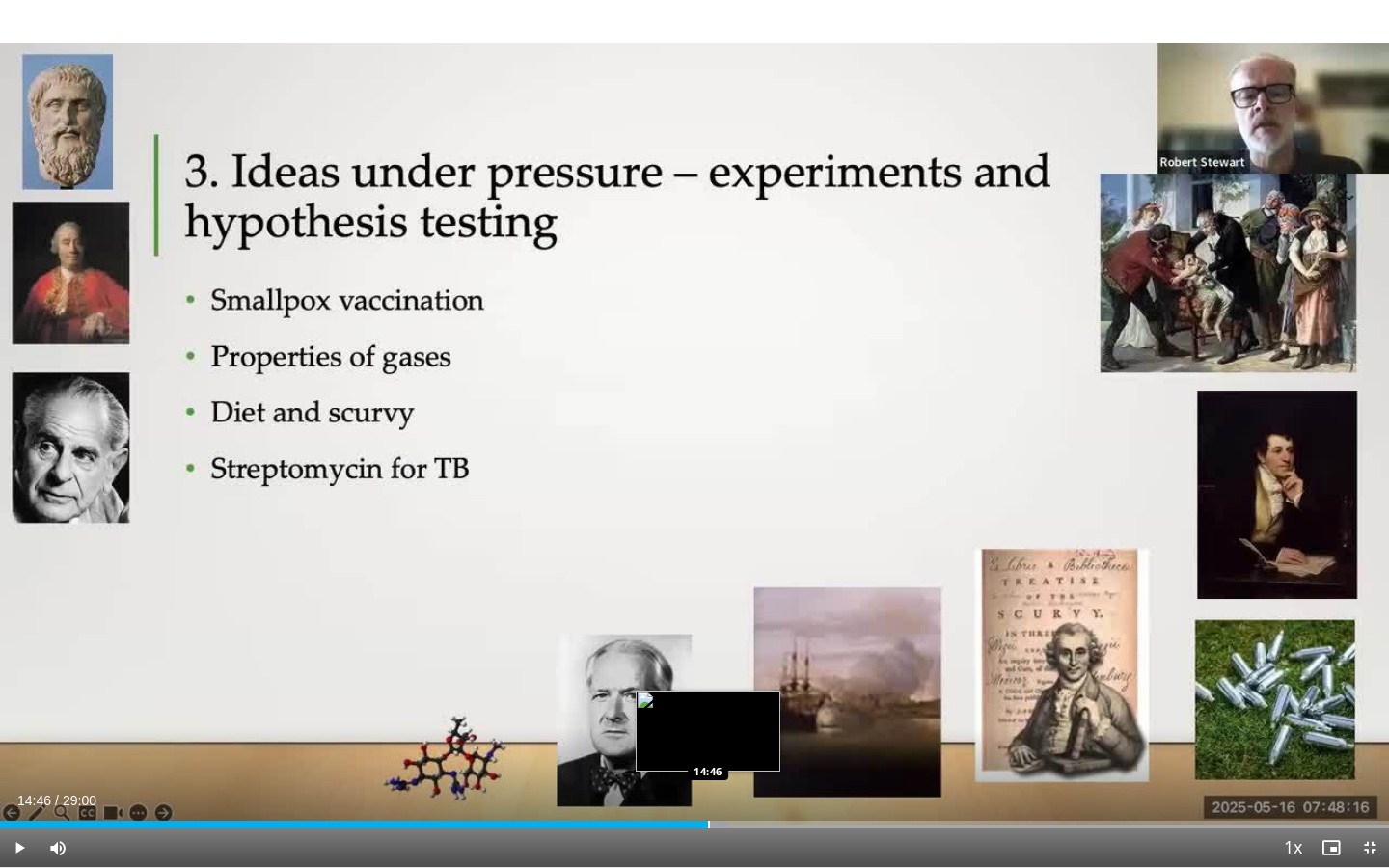 click on "Loaded :  52.45% 14:46 14:46" at bounding box center [694, 819] 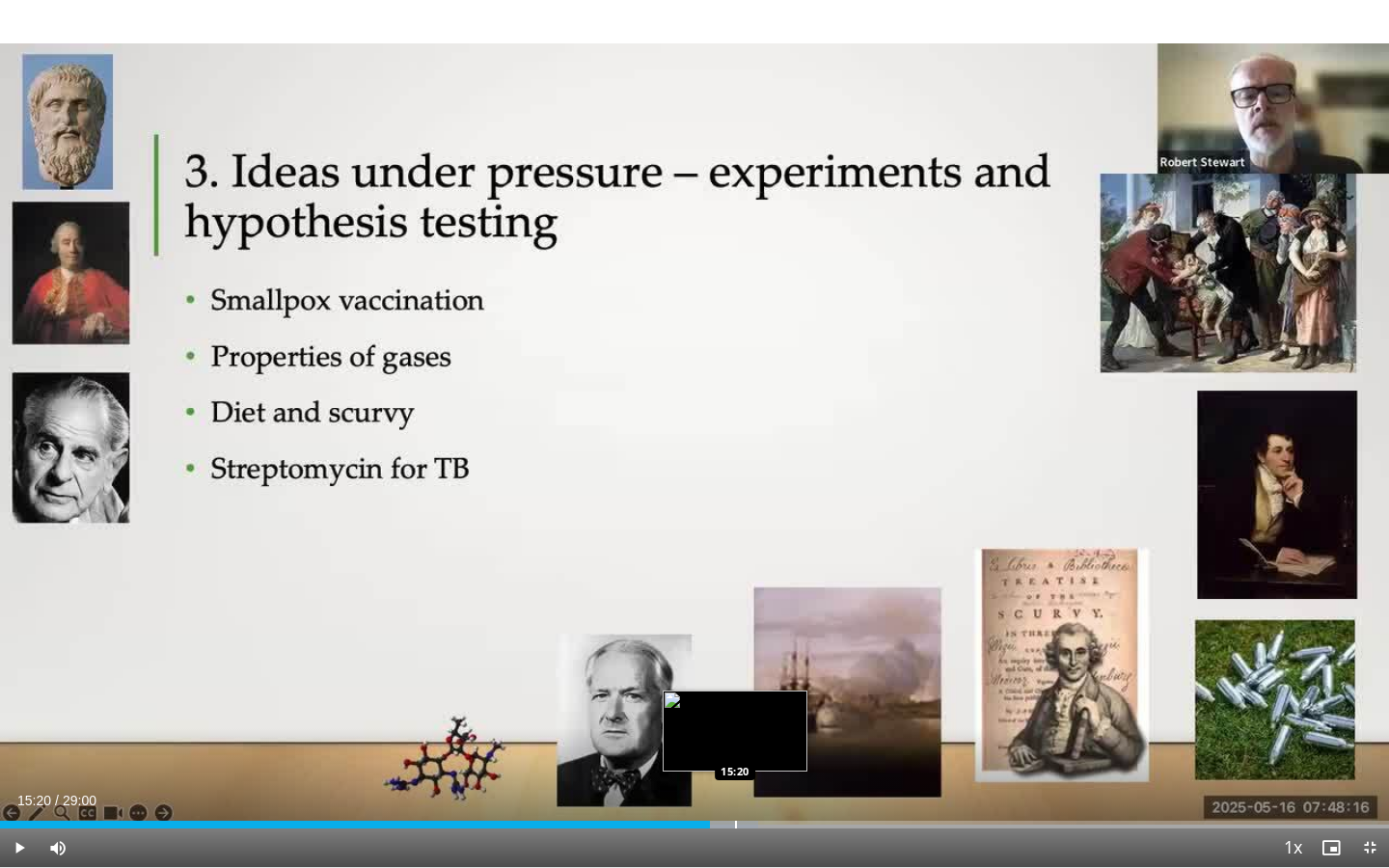 click at bounding box center [736, 825] 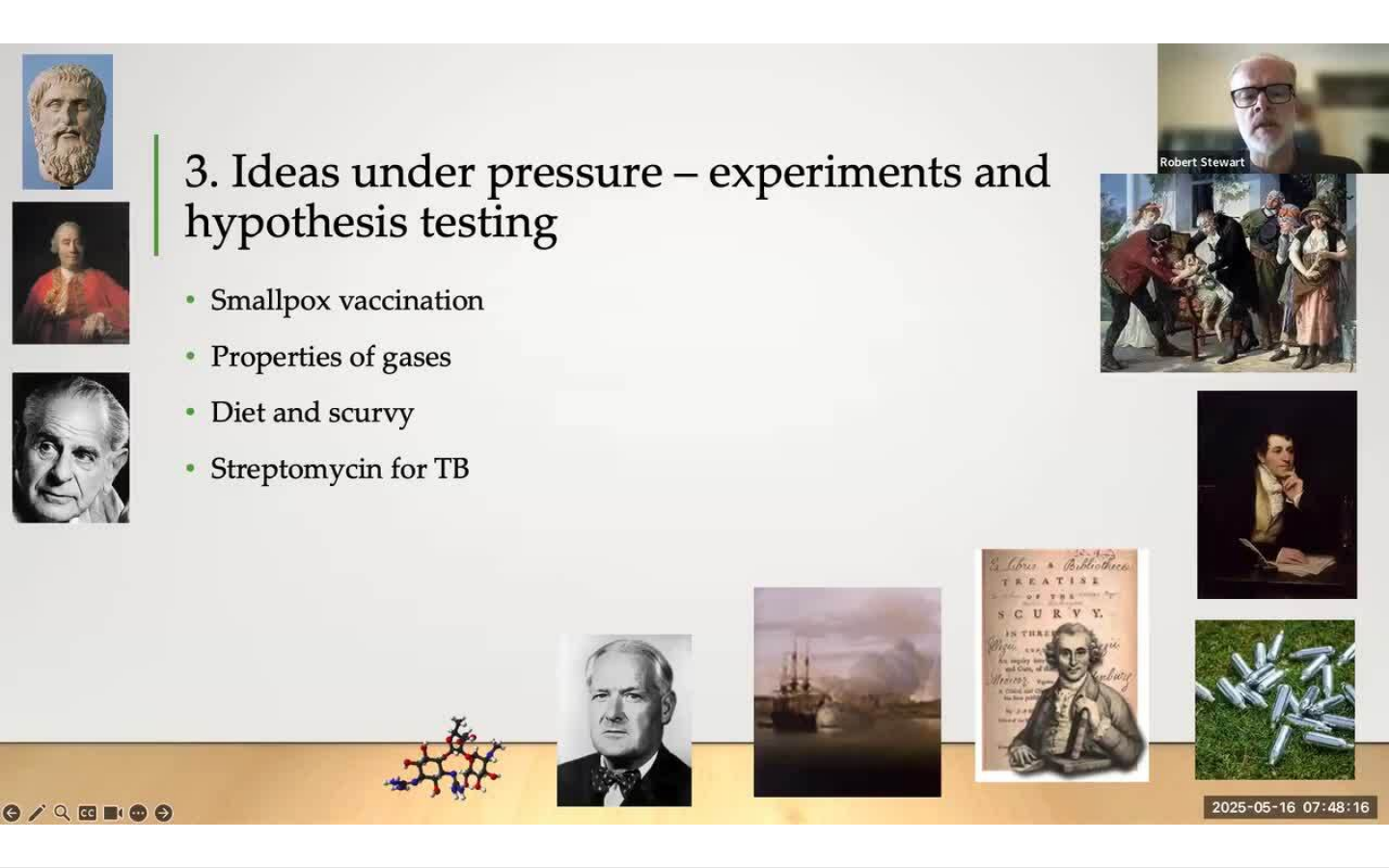 click on "10 seconds
Tap to unmute" at bounding box center [694, 433] 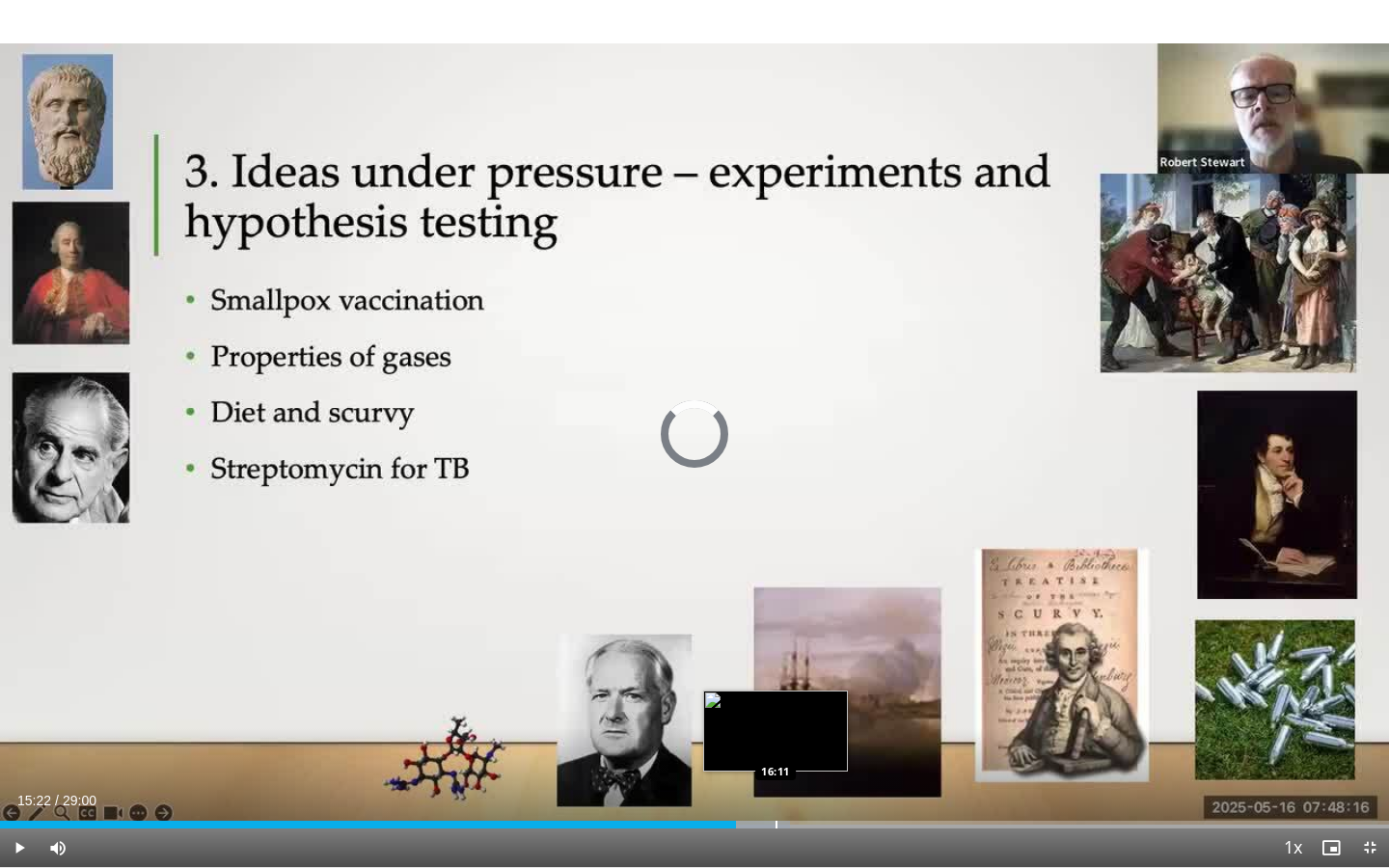 click at bounding box center [776, 825] 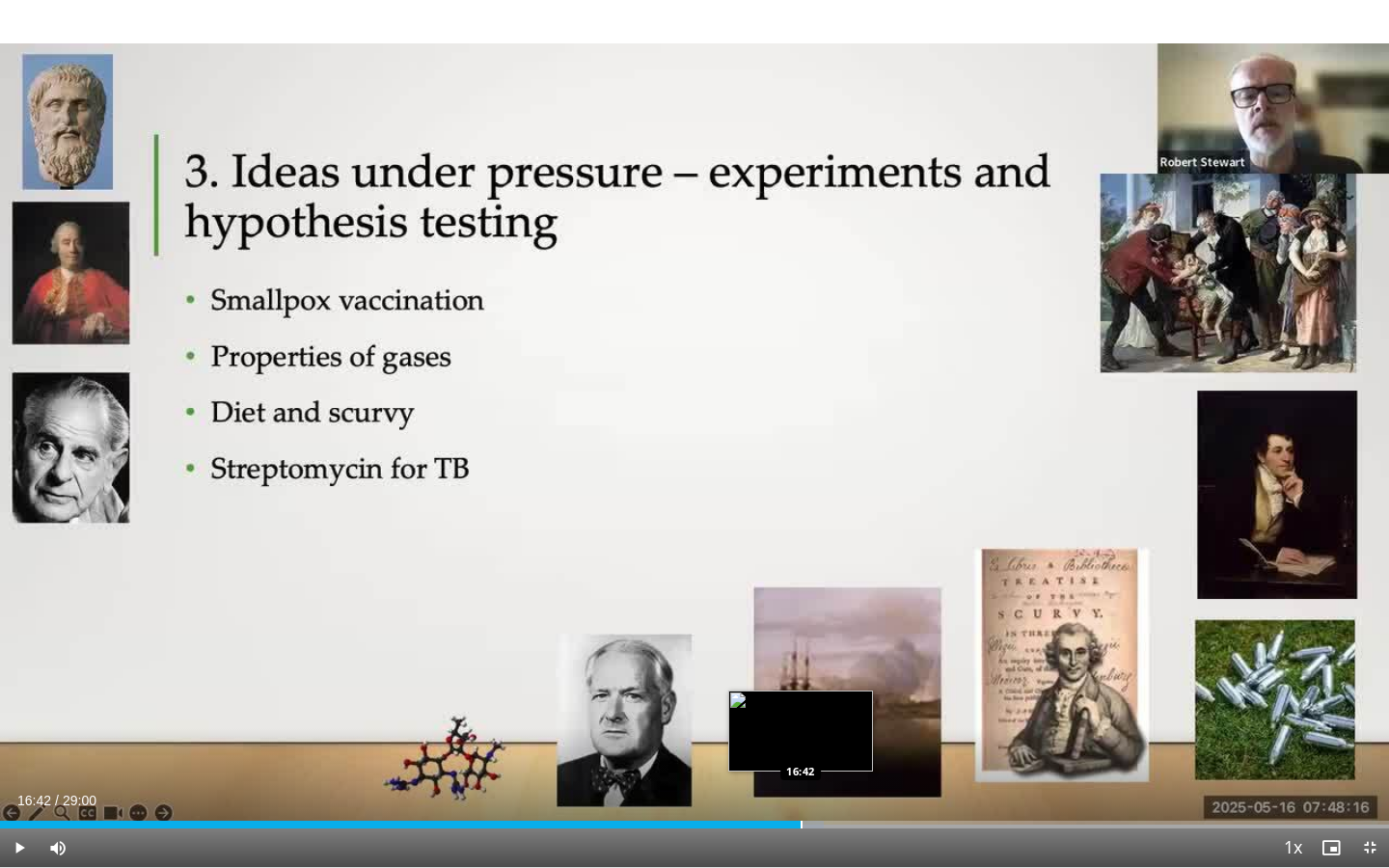 click on "Loaded :  59.29% 16:42 16:42" at bounding box center (694, 819) 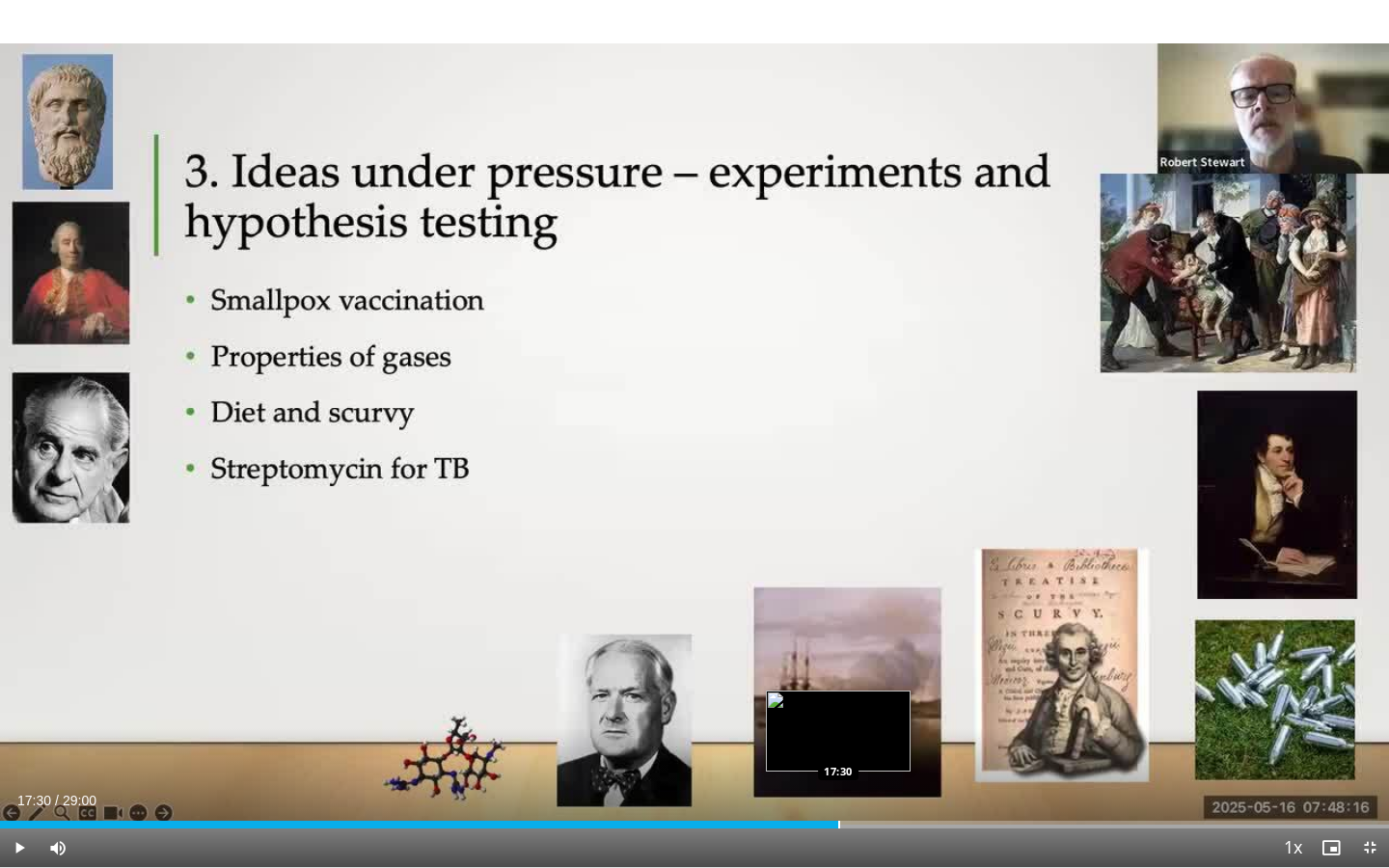 click on "Loaded :  60.43% 17:30 17:30" at bounding box center [694, 819] 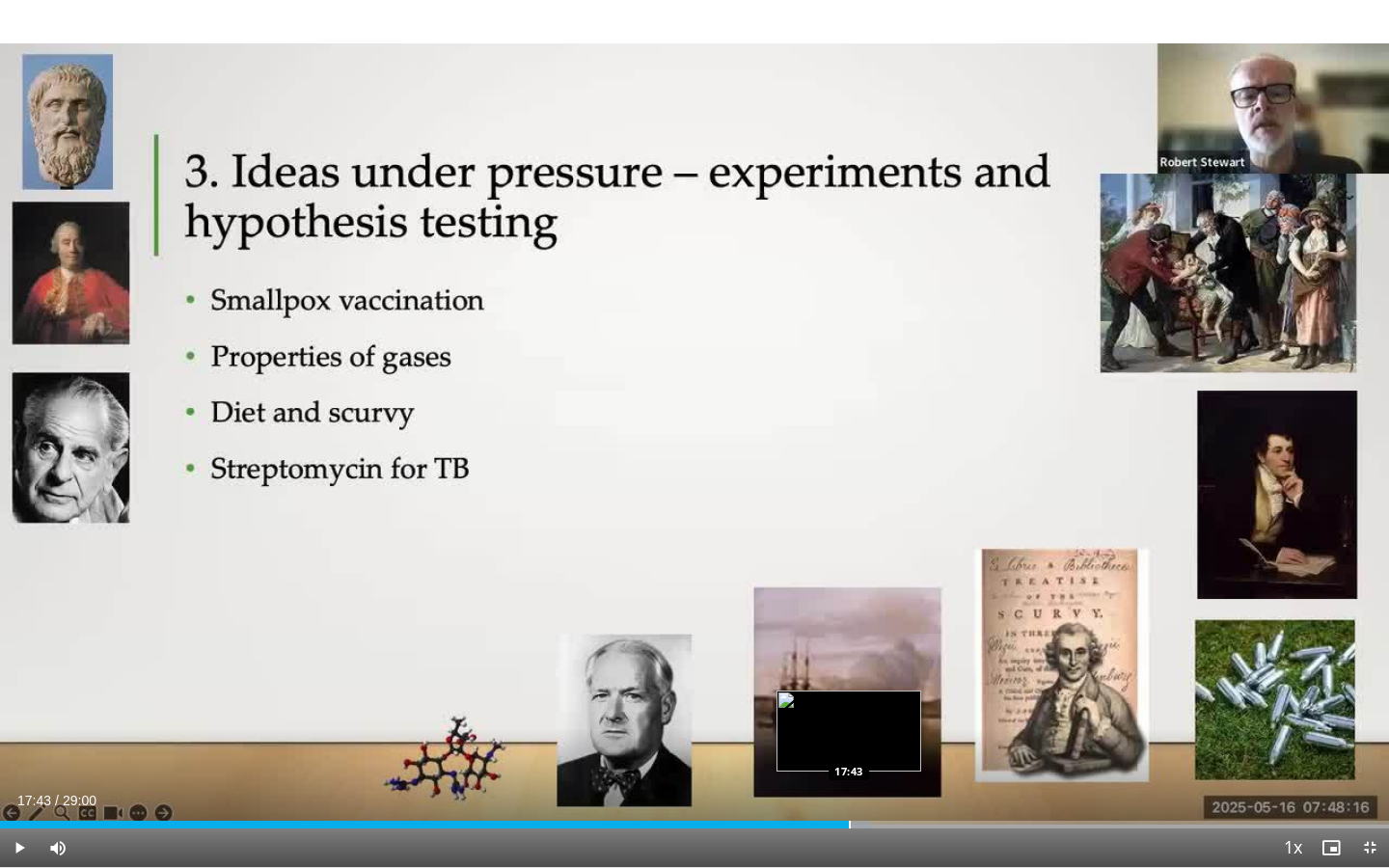 click on "Loaded :  62.64% 17:43 17:43" at bounding box center [694, 819] 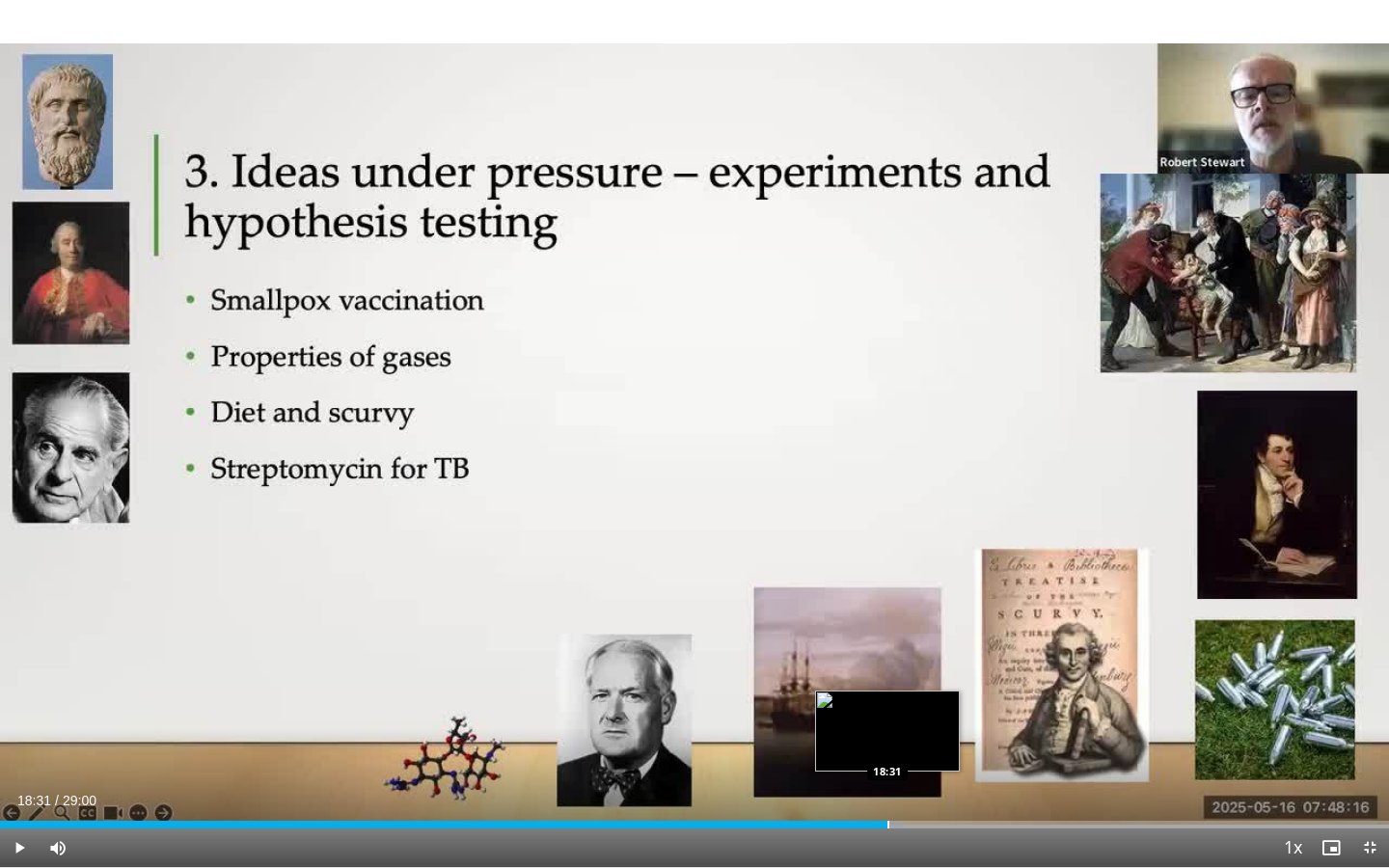 click on "Loaded :  64.94% 18:31 18:31" at bounding box center [694, 819] 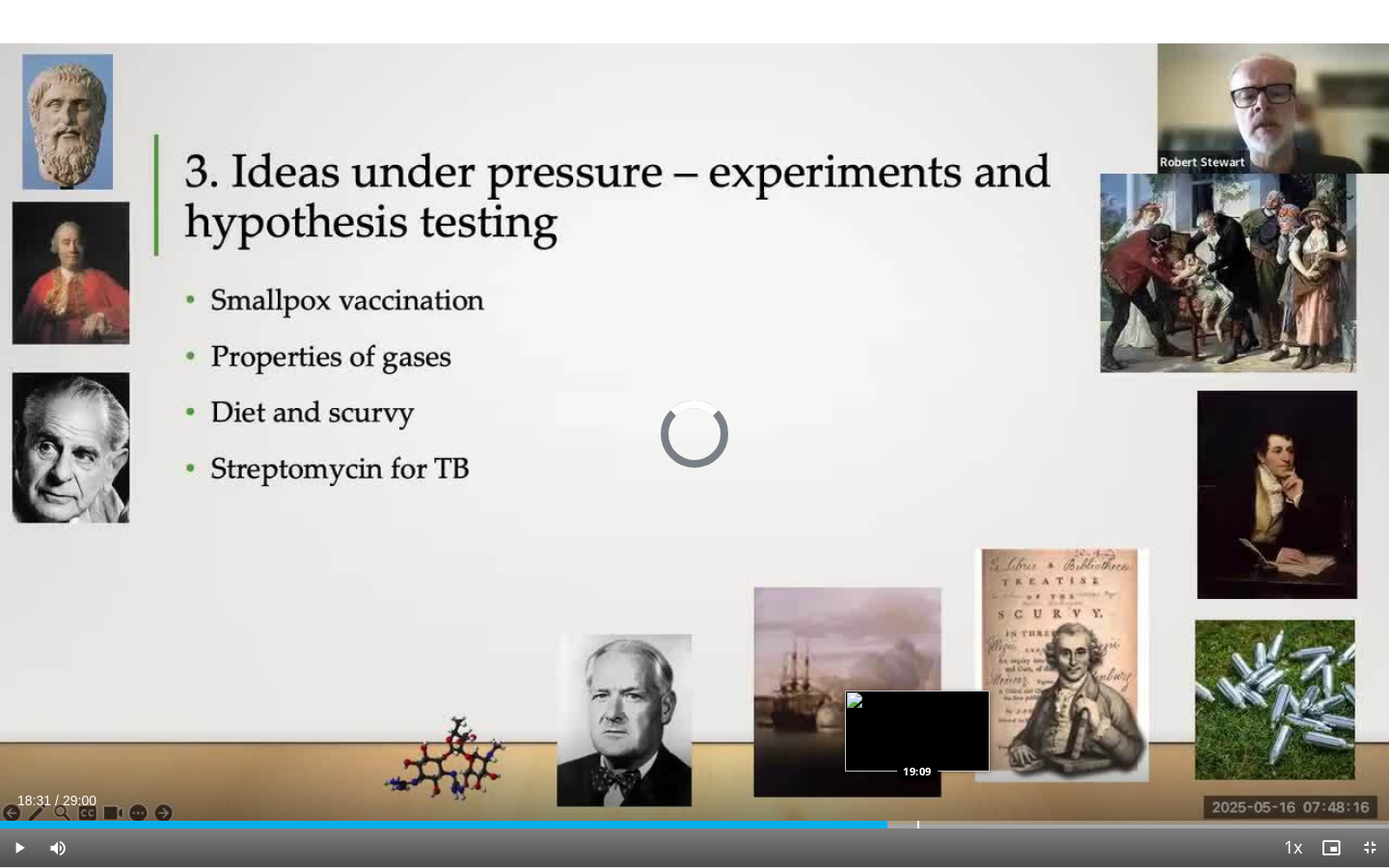click on "Loaded :  0.00% 18:31 19:09" at bounding box center (694, 819) 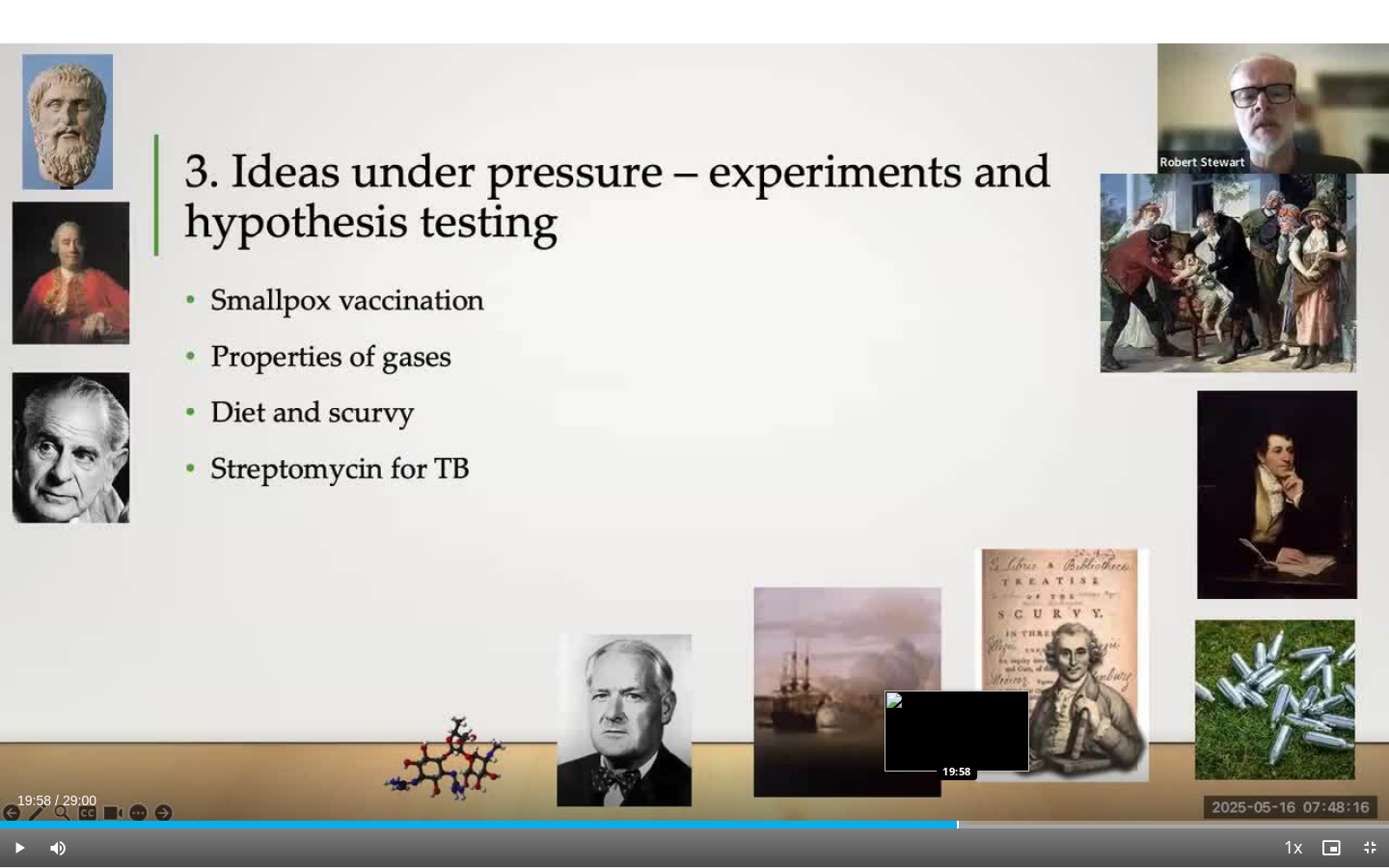 click at bounding box center (958, 825) 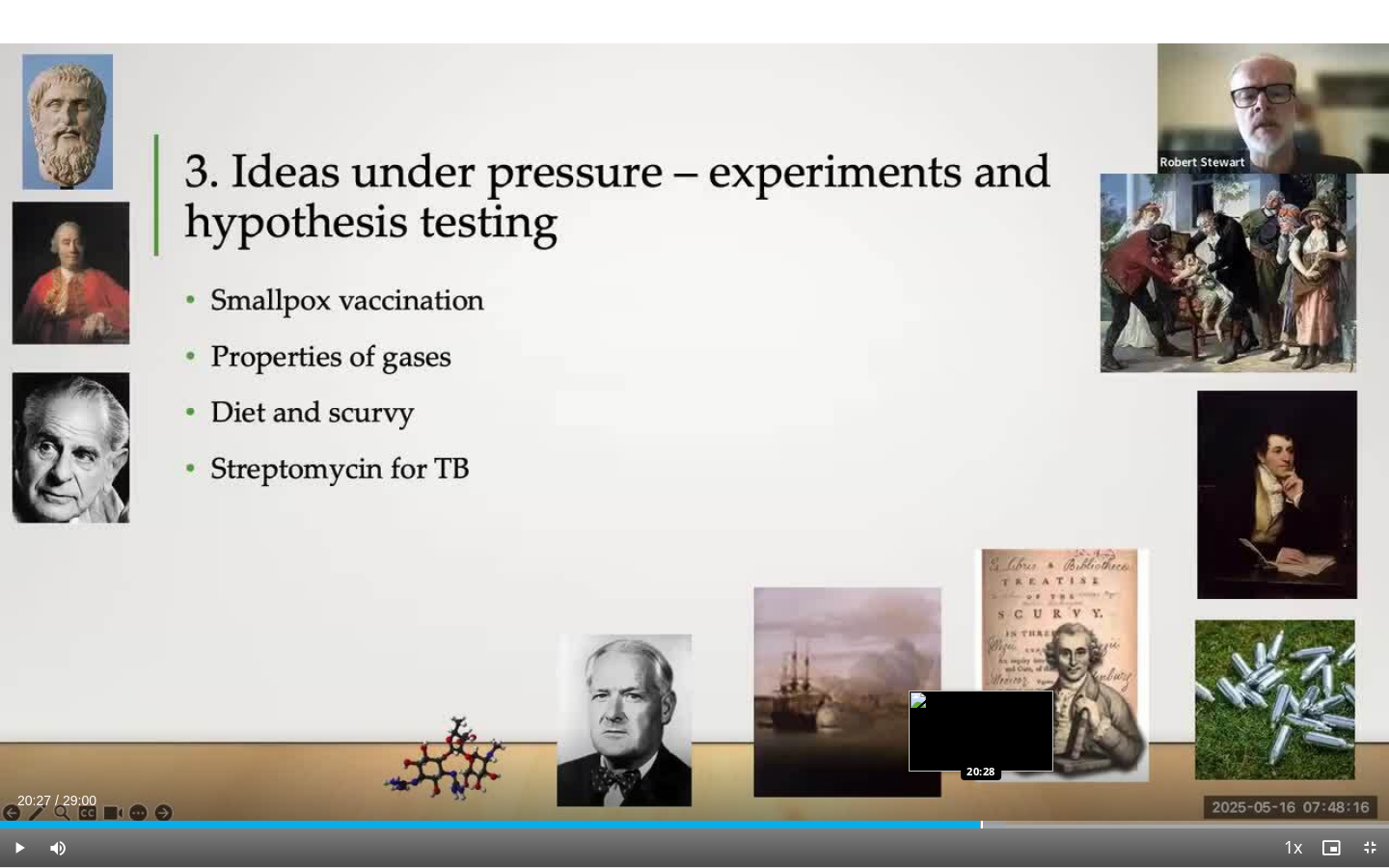 click at bounding box center [969, 825] 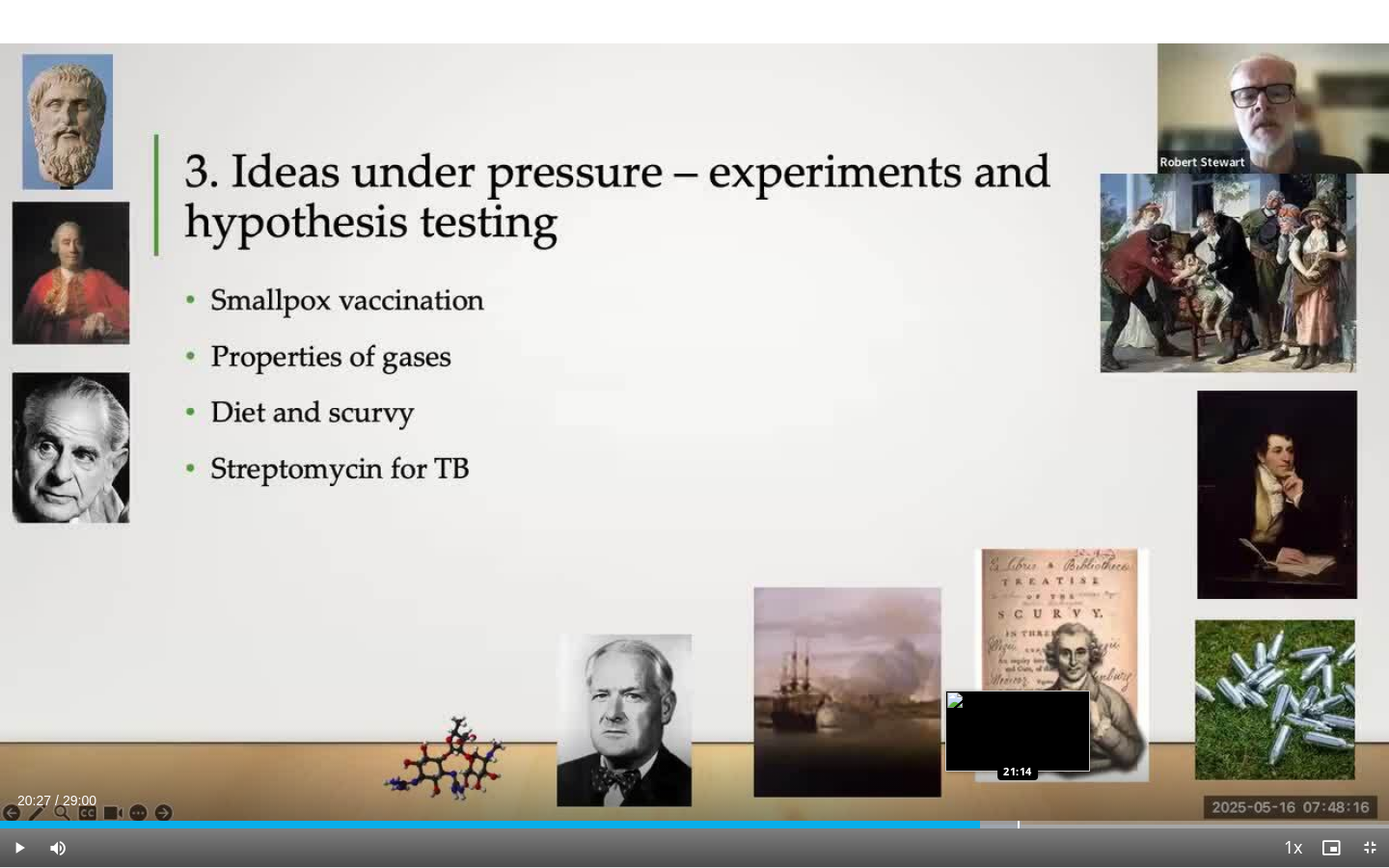 click on "Loaded :  73.54% 20:27 21:14" at bounding box center (694, 819) 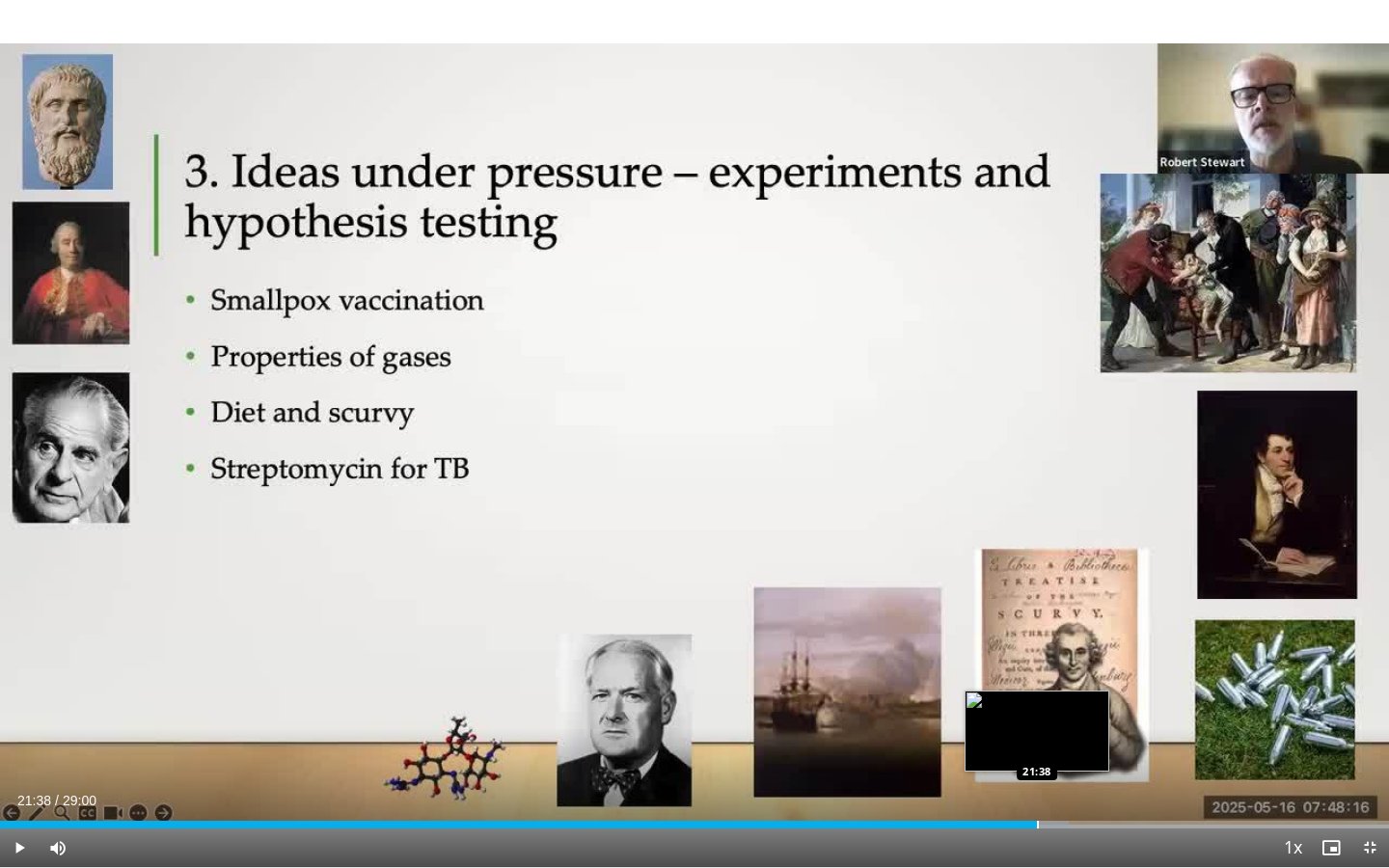 click on "Loaded :  76.96% 21:38 21:38" at bounding box center [694, 819] 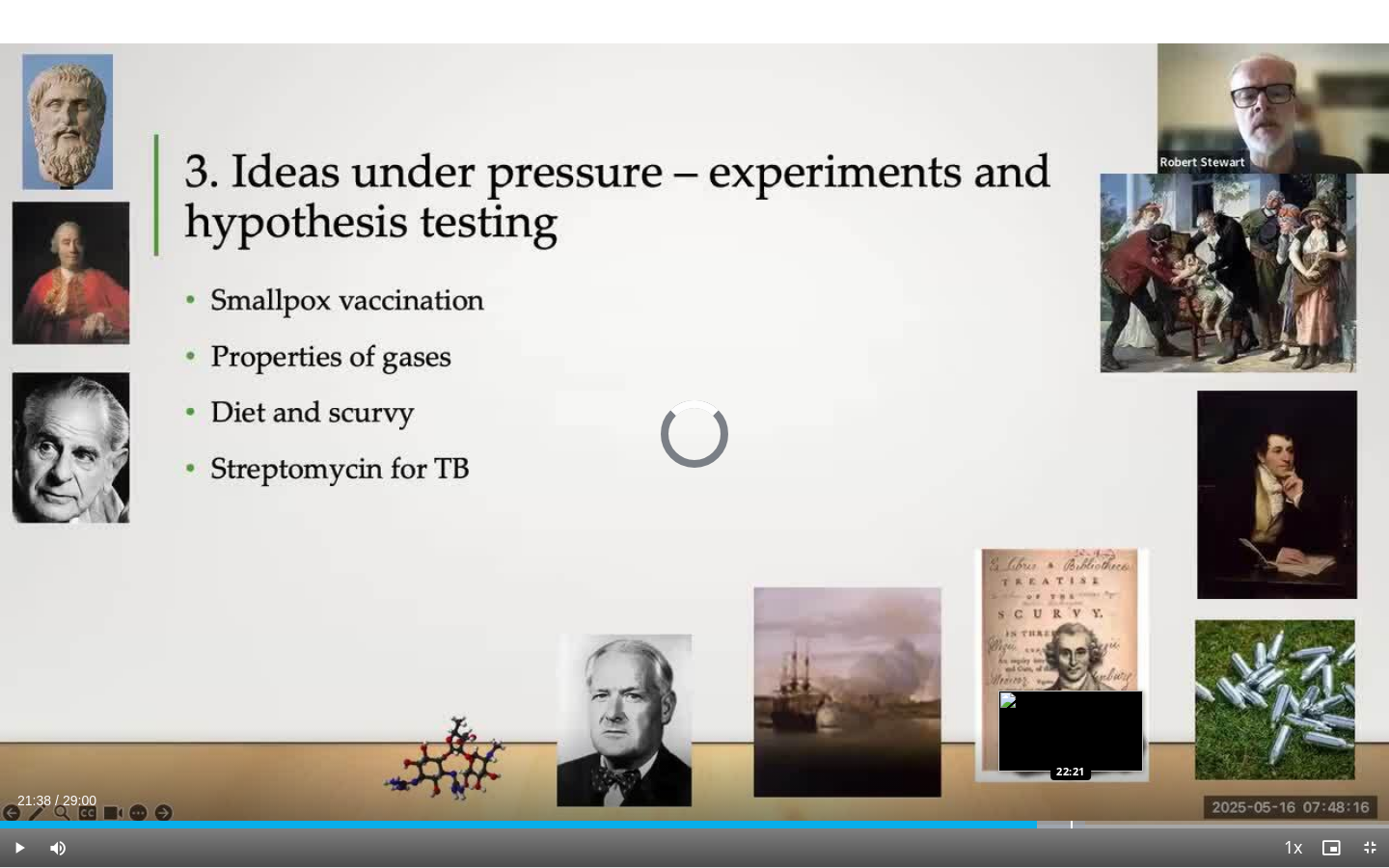 click on "Loaded :  78.10% 22:21 22:21" at bounding box center [694, 819] 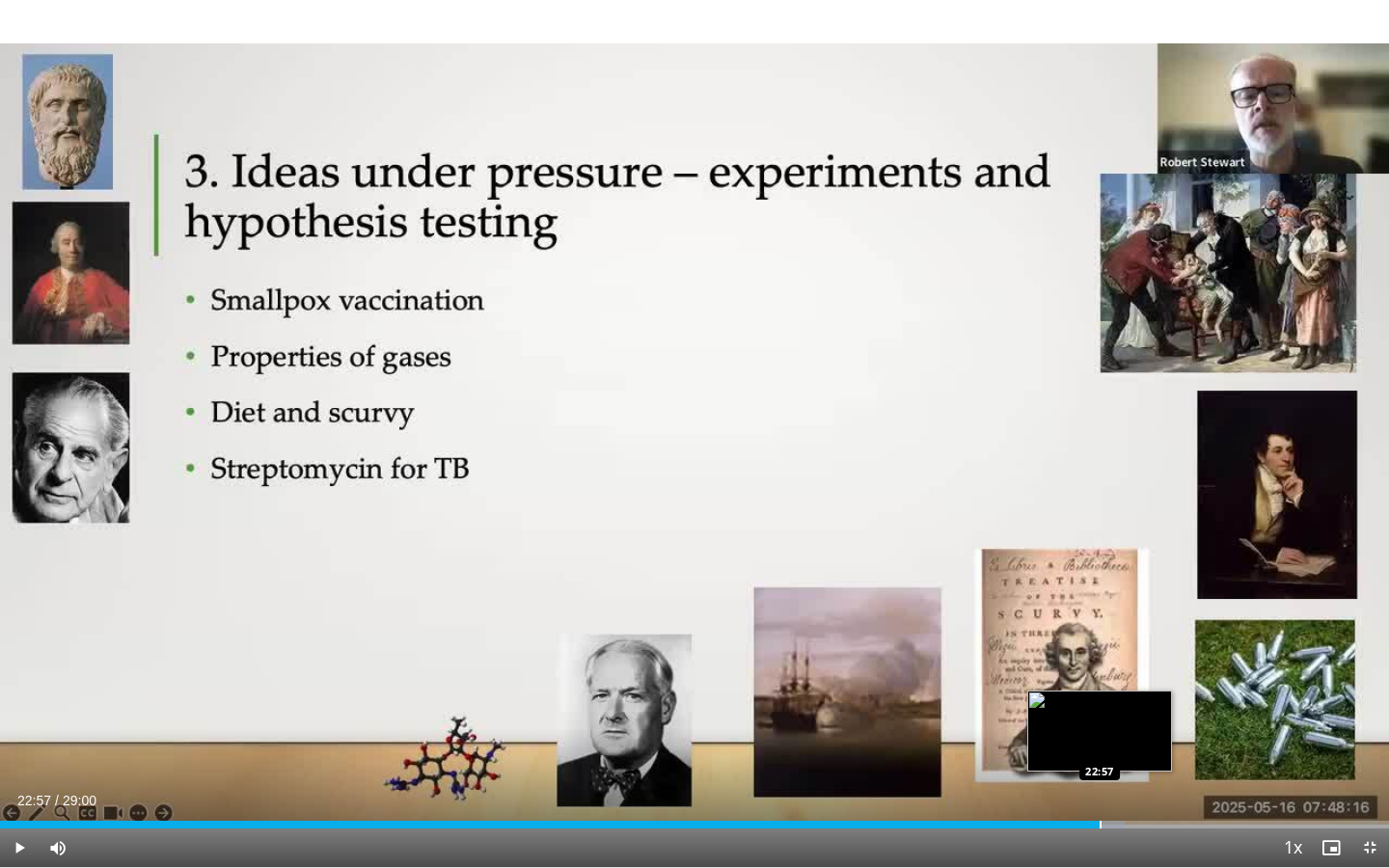 click on "Loaded :  80.95% 22:57 22:57" at bounding box center [694, 819] 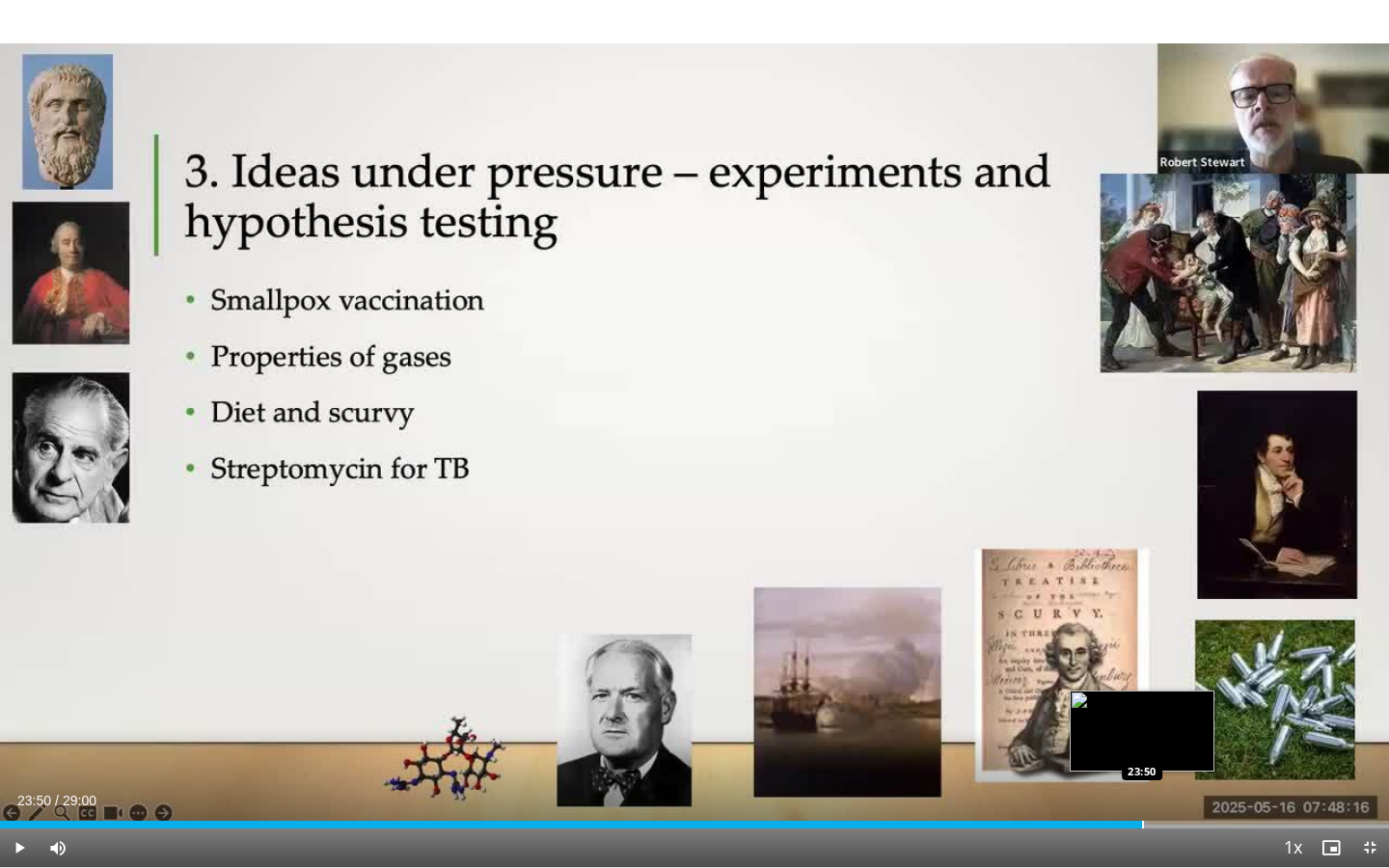 click at bounding box center (1143, 825) 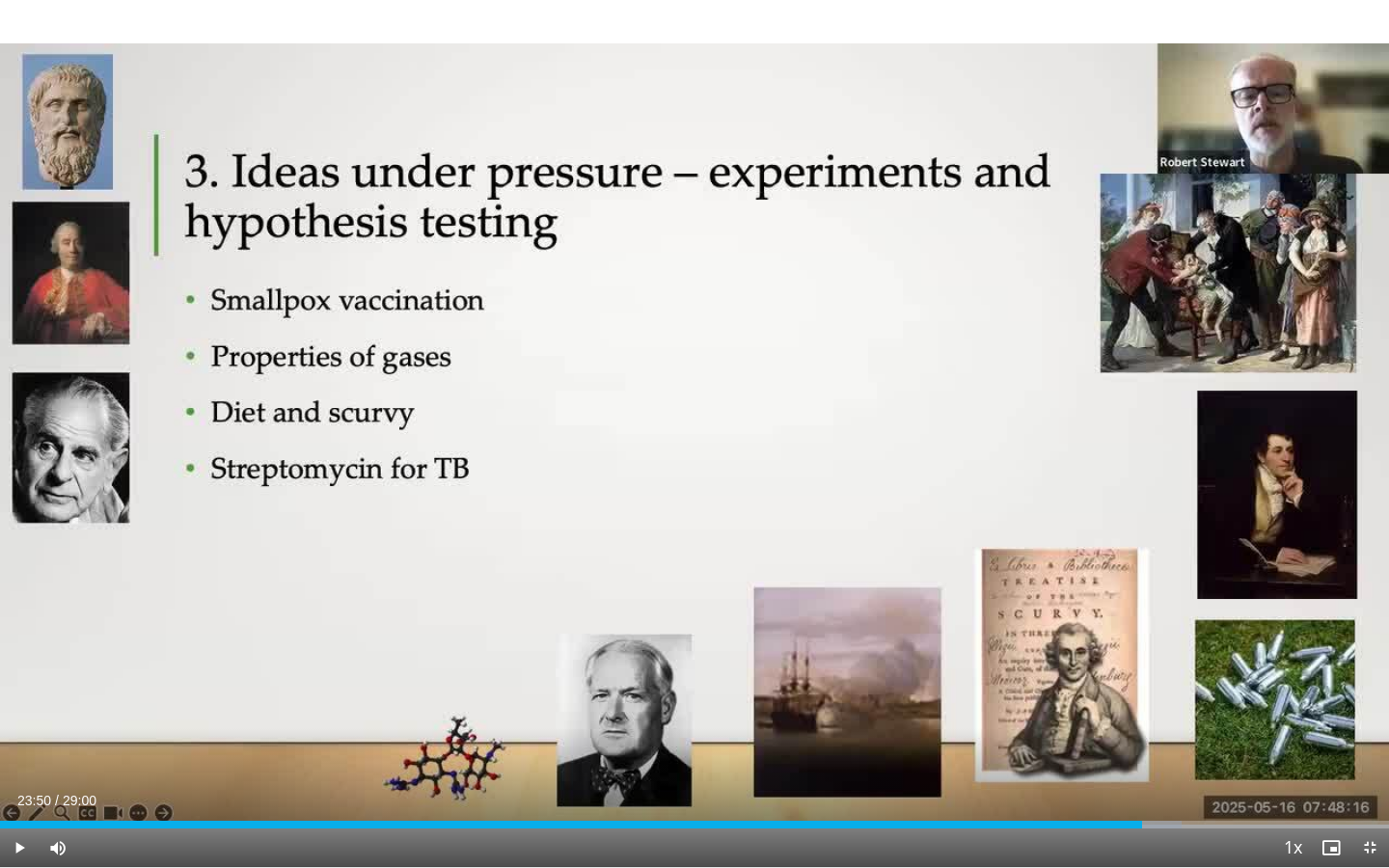 click on "Loaded :  85.06% 23:50 23:50" at bounding box center [694, 825] 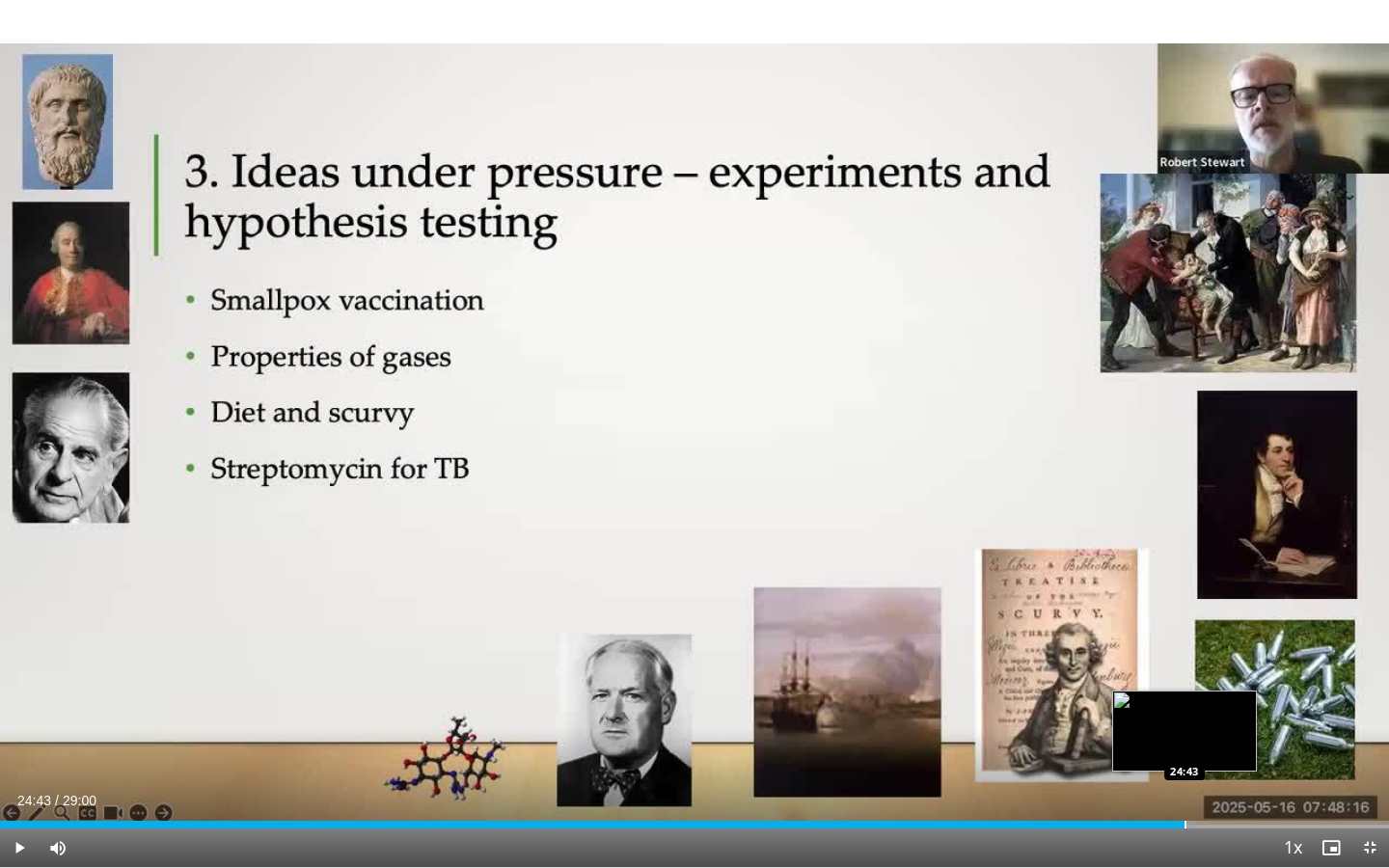 click at bounding box center (1185, 825) 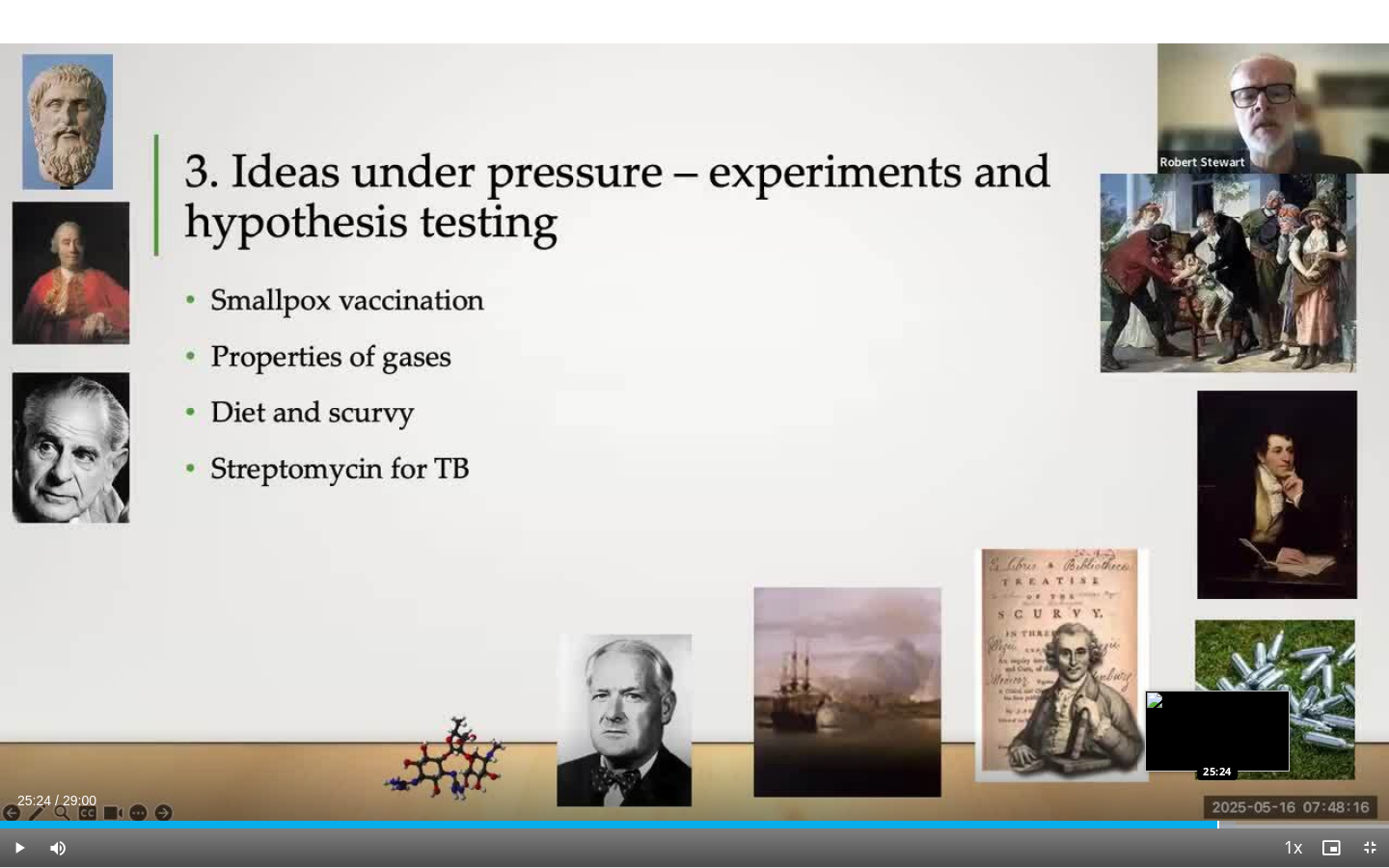 click on "Loaded :  88.93% 25:24 25:24" at bounding box center (694, 819) 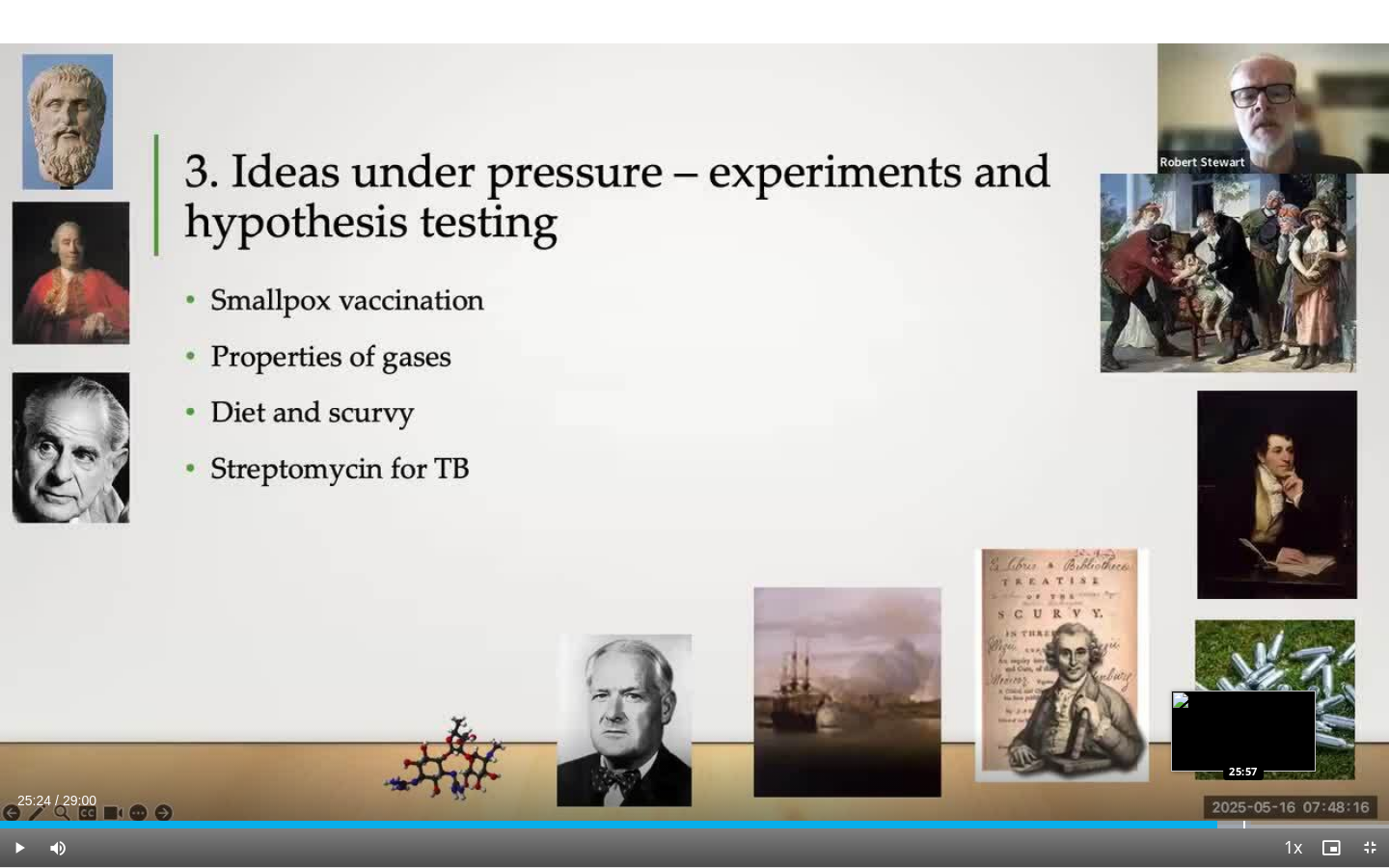 click on "Loaded :  90.07% 25:24 25:57" at bounding box center (694, 819) 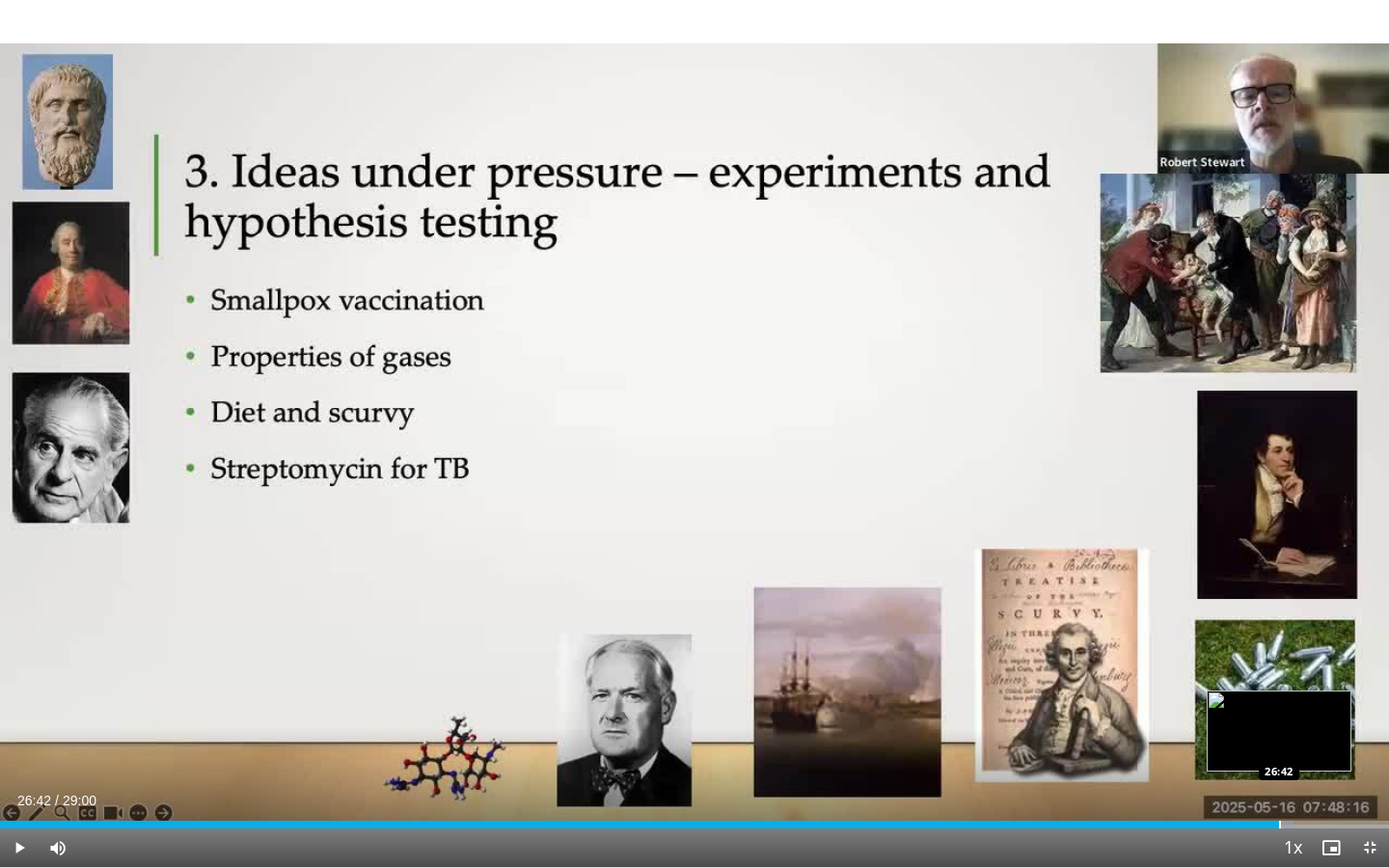 click on "Loaded :  93.10% 25:57 26:42" at bounding box center [694, 819] 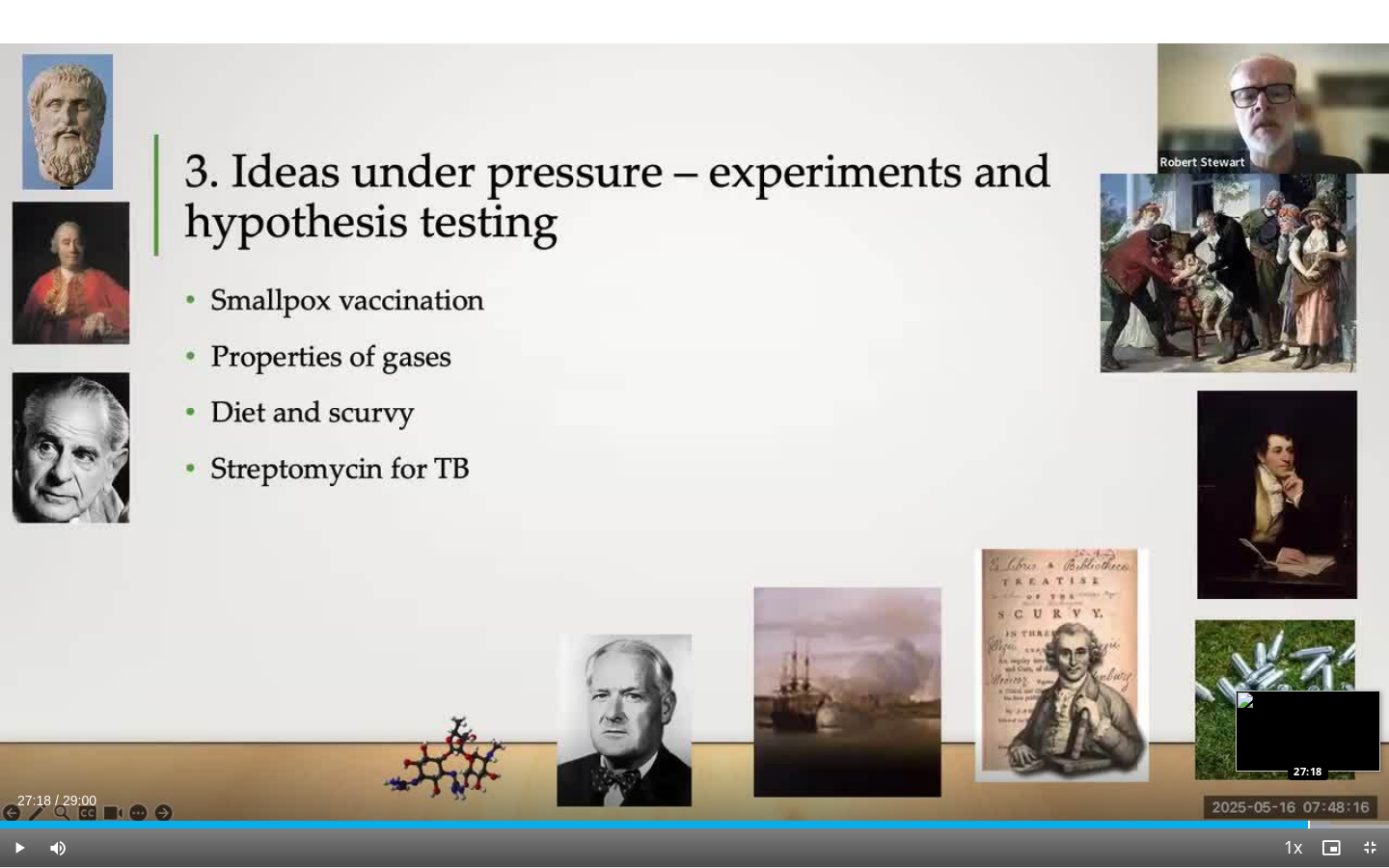 click at bounding box center (1309, 825) 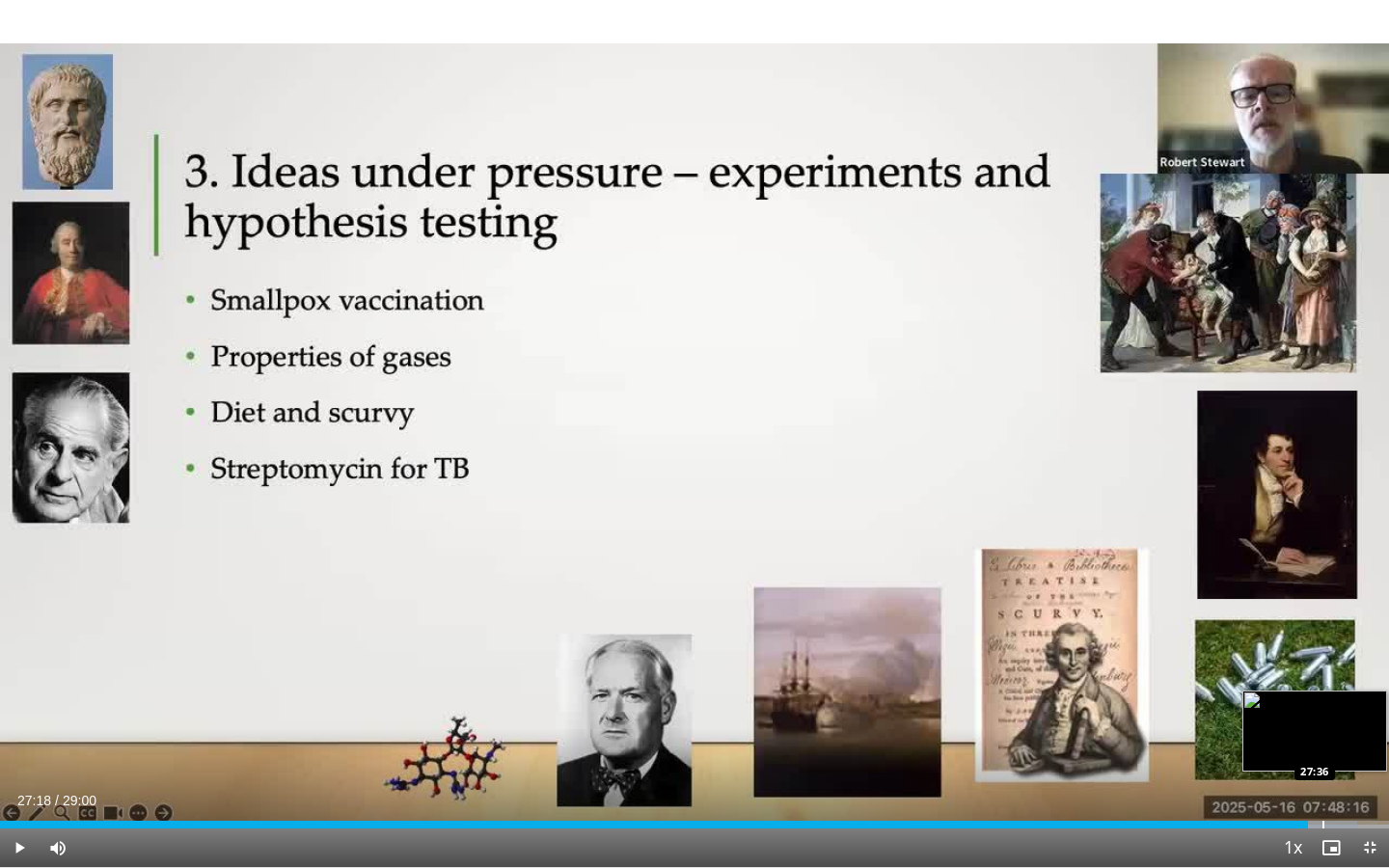 click at bounding box center (1323, 825) 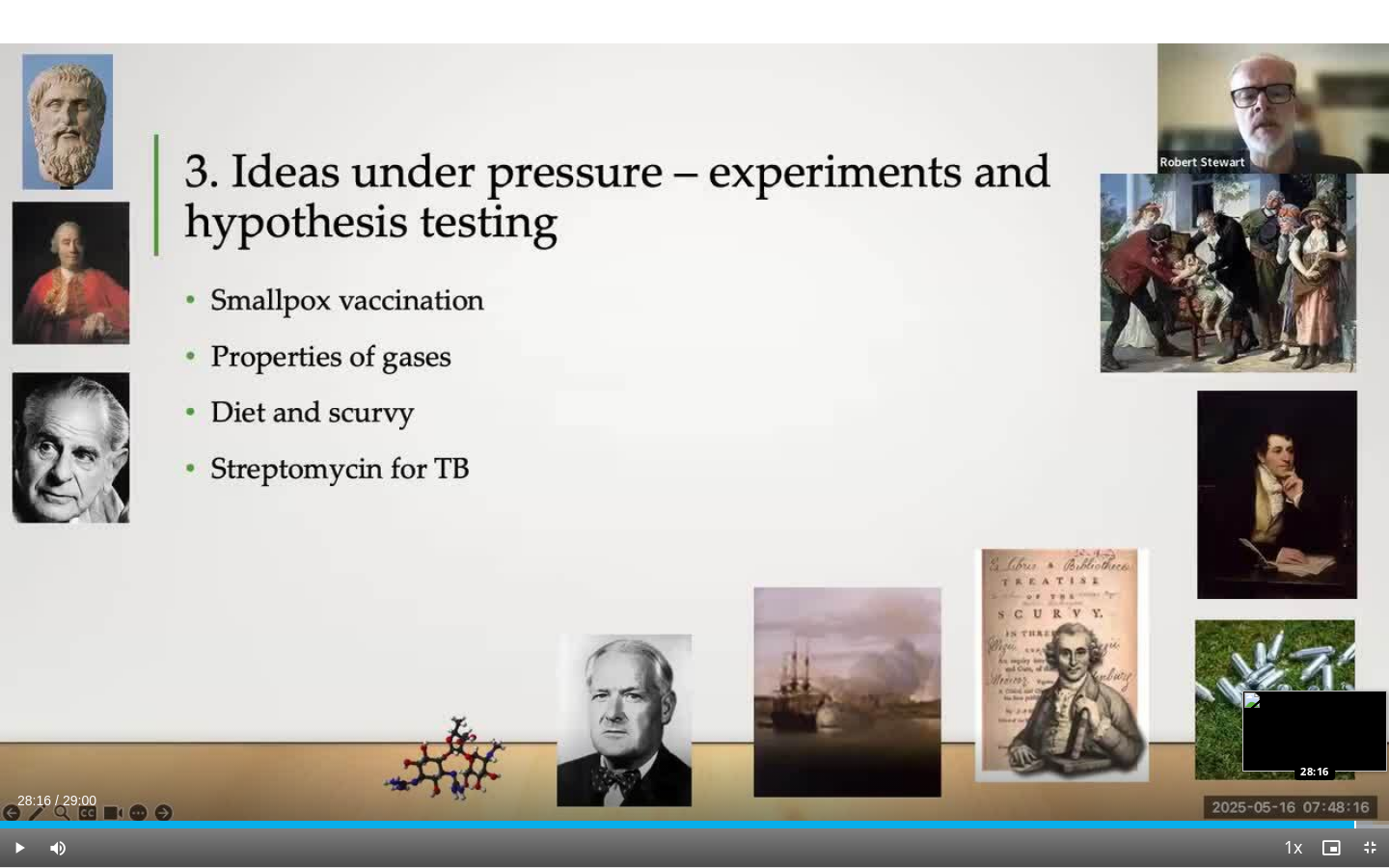click on "Loaded :  98.85% 28:16 28:16" at bounding box center (694, 819) 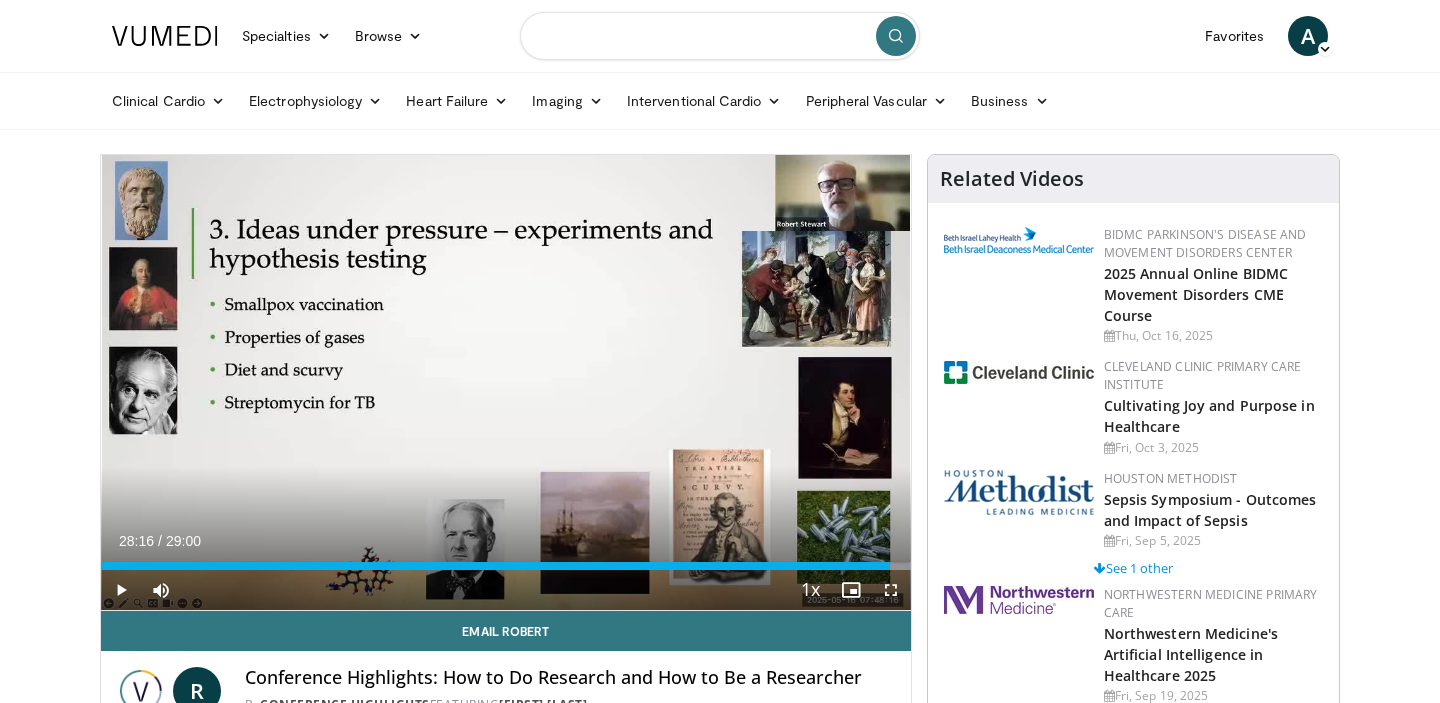 click at bounding box center [720, 36] 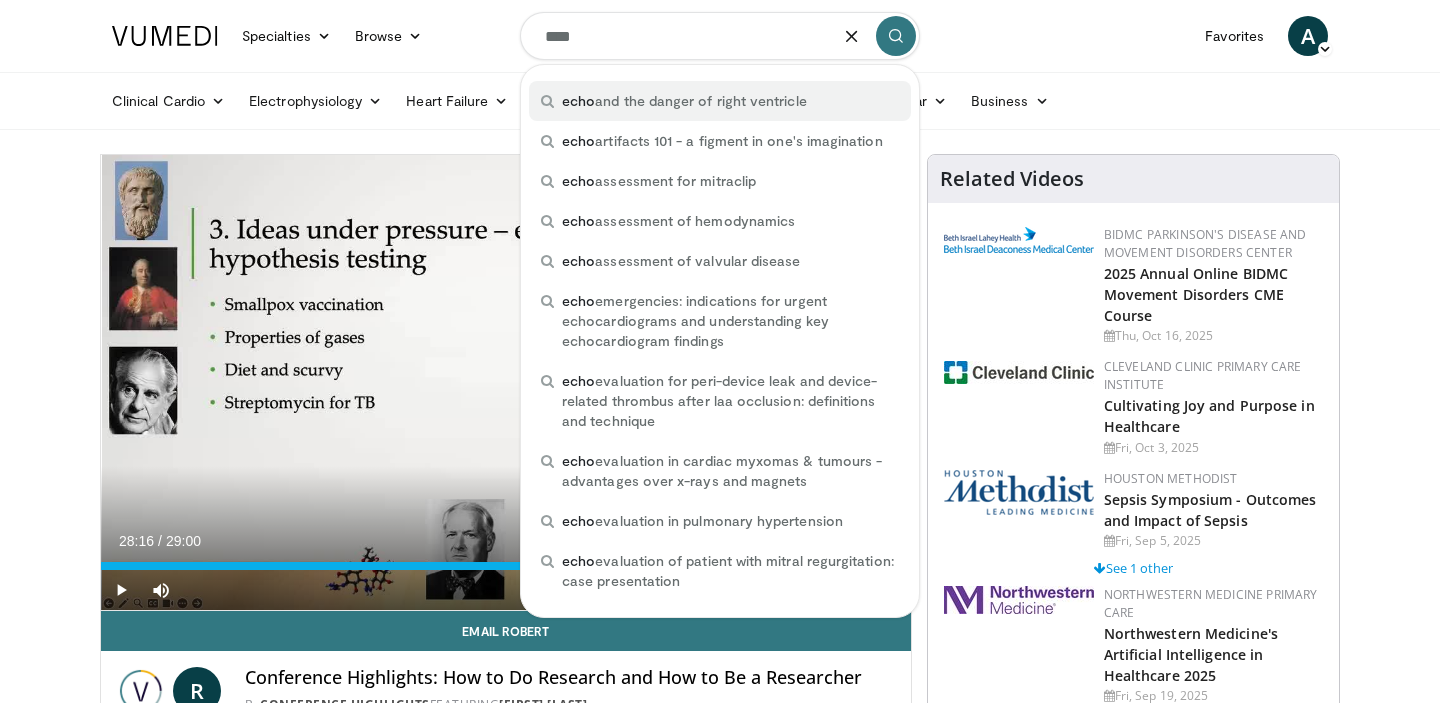 click on "echo  and the danger of right ventricle" at bounding box center [684, 101] 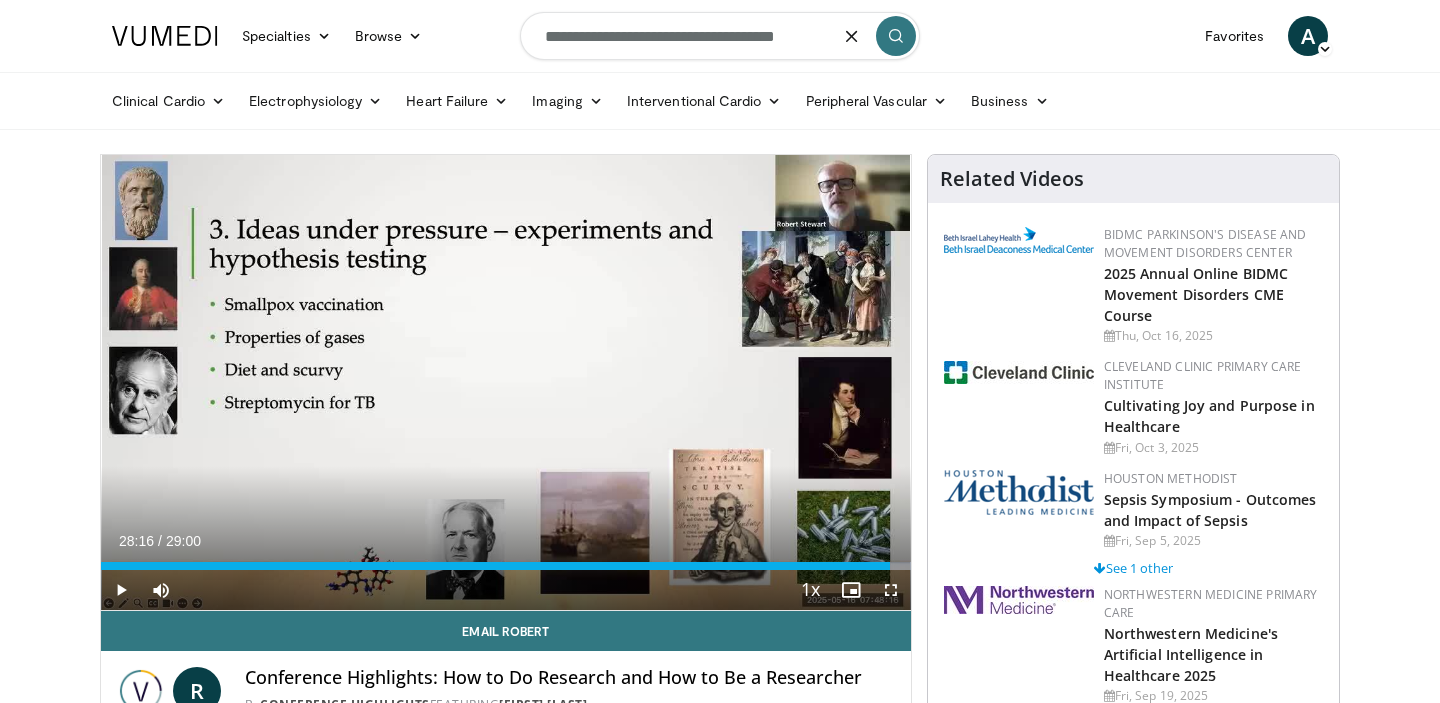 click at bounding box center (896, 36) 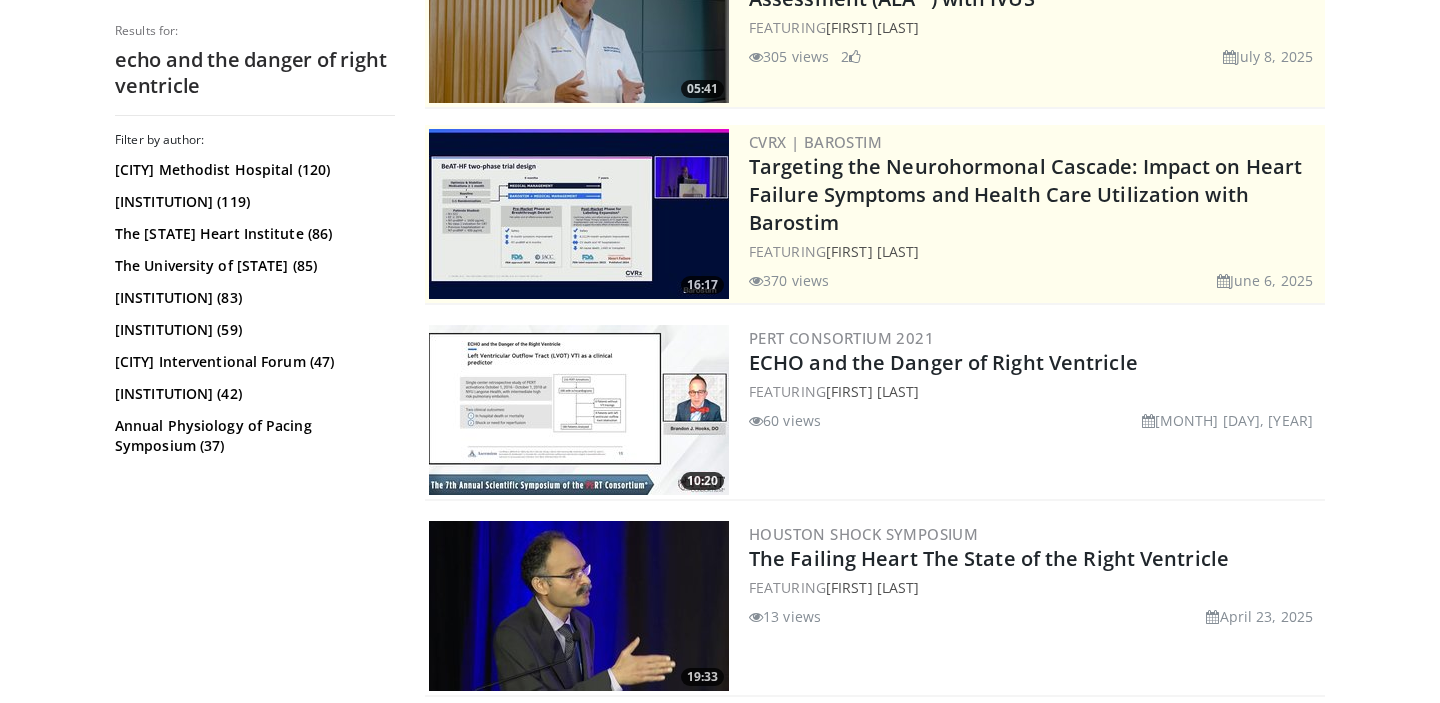 scroll, scrollTop: 296, scrollLeft: 0, axis: vertical 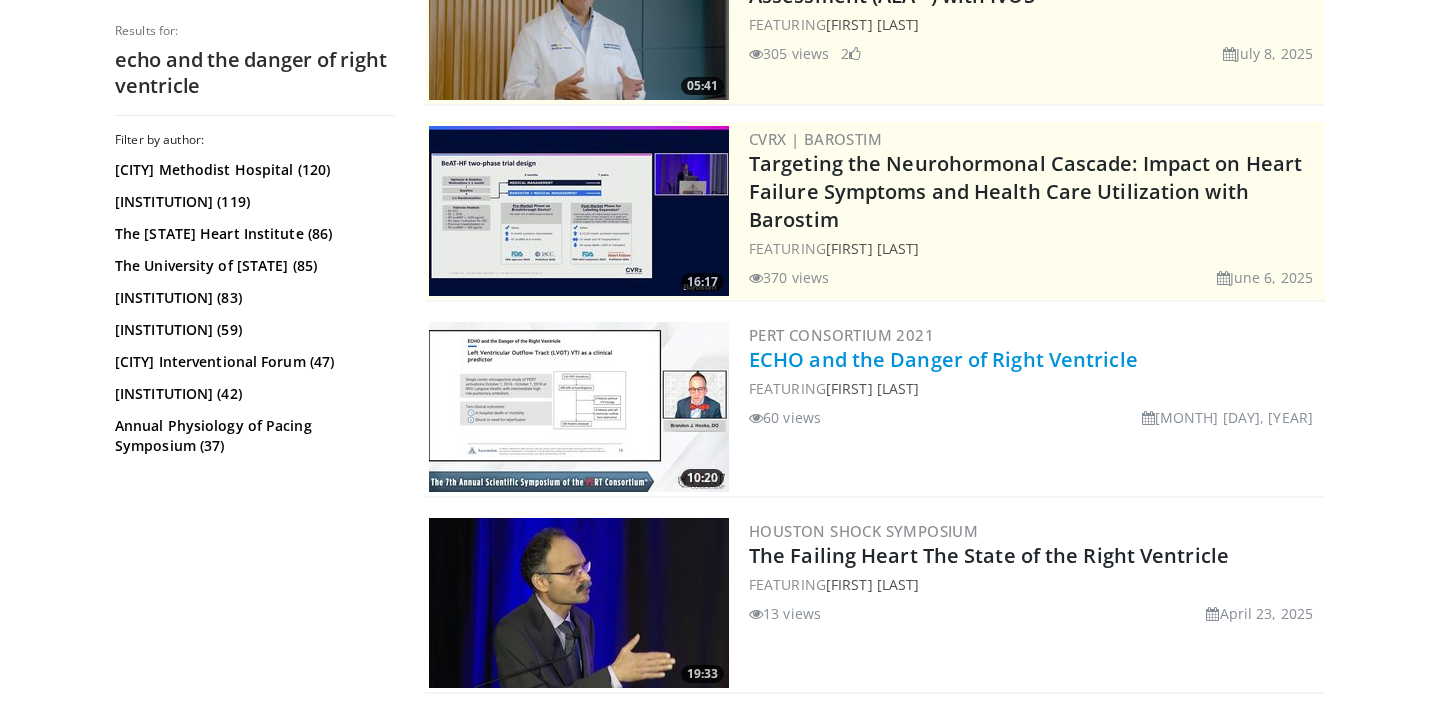 click on "ECHO and the Danger of Right Ventricle" at bounding box center [943, 359] 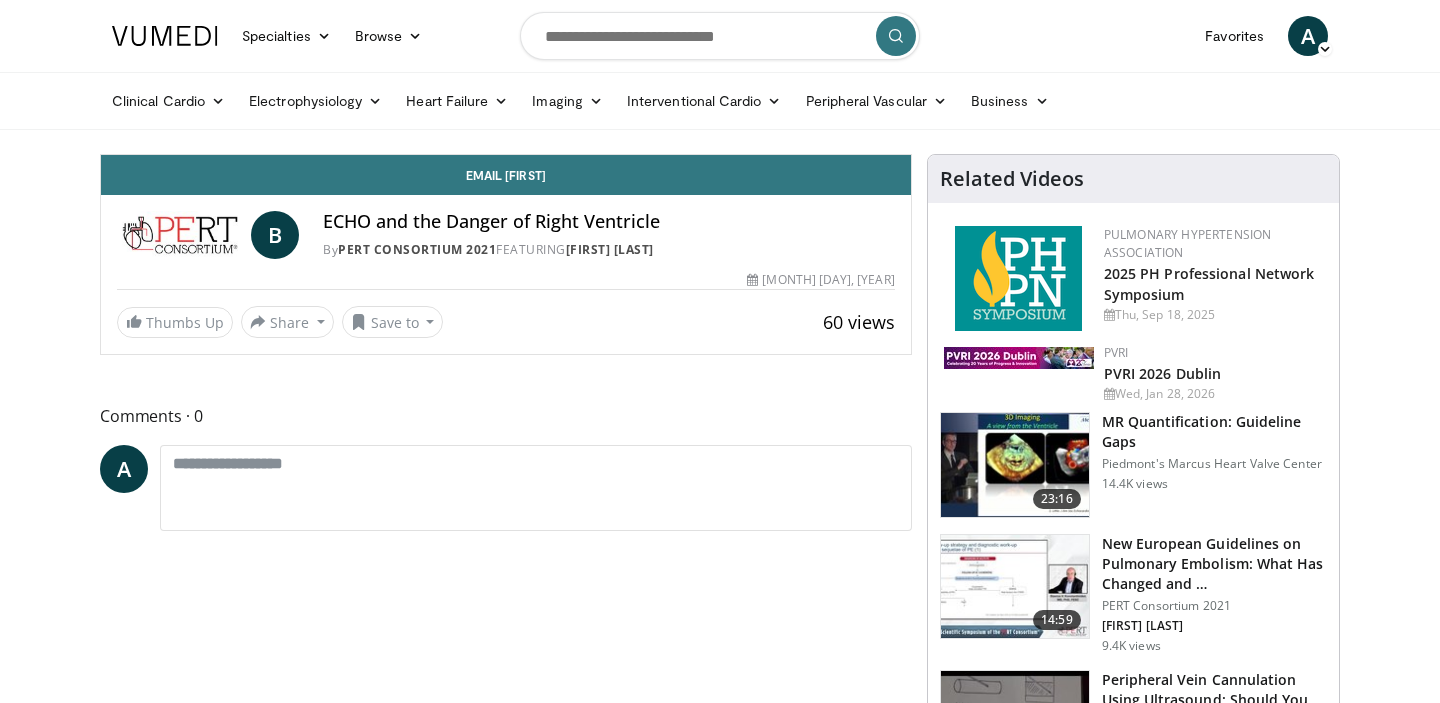 scroll, scrollTop: 0, scrollLeft: 0, axis: both 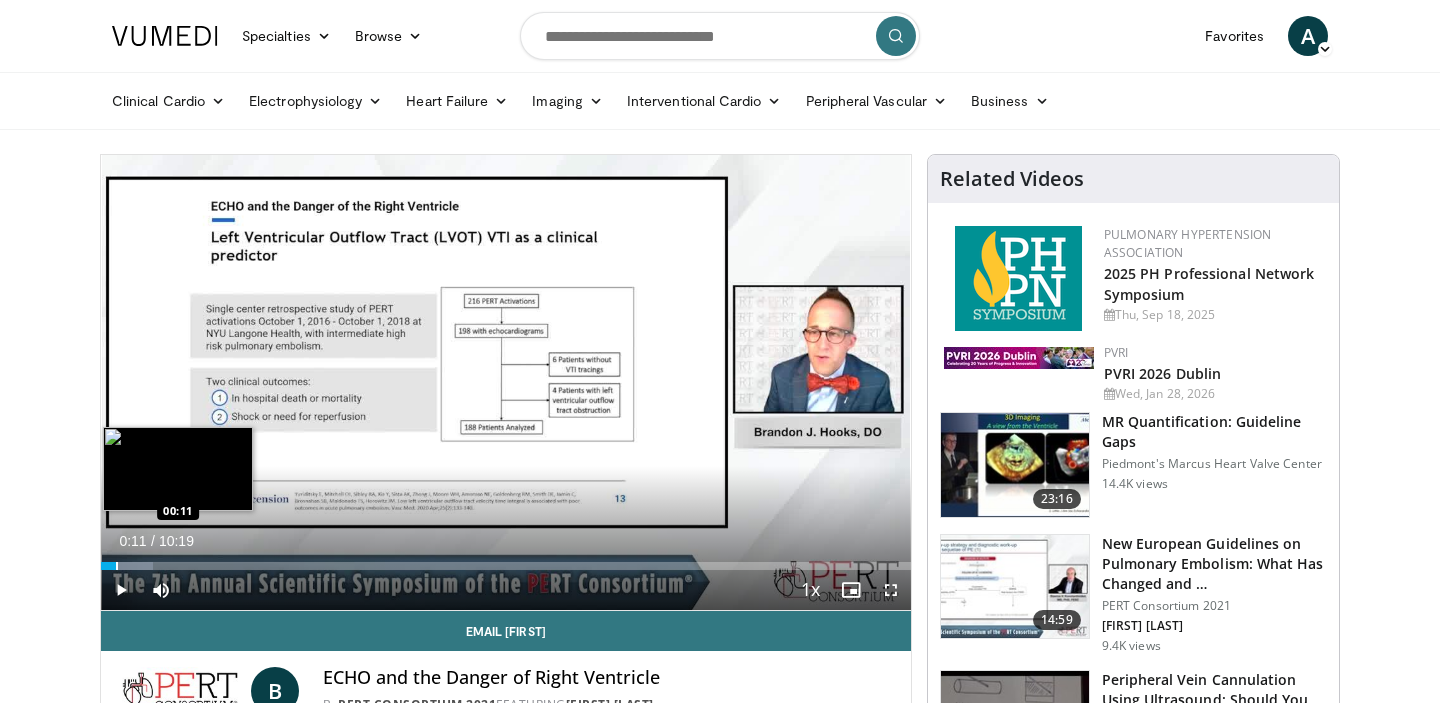 click at bounding box center (117, 566) 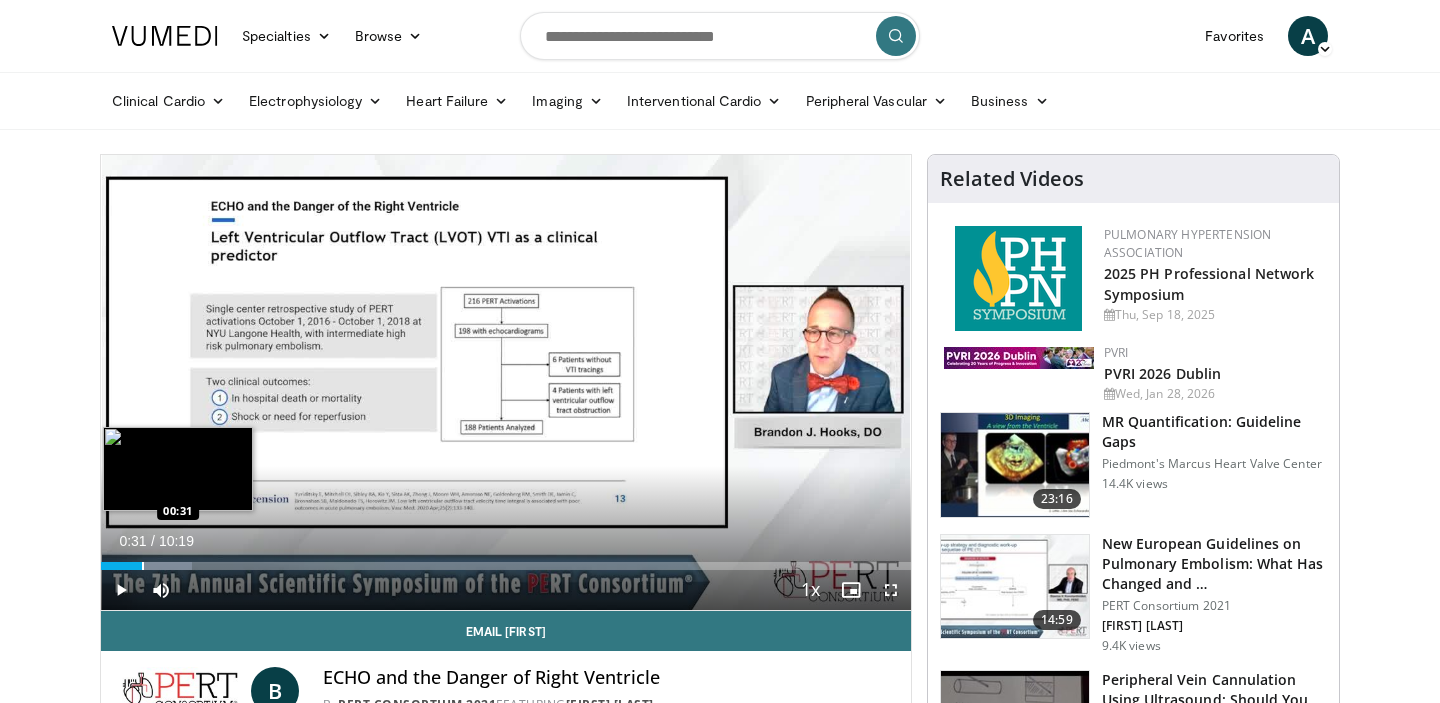 click on "Loaded :  11.20% 00:31 00:31" at bounding box center (506, 560) 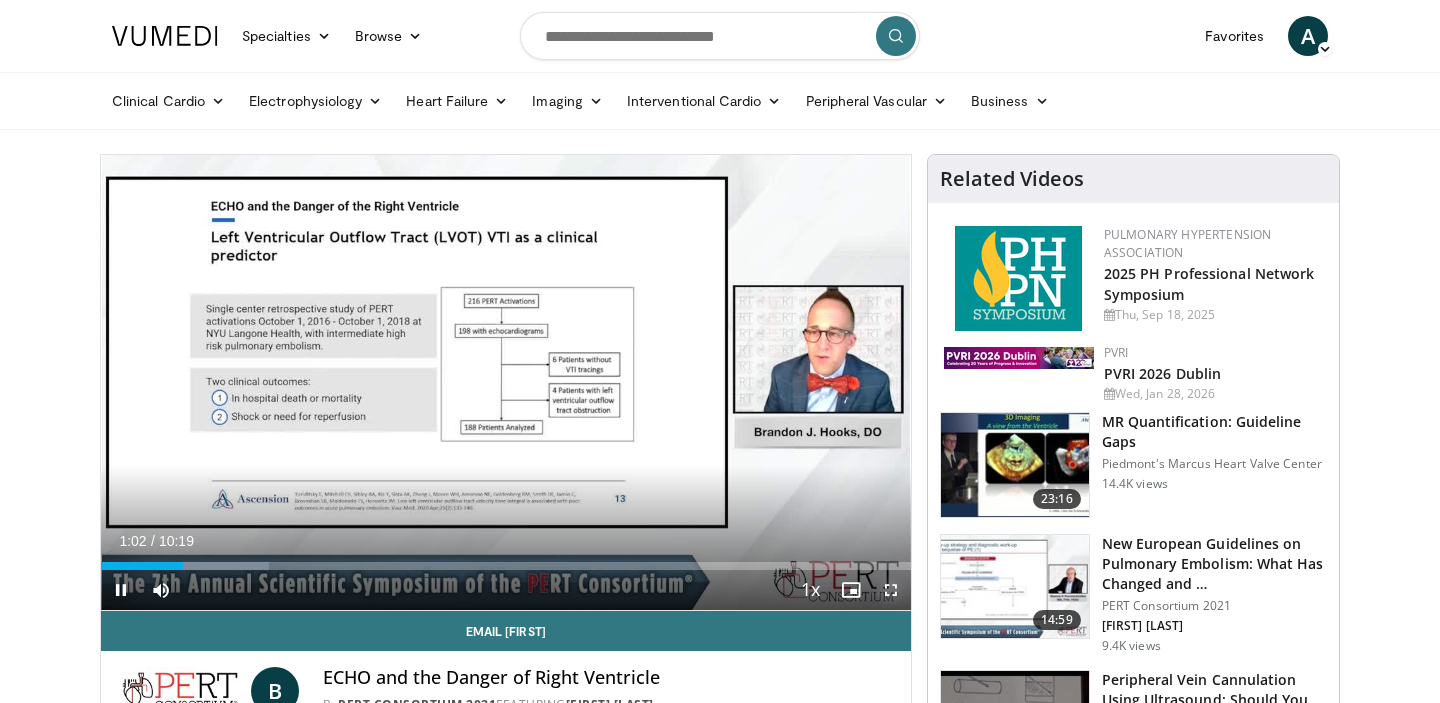 click at bounding box center [891, 590] 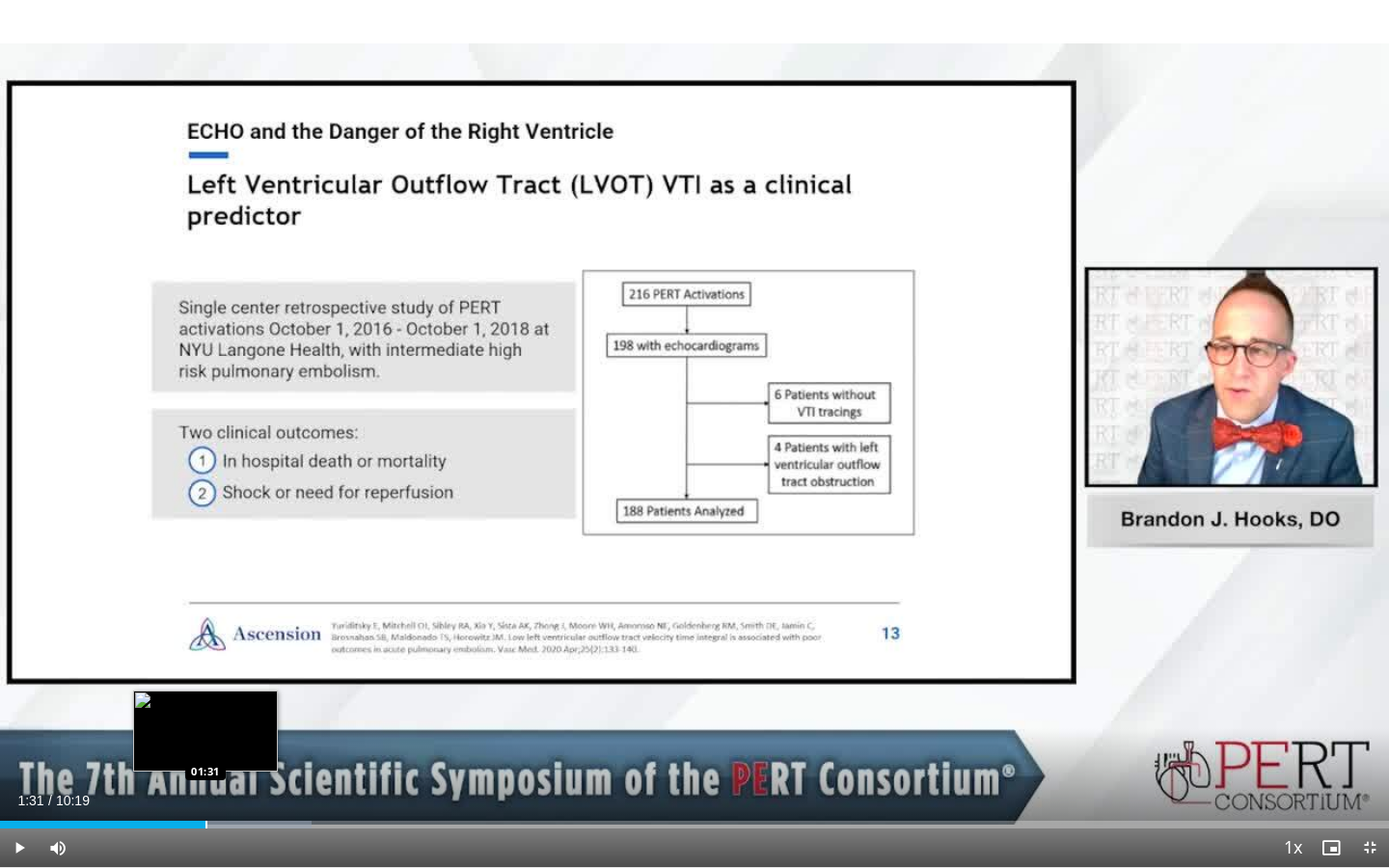 click on "Loaded :  22.41% 01:31 01:31" at bounding box center [694, 819] 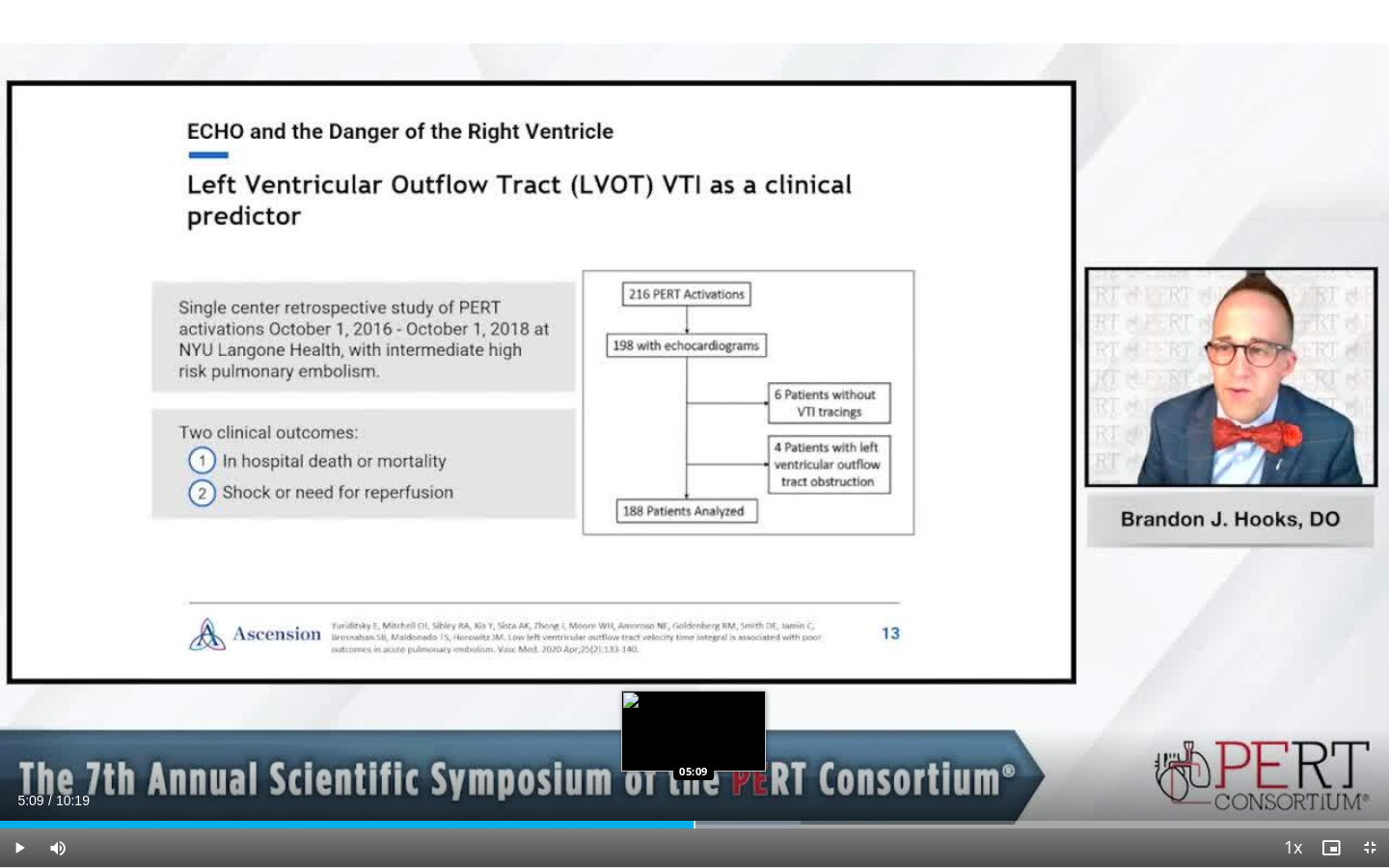 click at bounding box center [694, 825] 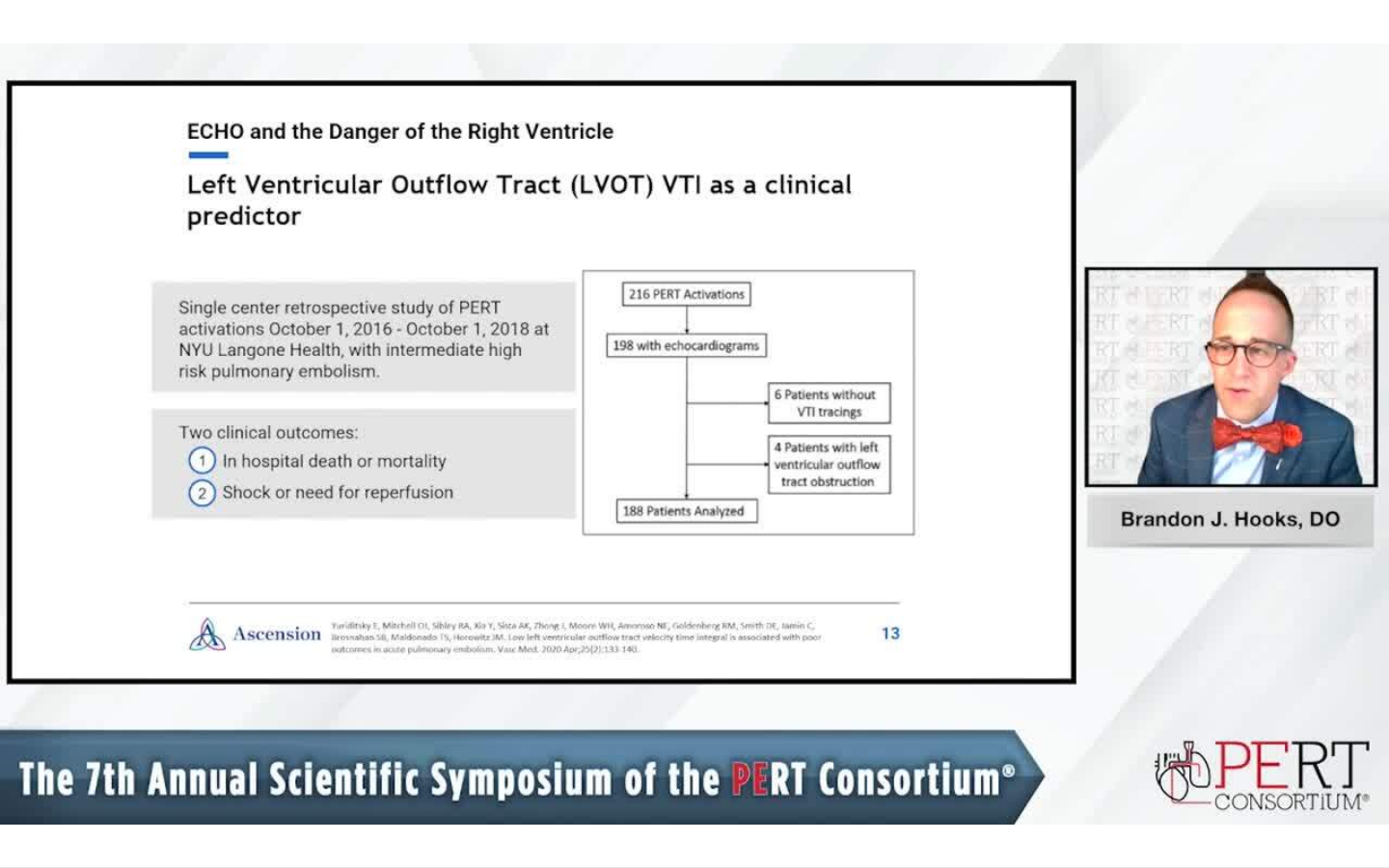 click on "**********" at bounding box center (694, 434) 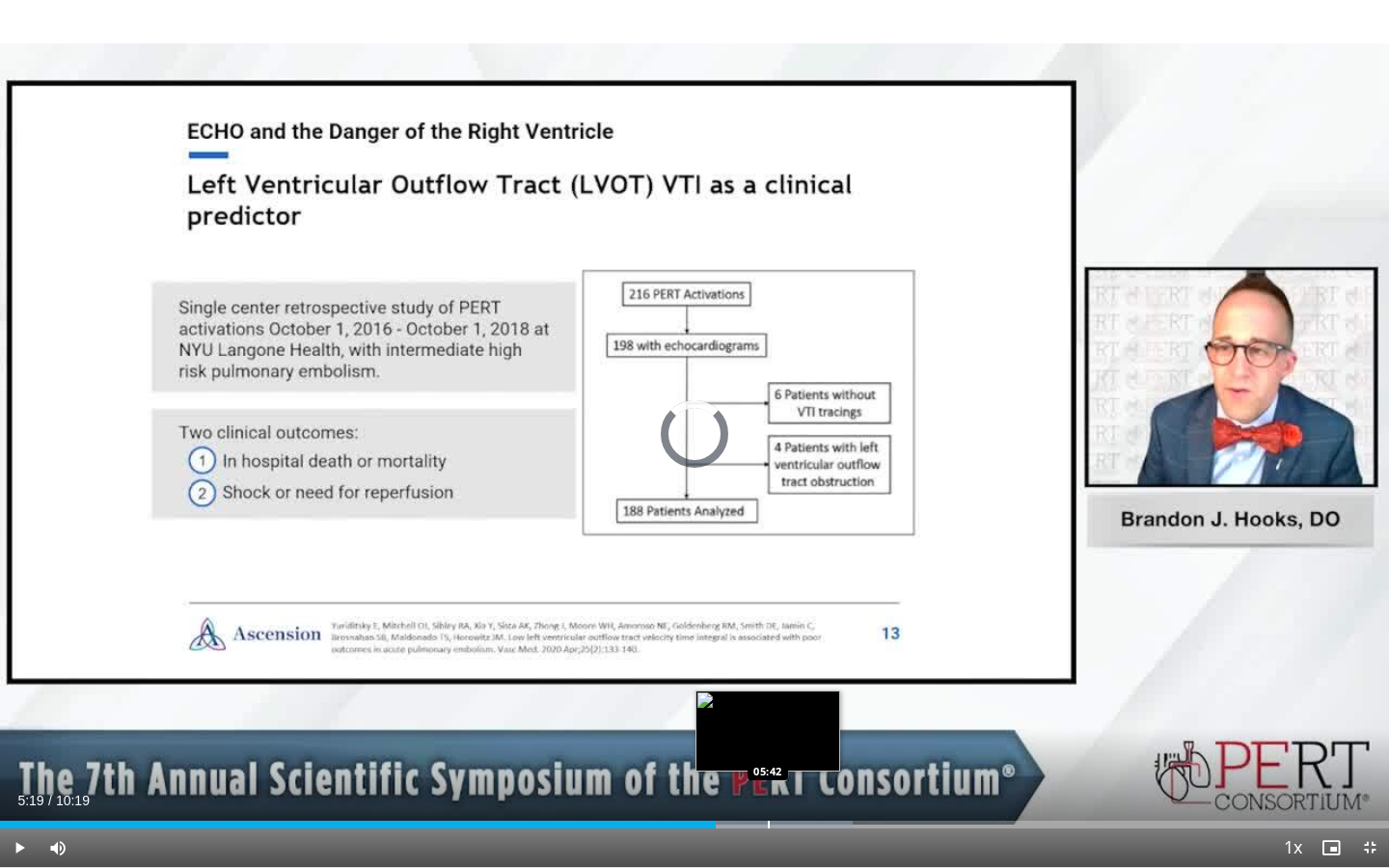 click at bounding box center (769, 825) 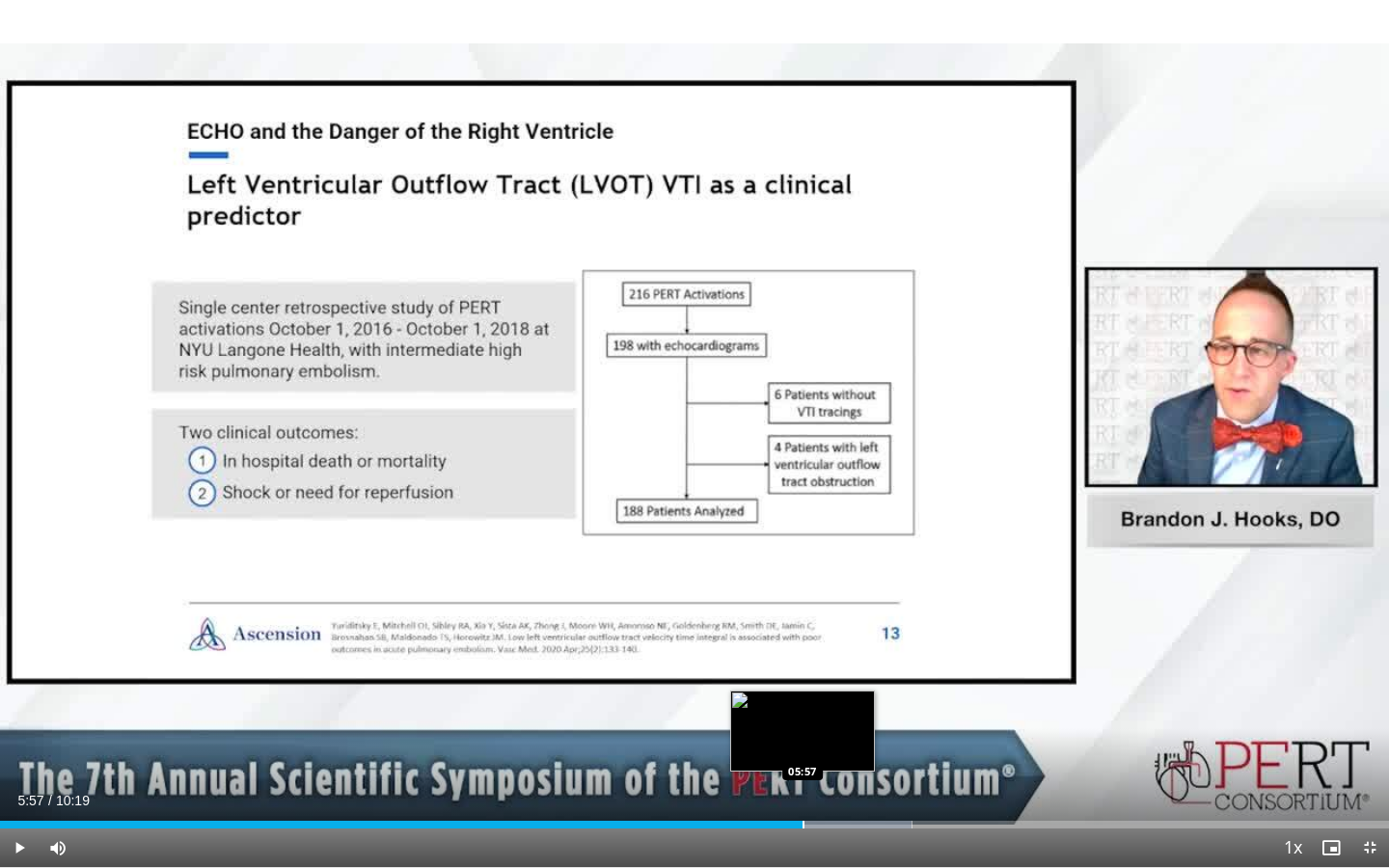 click at bounding box center [803, 825] 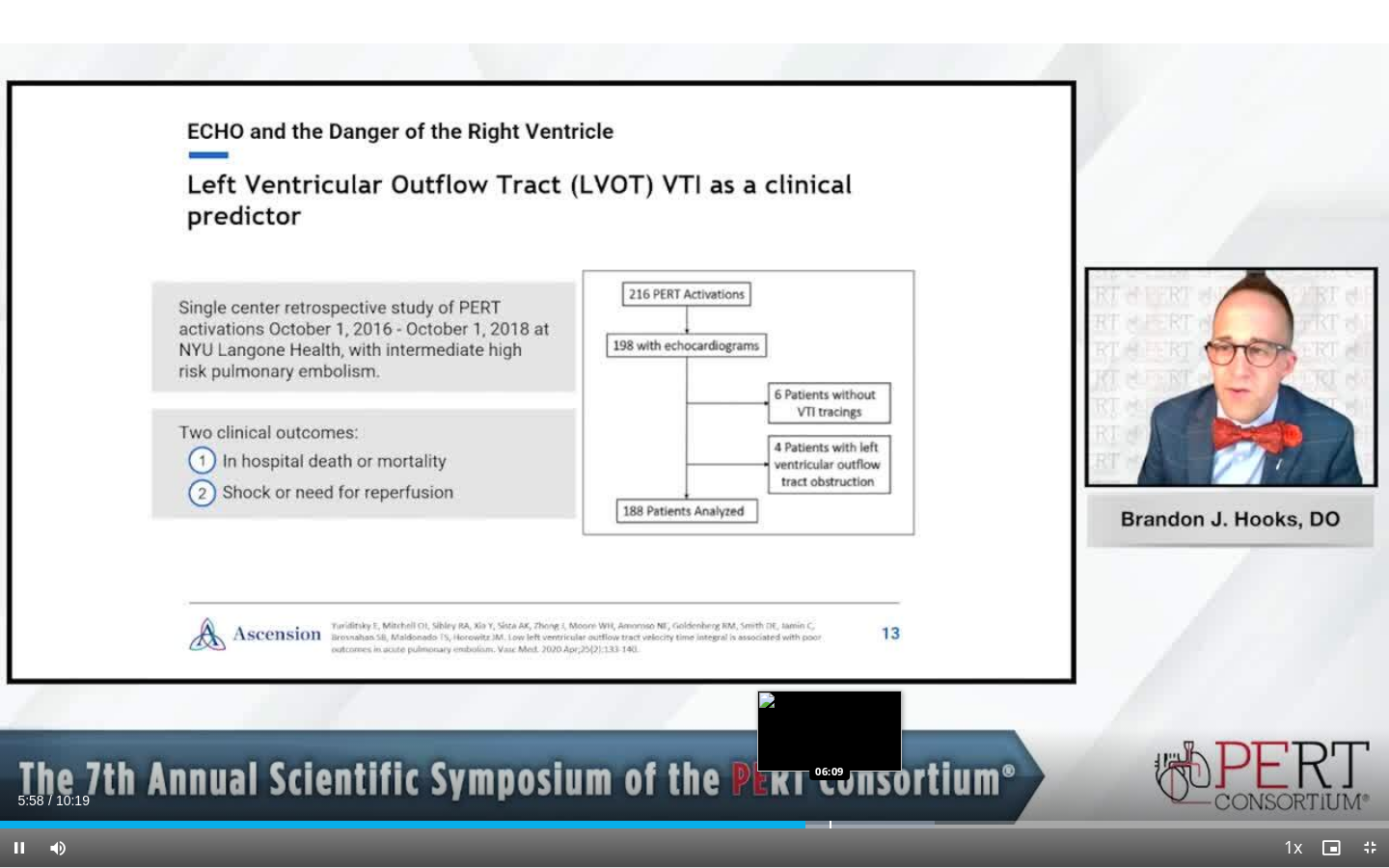click at bounding box center (831, 825) 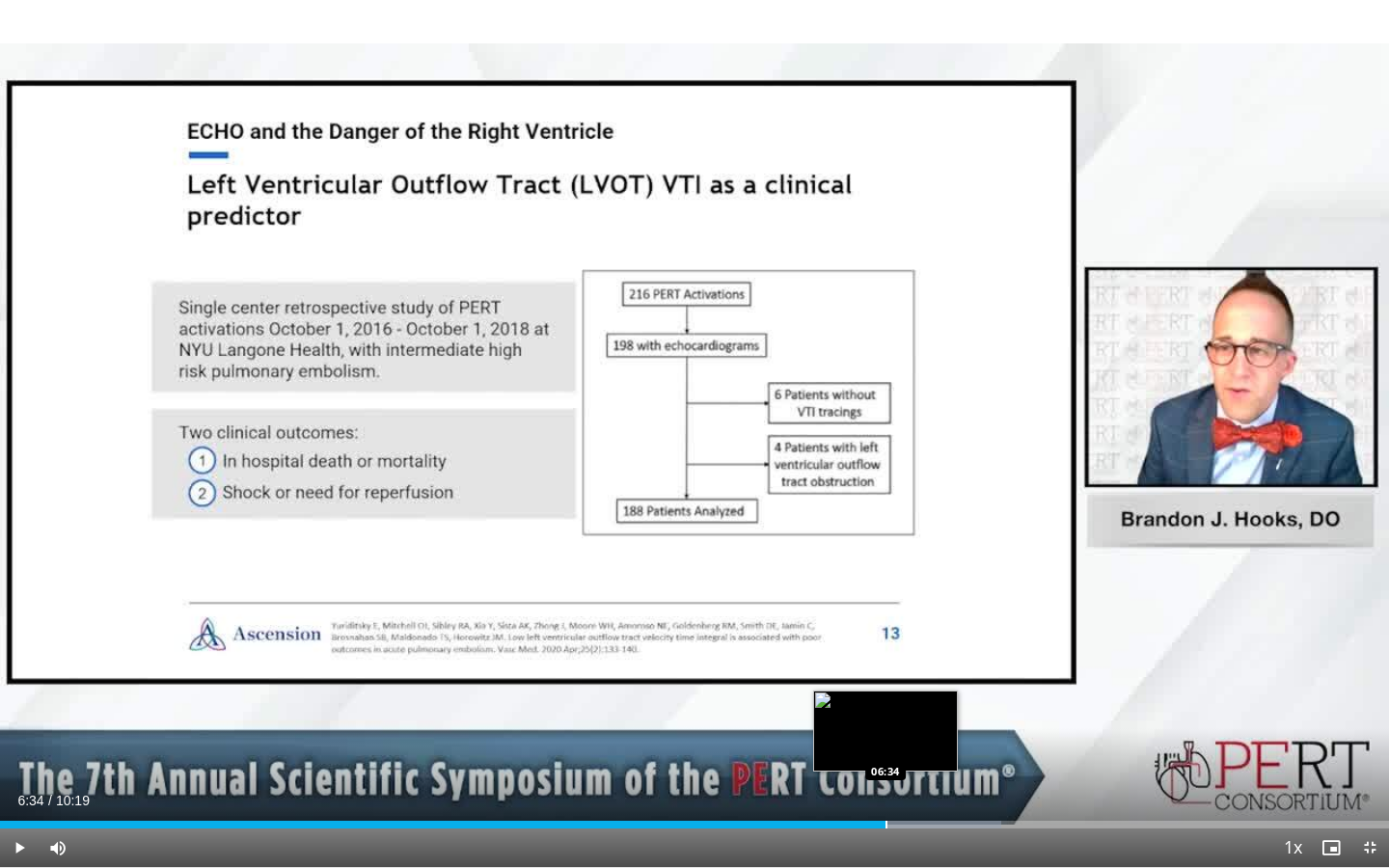 click at bounding box center (886, 825) 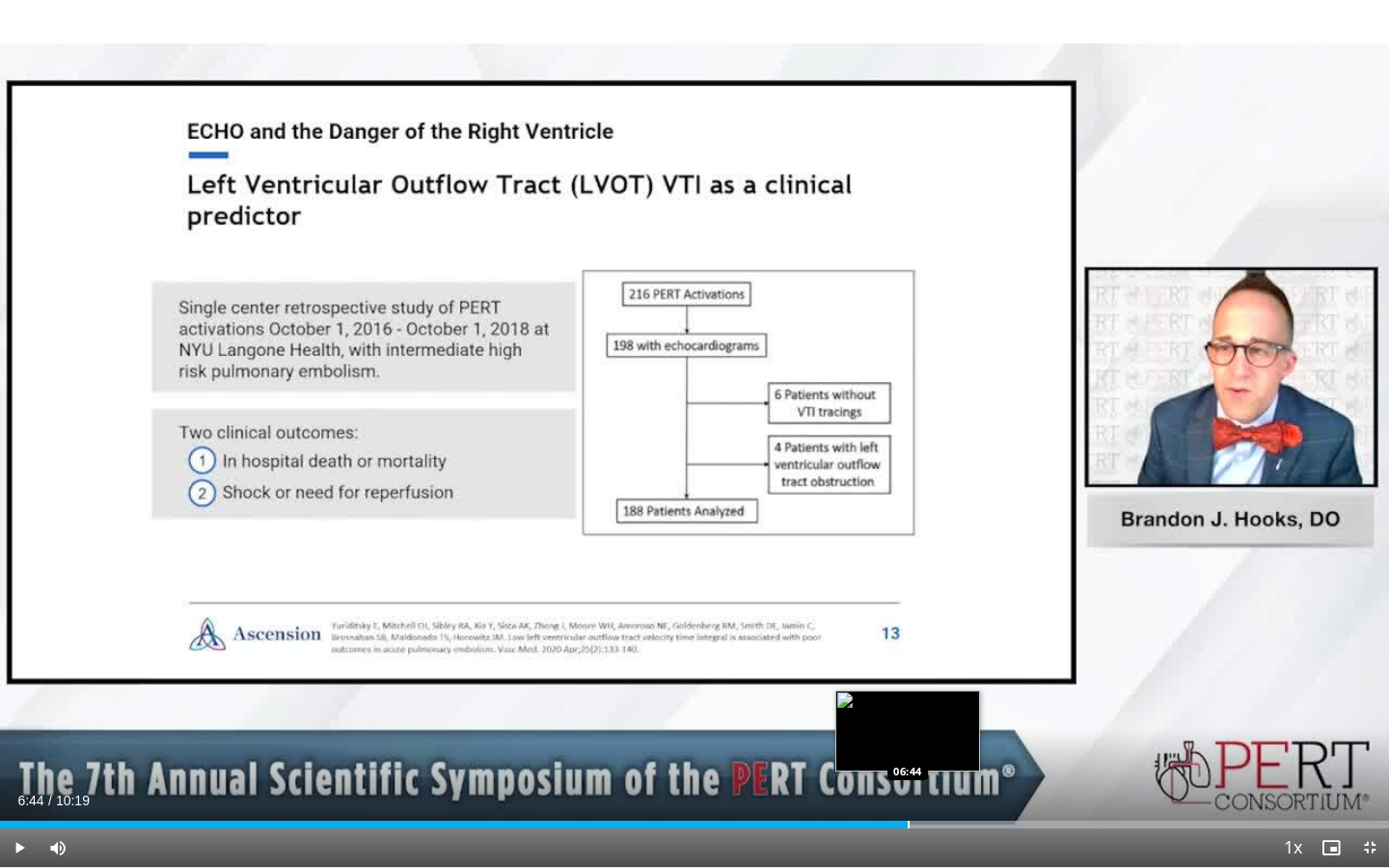 click at bounding box center (909, 825) 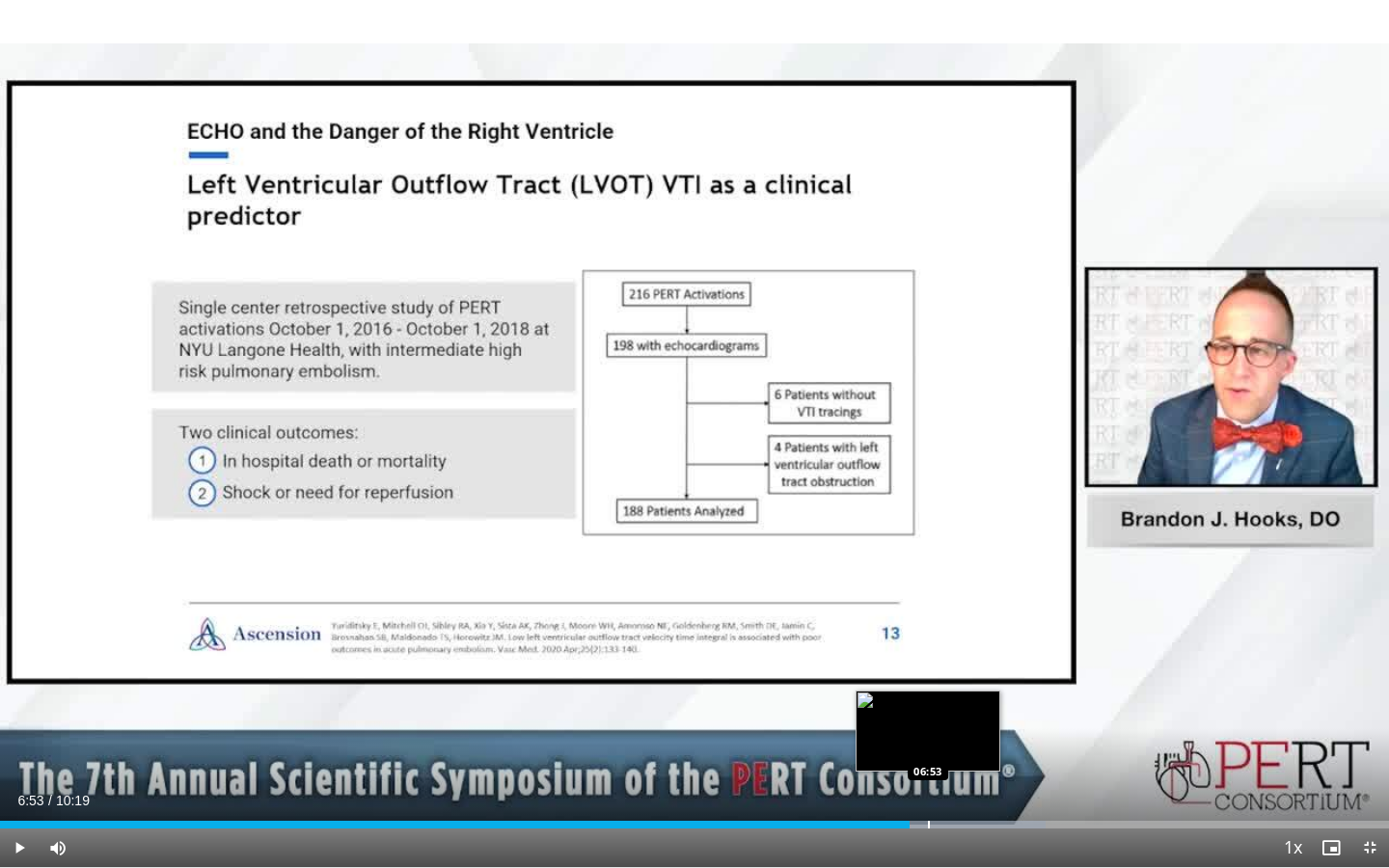 click at bounding box center (929, 825) 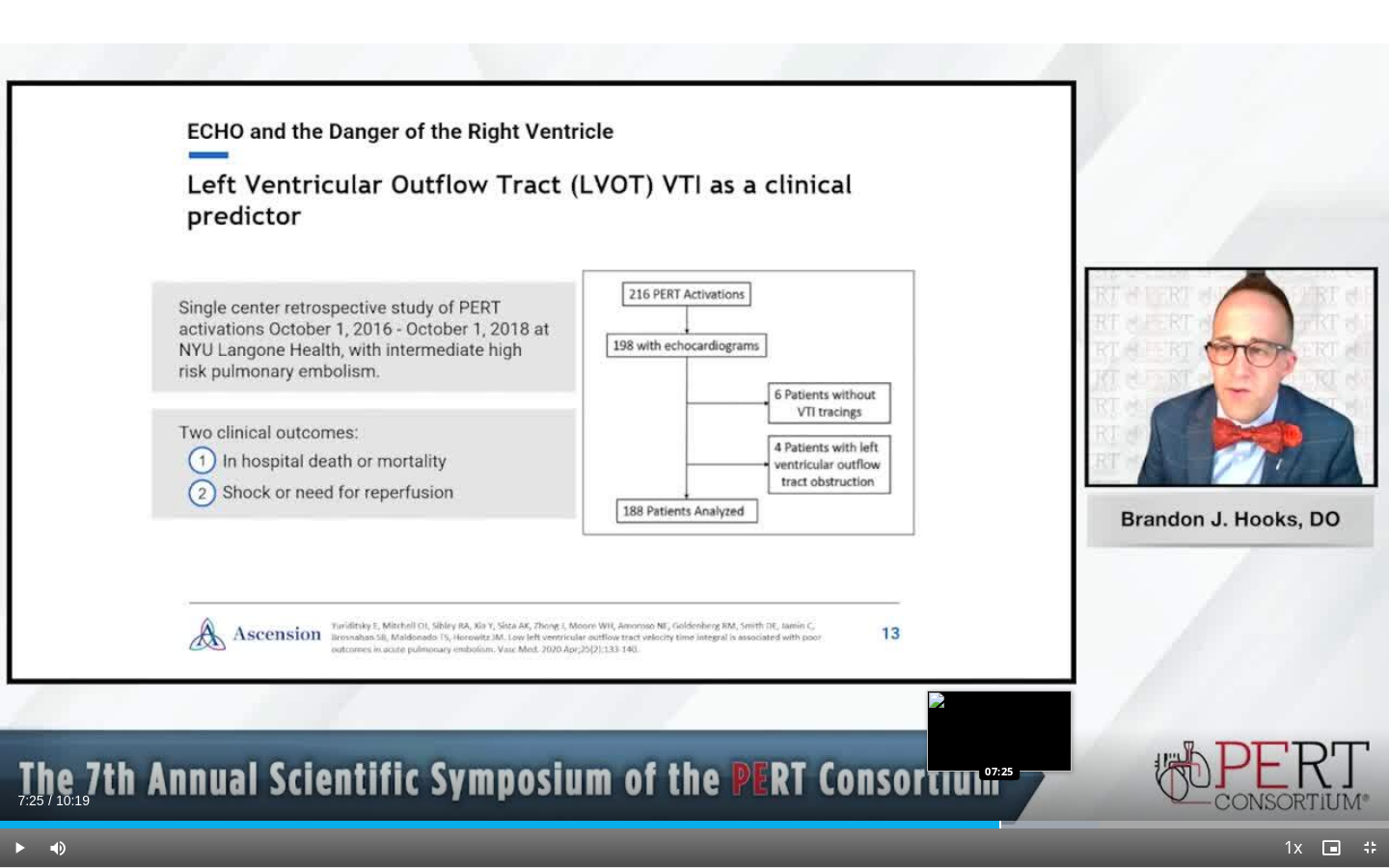 click at bounding box center [1000, 825] 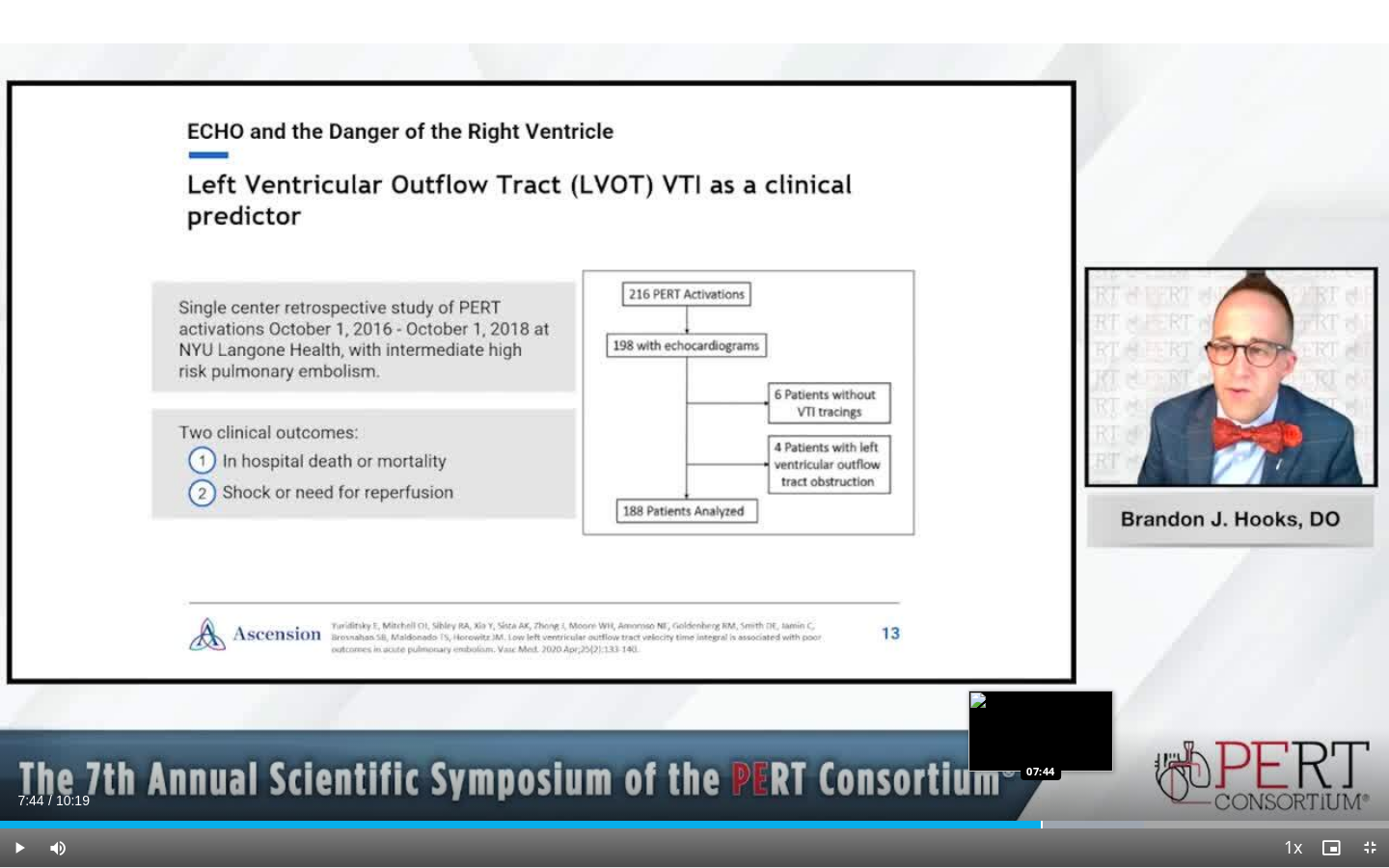 click at bounding box center (1042, 825) 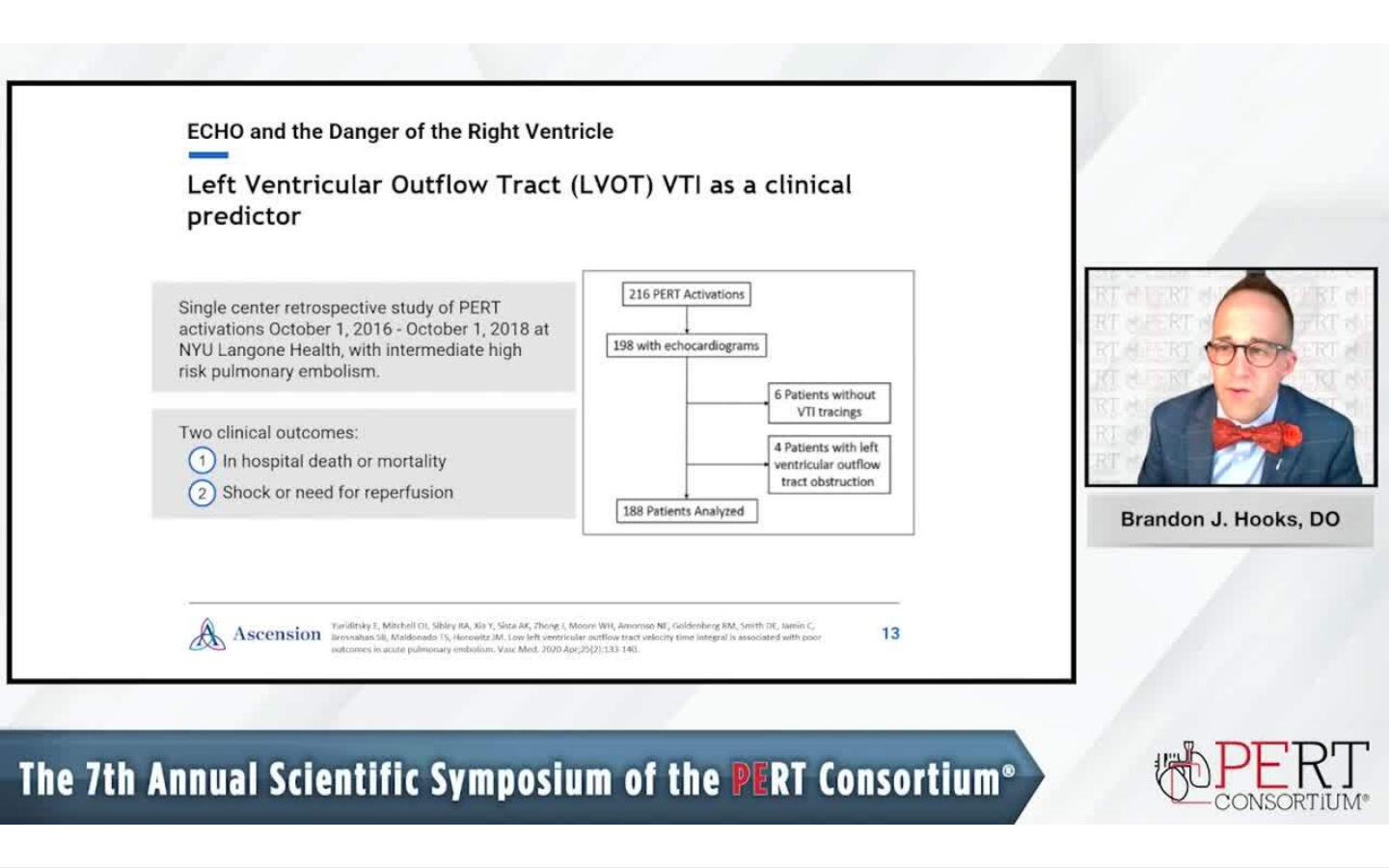 click on "**********" at bounding box center (694, 434) 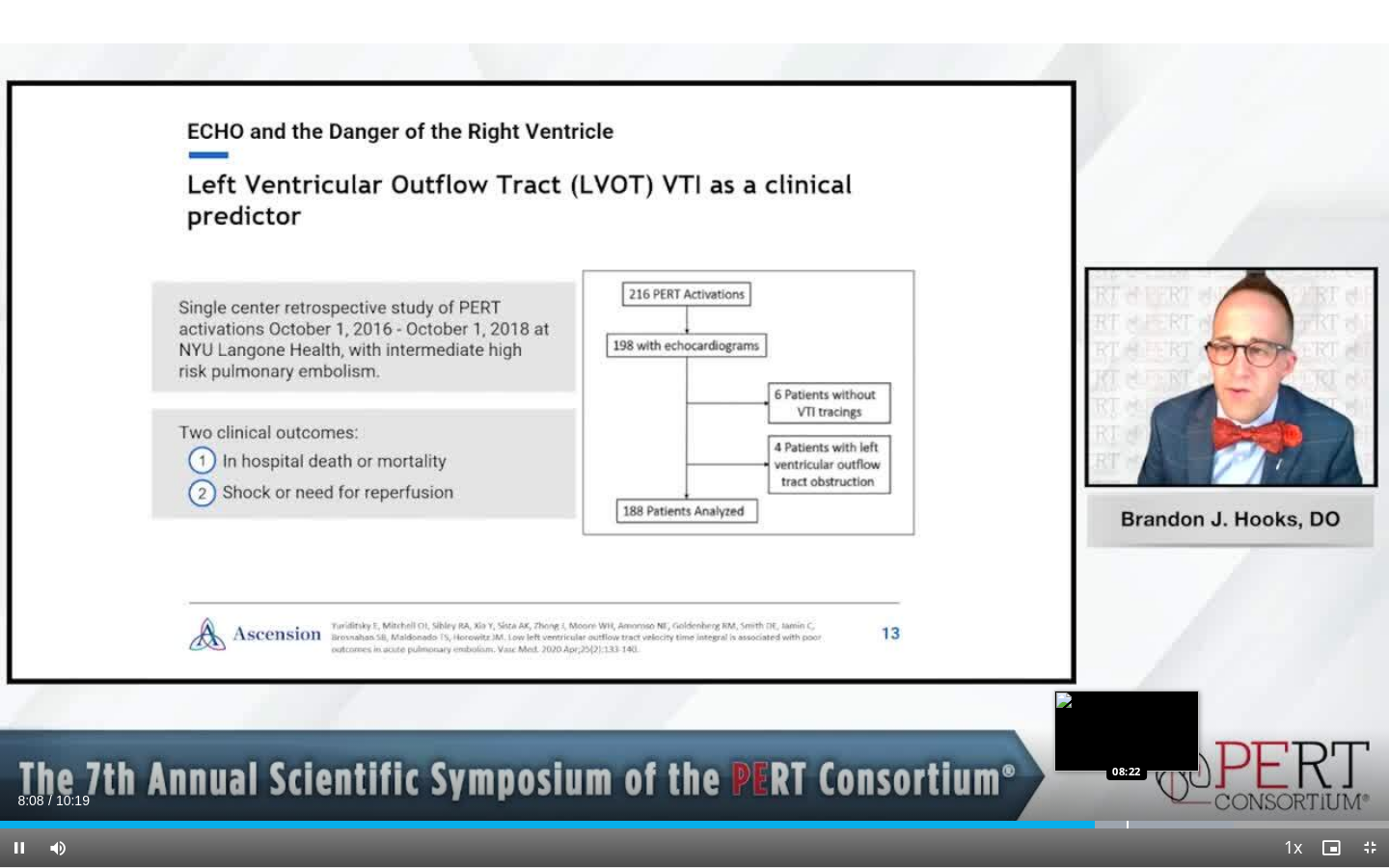 click at bounding box center [1128, 825] 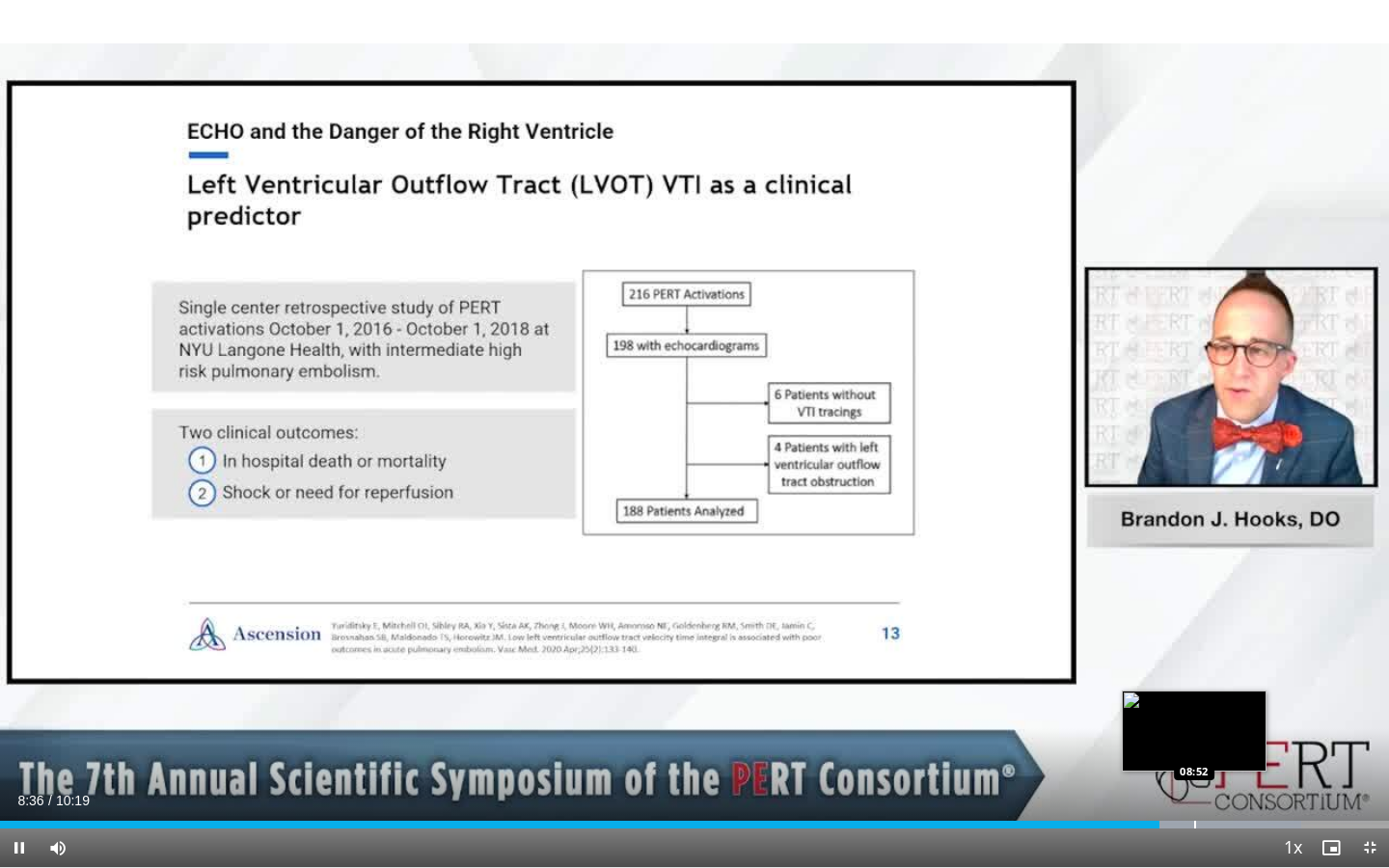click at bounding box center [1195, 825] 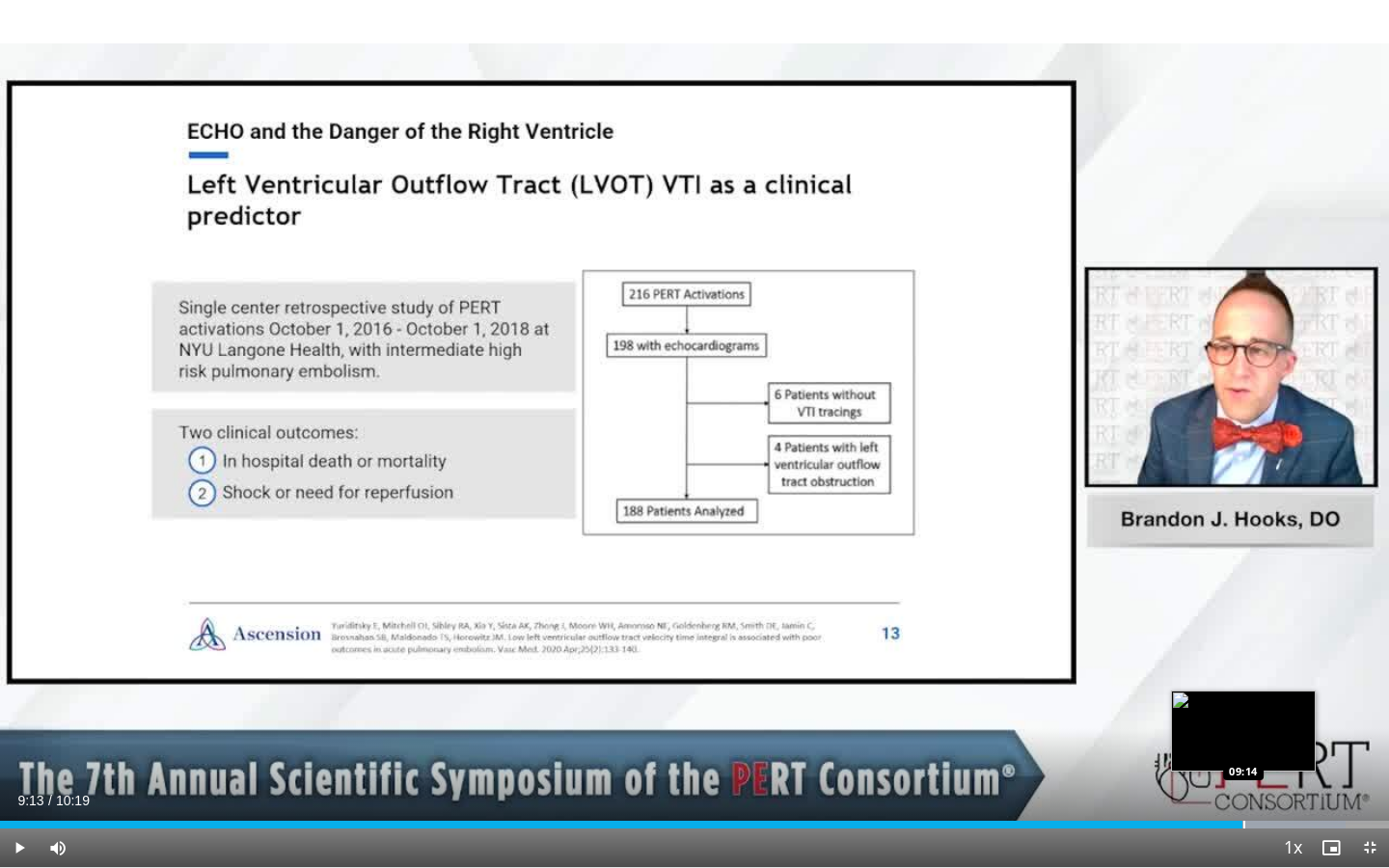 click at bounding box center [1245, 825] 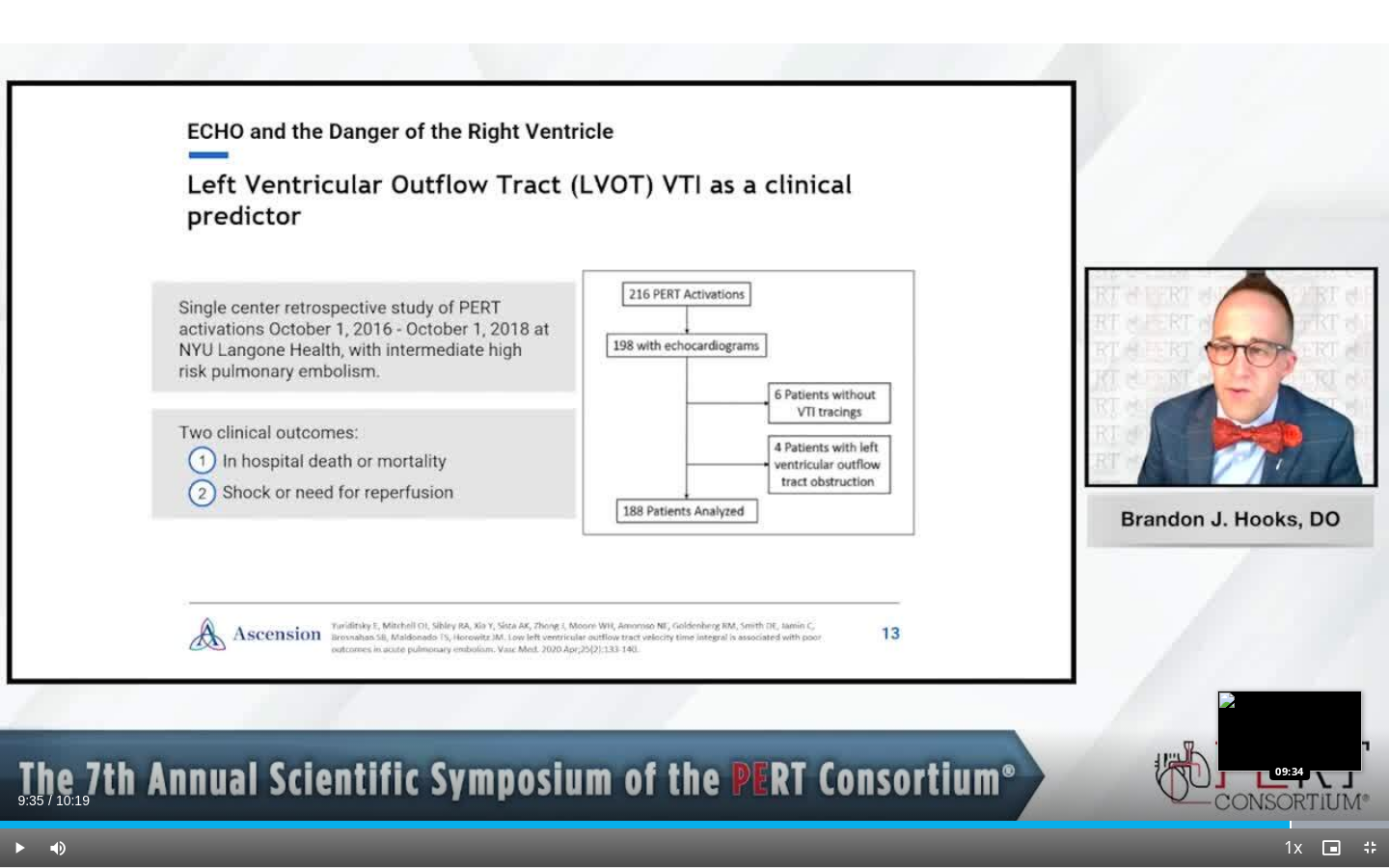 click on "Loaded :  100.00% 09:35 09:34" at bounding box center [694, 819] 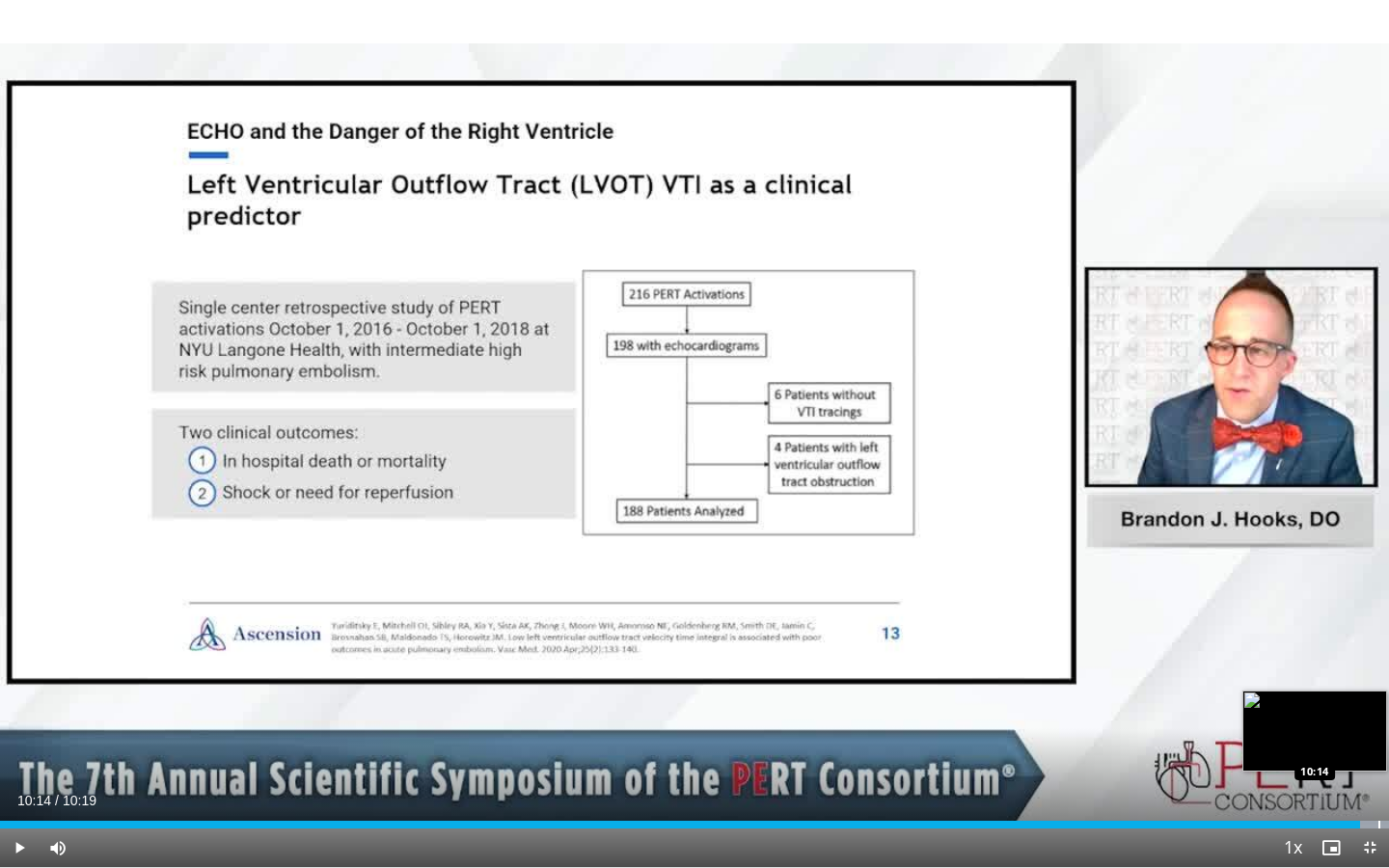 click at bounding box center [1284, 825] 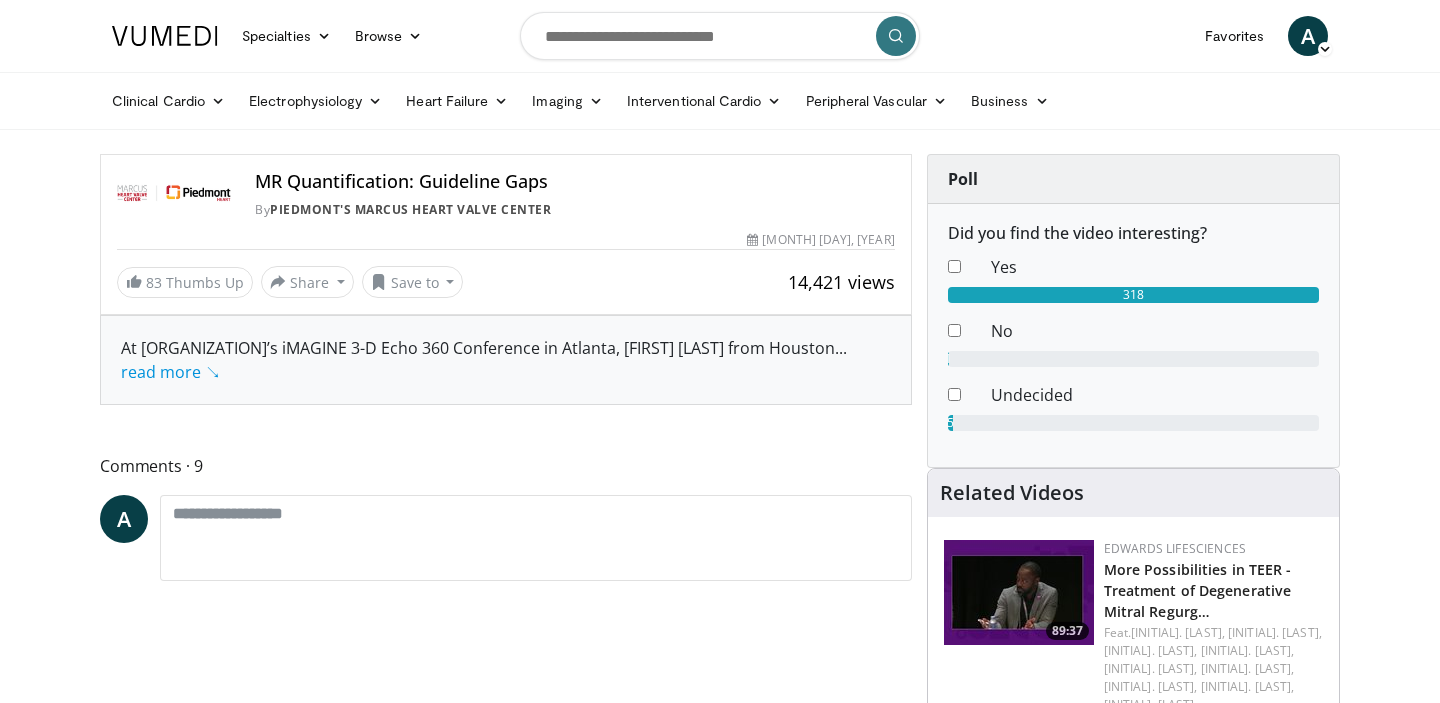 scroll, scrollTop: 0, scrollLeft: 0, axis: both 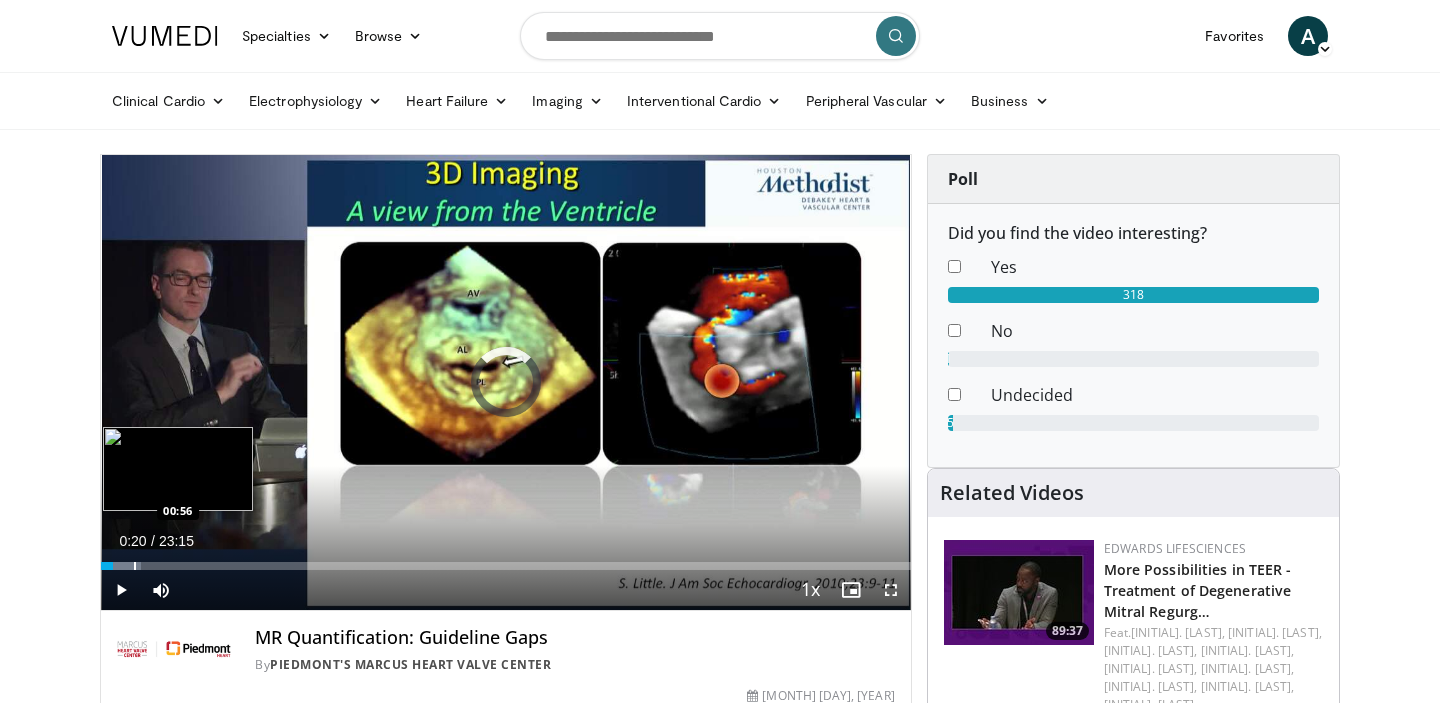 click at bounding box center (121, 566) 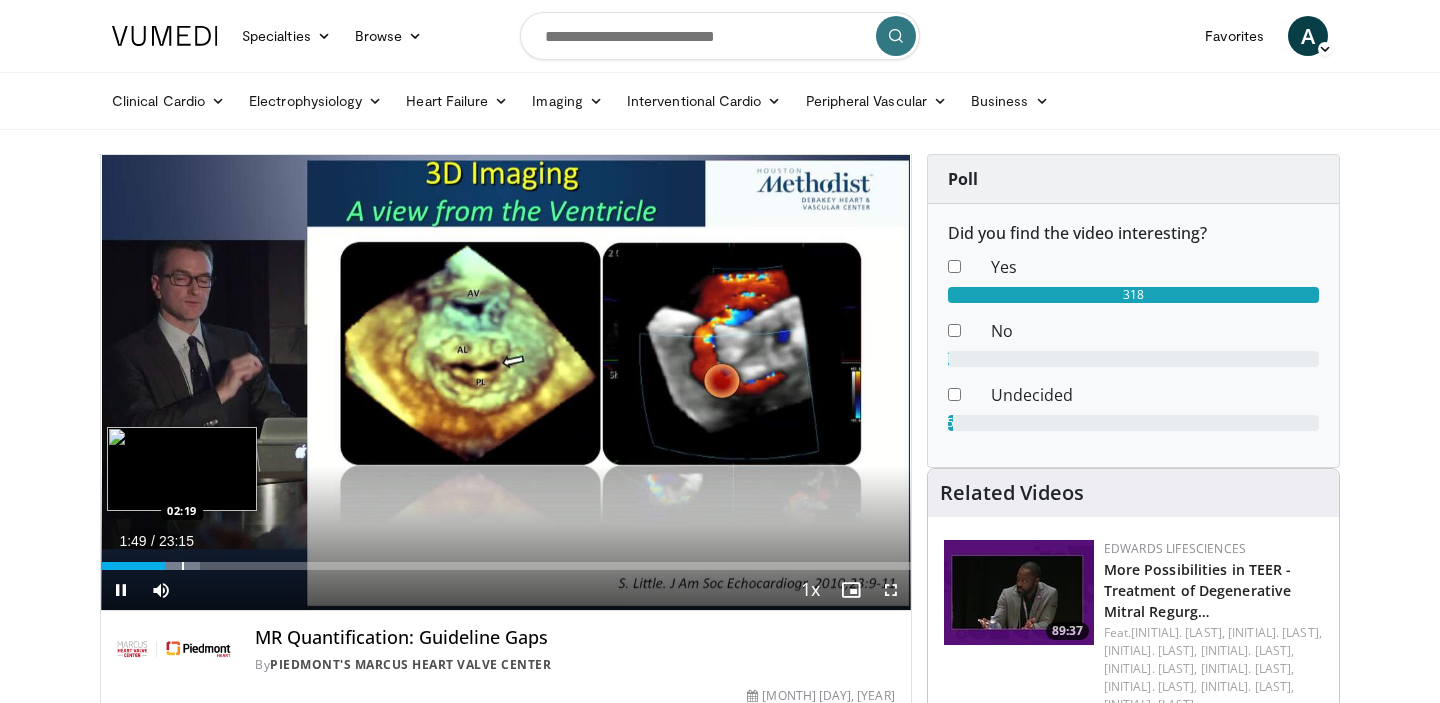 click on "Loaded :  12.19% 01:49 02:19" at bounding box center [506, 560] 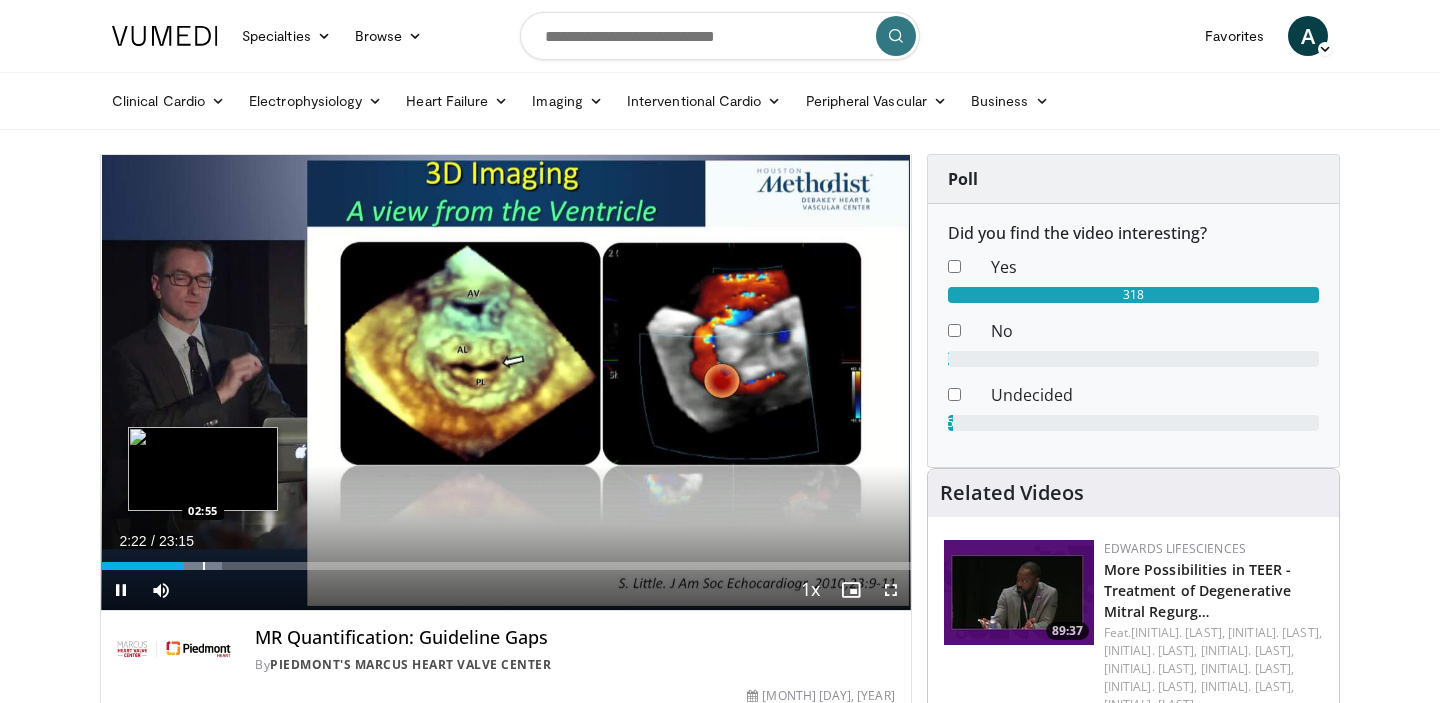 click at bounding box center (204, 566) 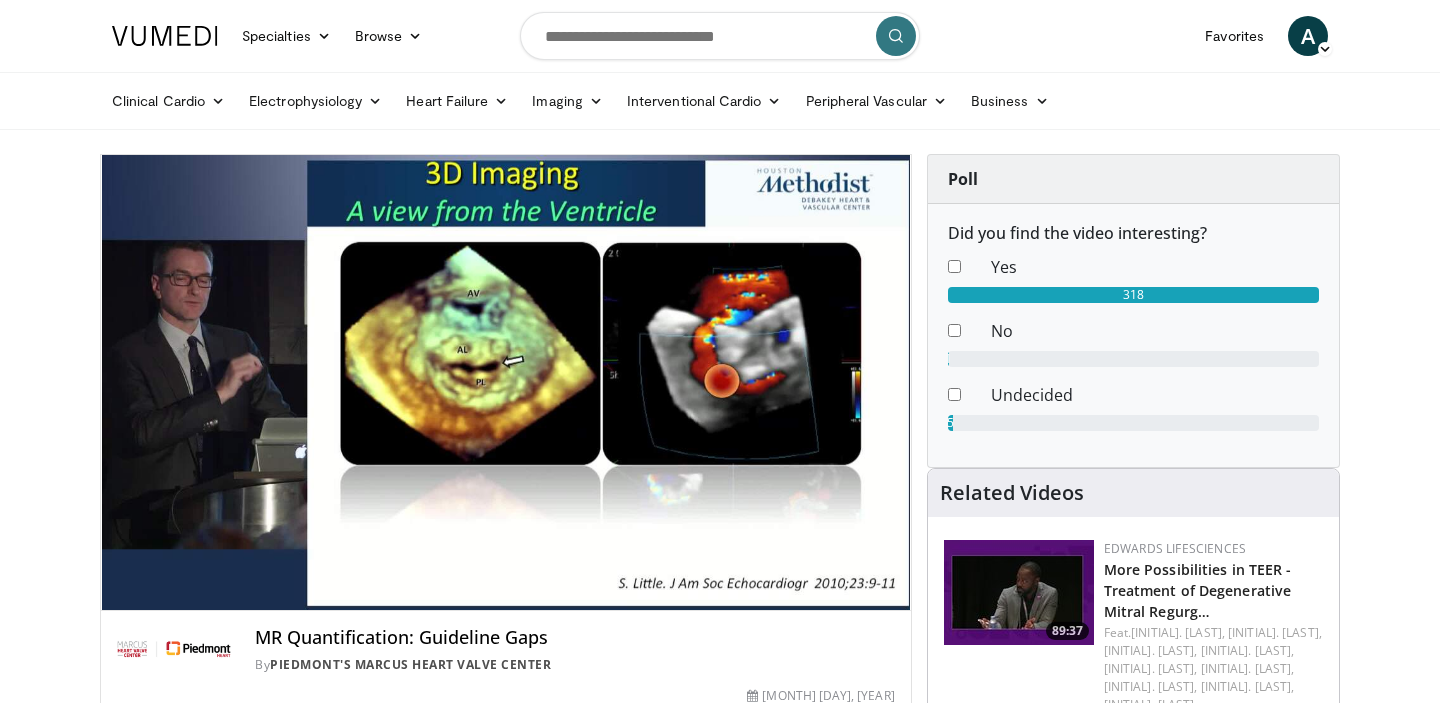 click on "**********" at bounding box center [506, 383] 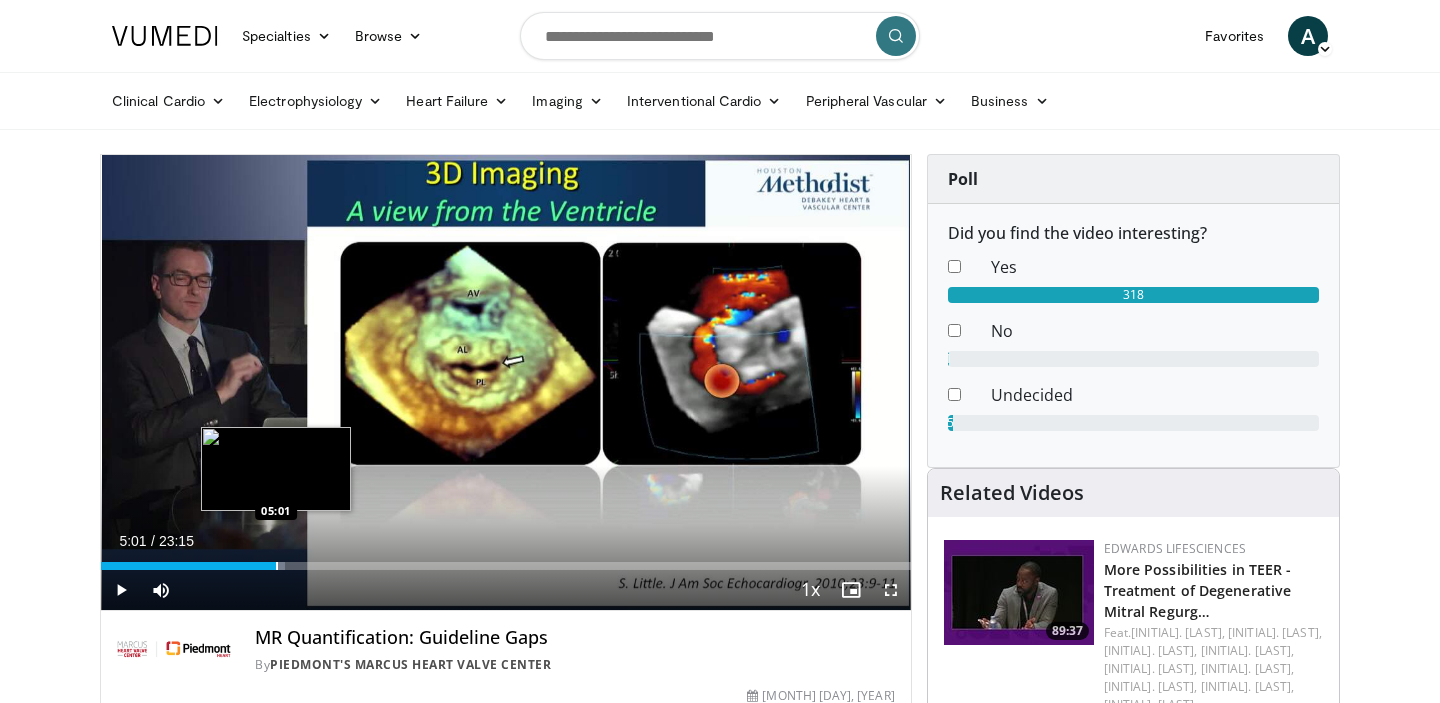 click at bounding box center (277, 566) 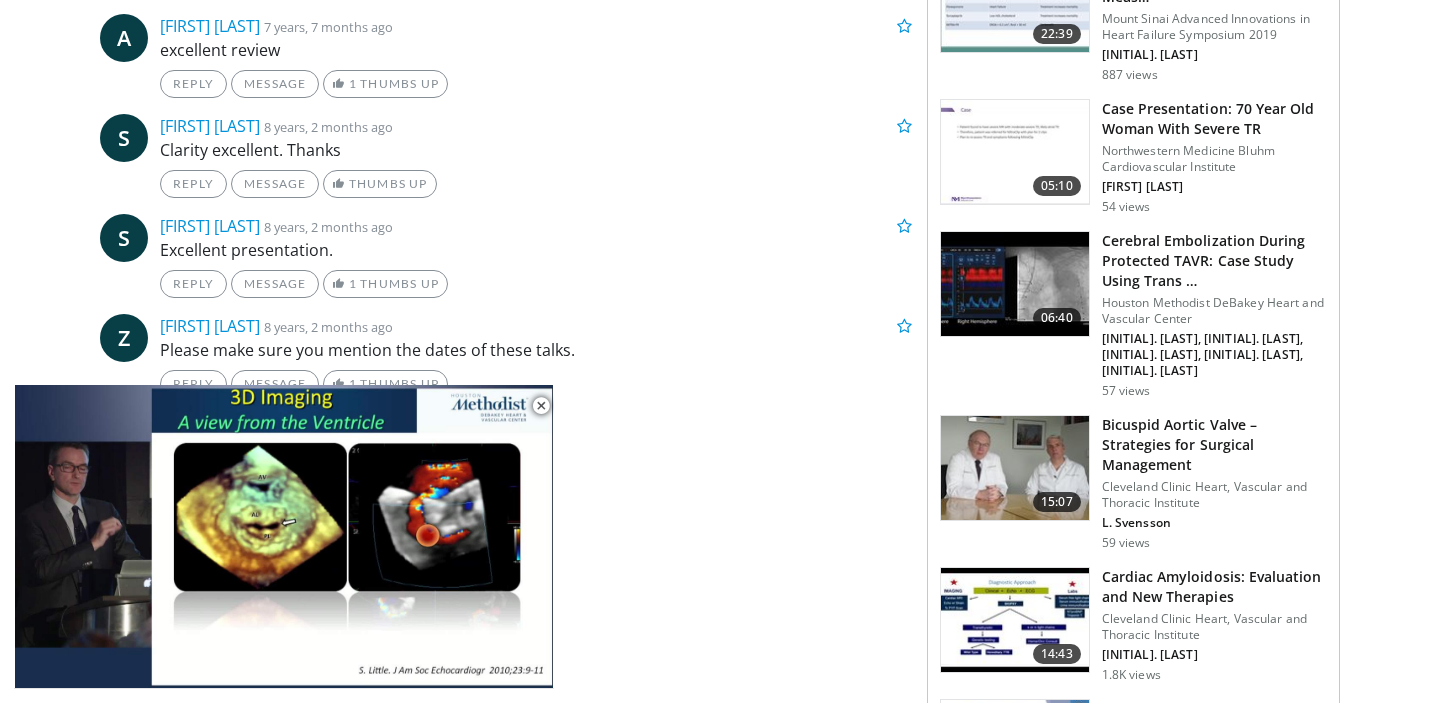 scroll, scrollTop: 1634, scrollLeft: 0, axis: vertical 